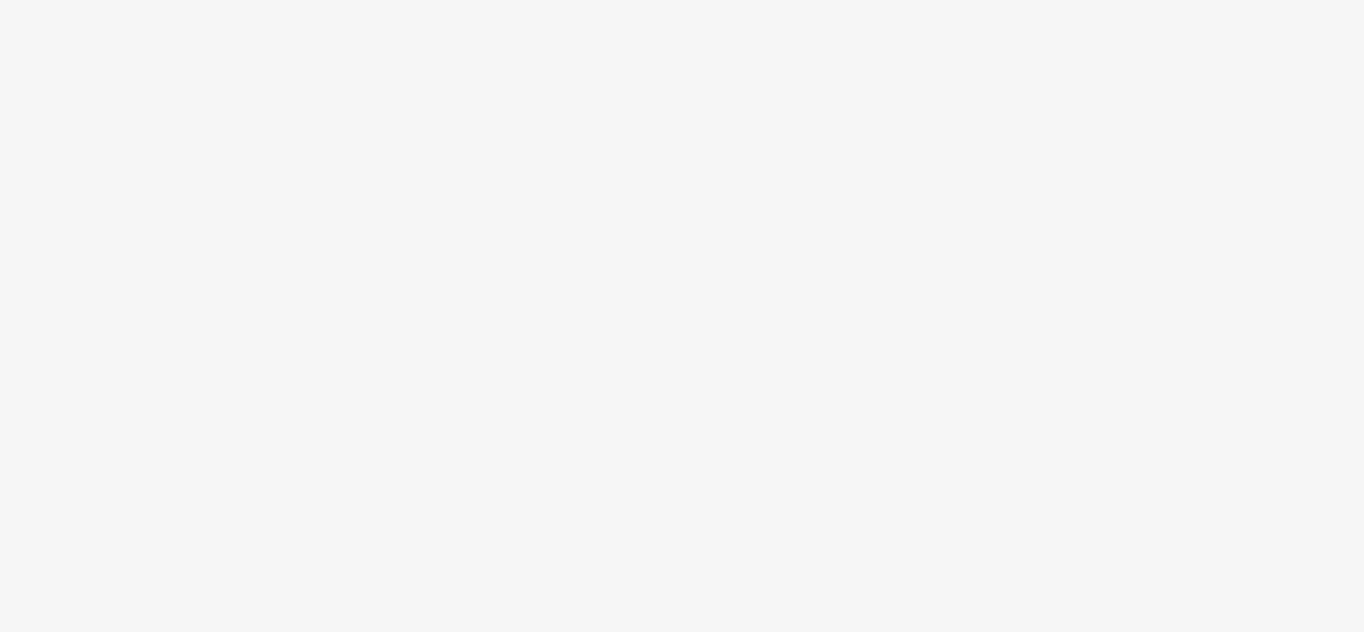 scroll, scrollTop: 0, scrollLeft: 0, axis: both 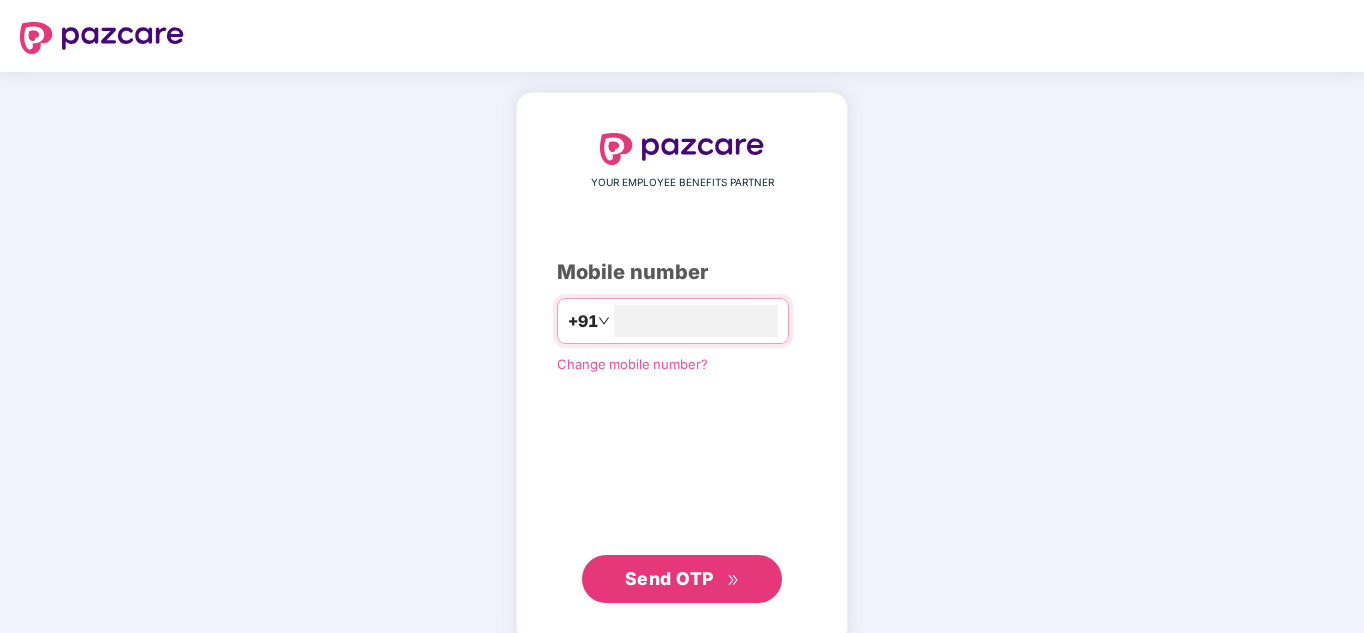 click on "Send OTP" at bounding box center (669, 578) 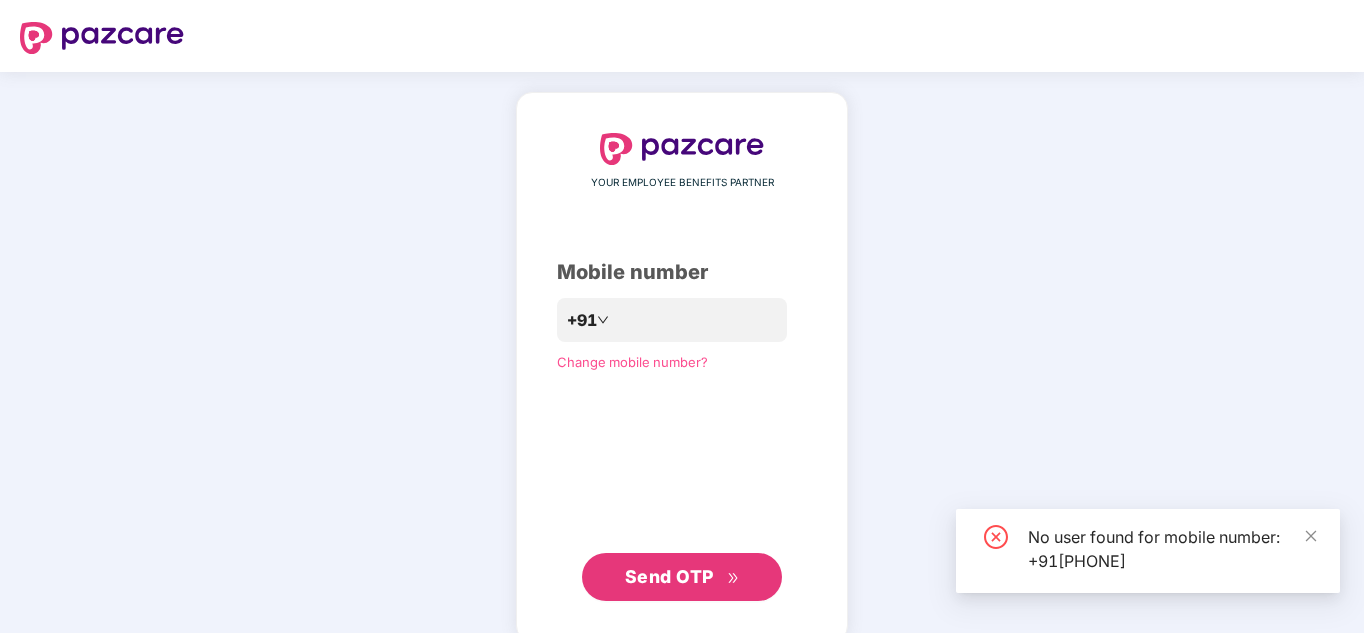 click on "Send OTP" at bounding box center [669, 576] 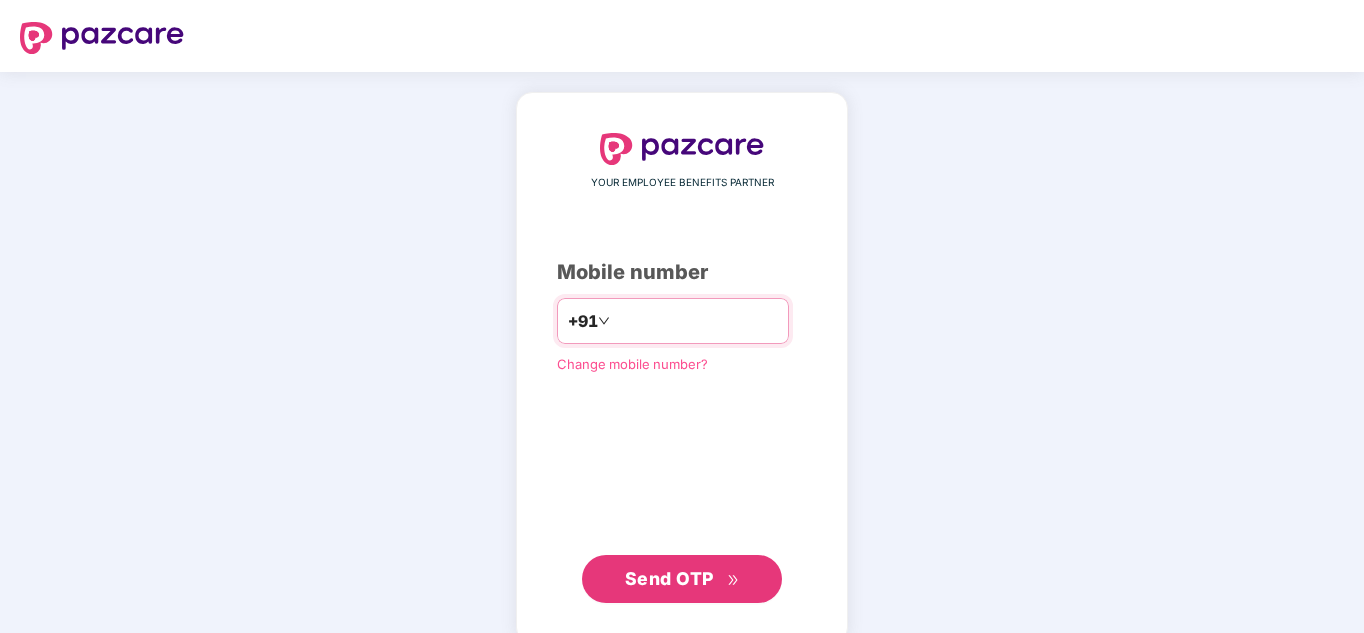 click on "**********" at bounding box center (696, 321) 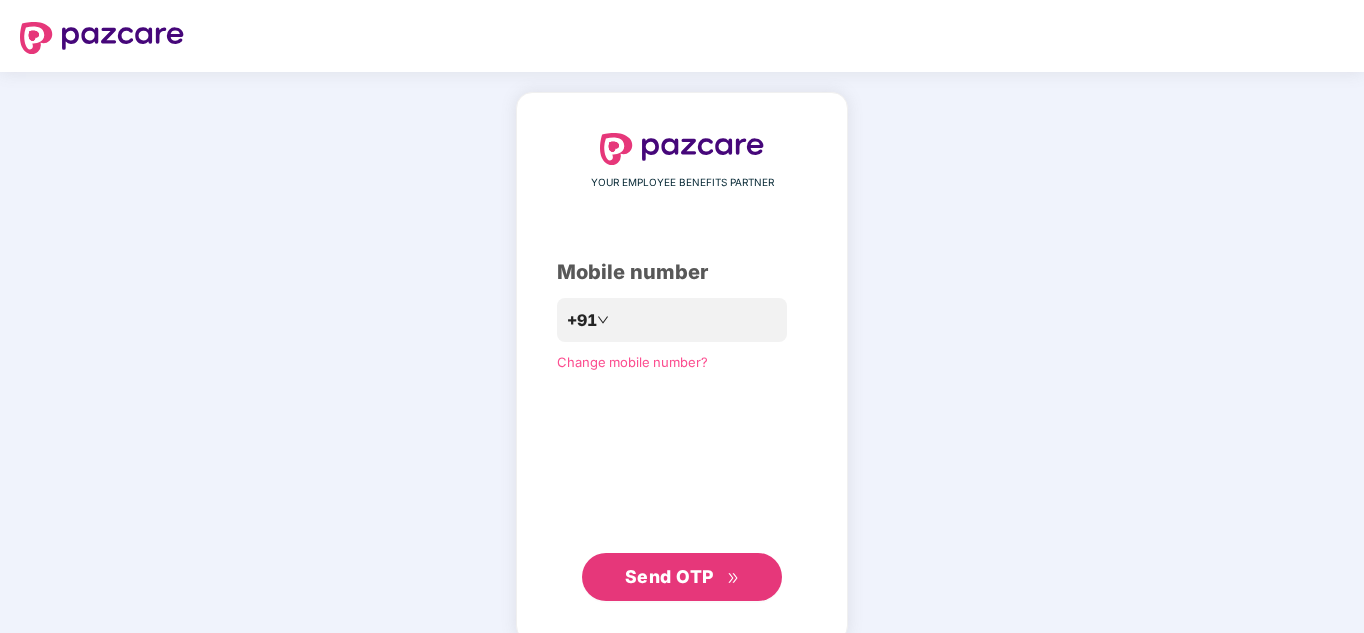 click on "Send OTP" at bounding box center [669, 576] 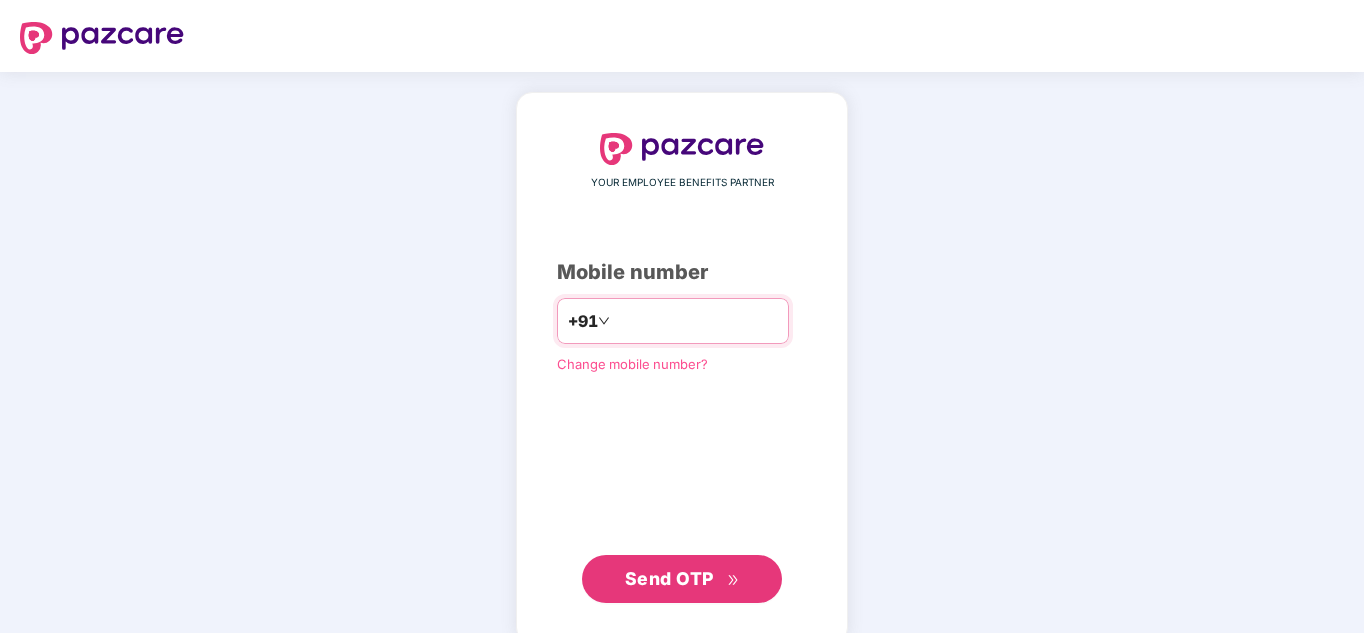 drag, startPoint x: 704, startPoint y: 329, endPoint x: 580, endPoint y: 328, distance: 124.004036 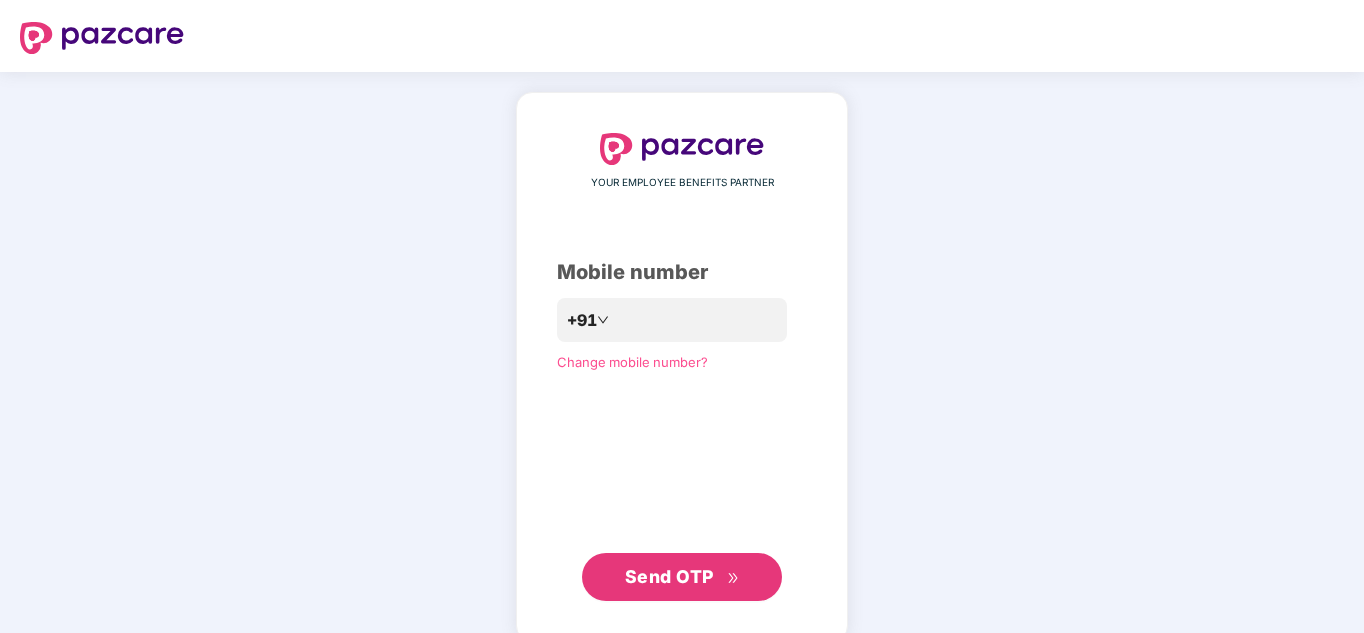 click on "Send OTP" at bounding box center [669, 576] 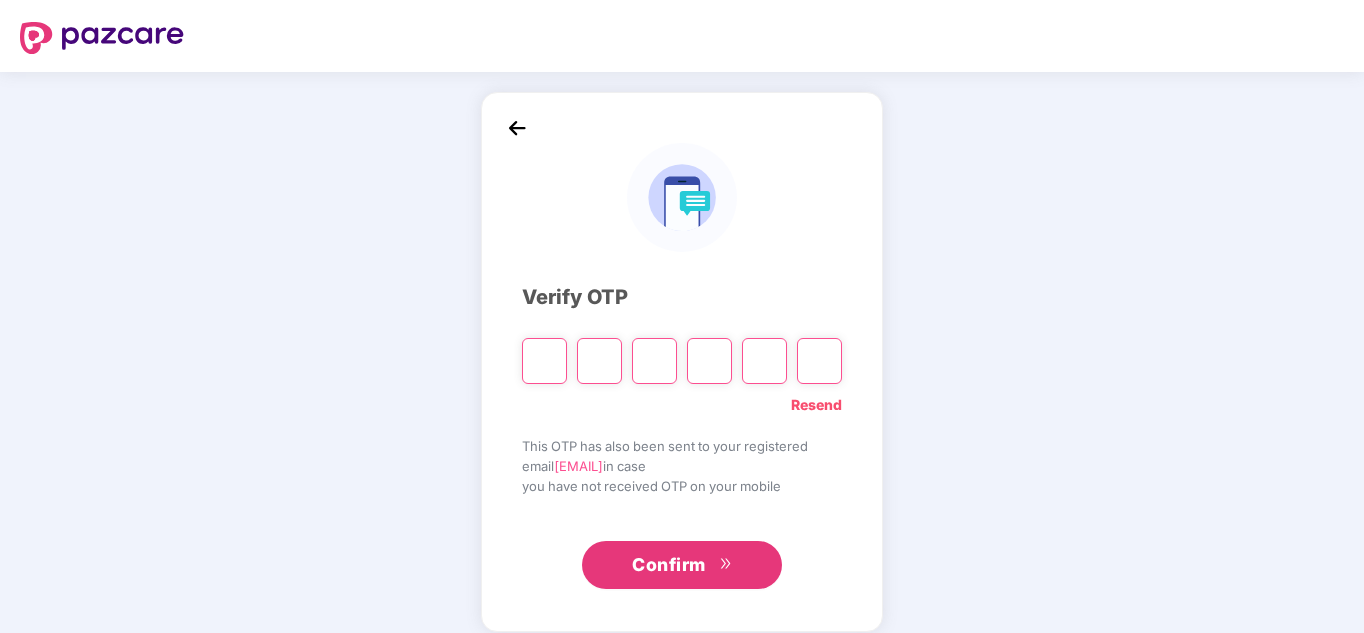 type on "*" 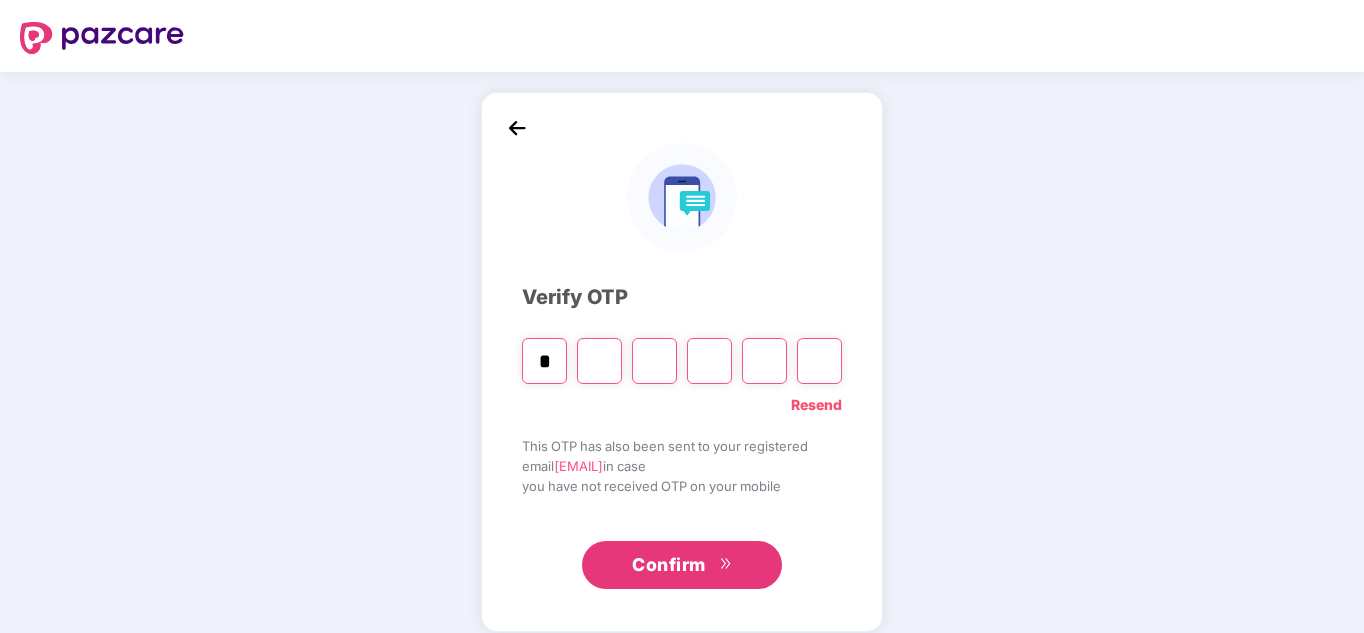 type on "*" 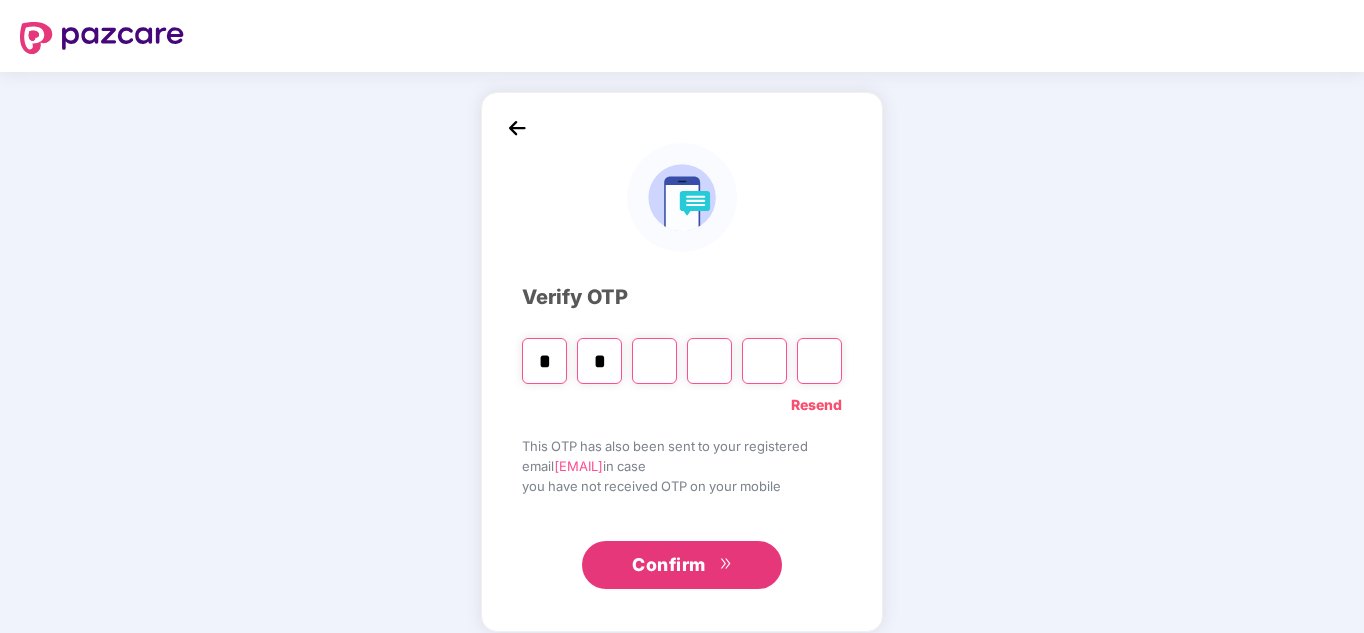 type on "*" 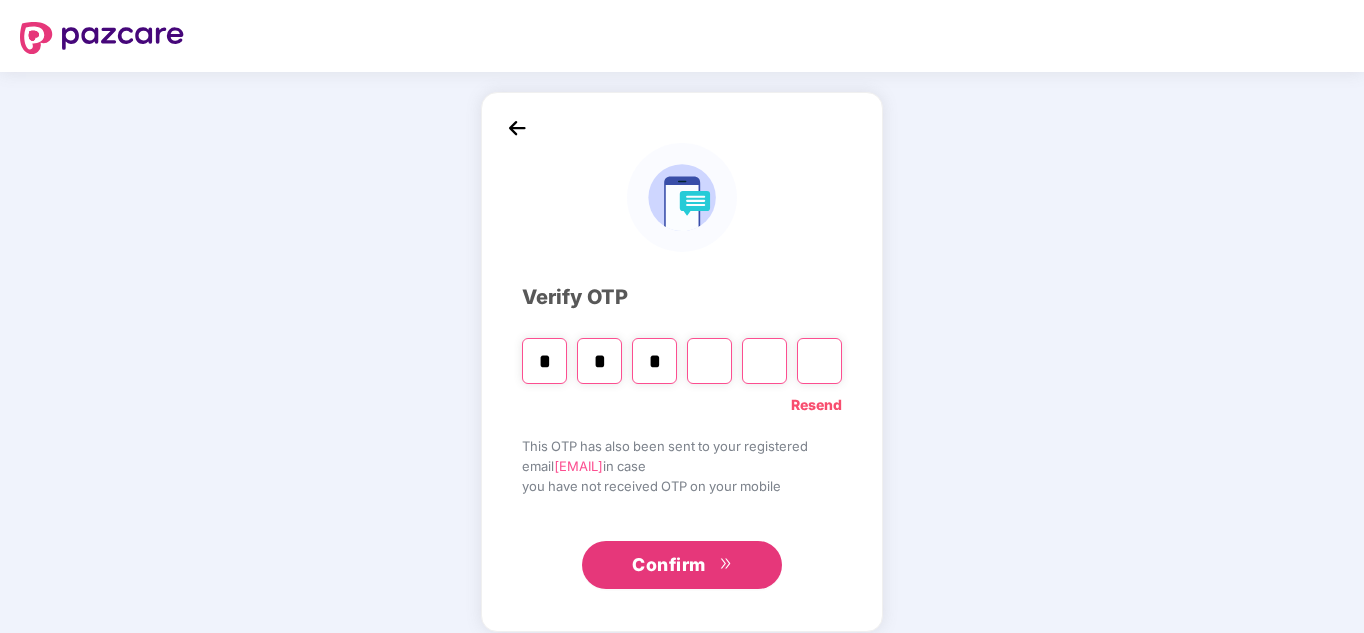 type on "*" 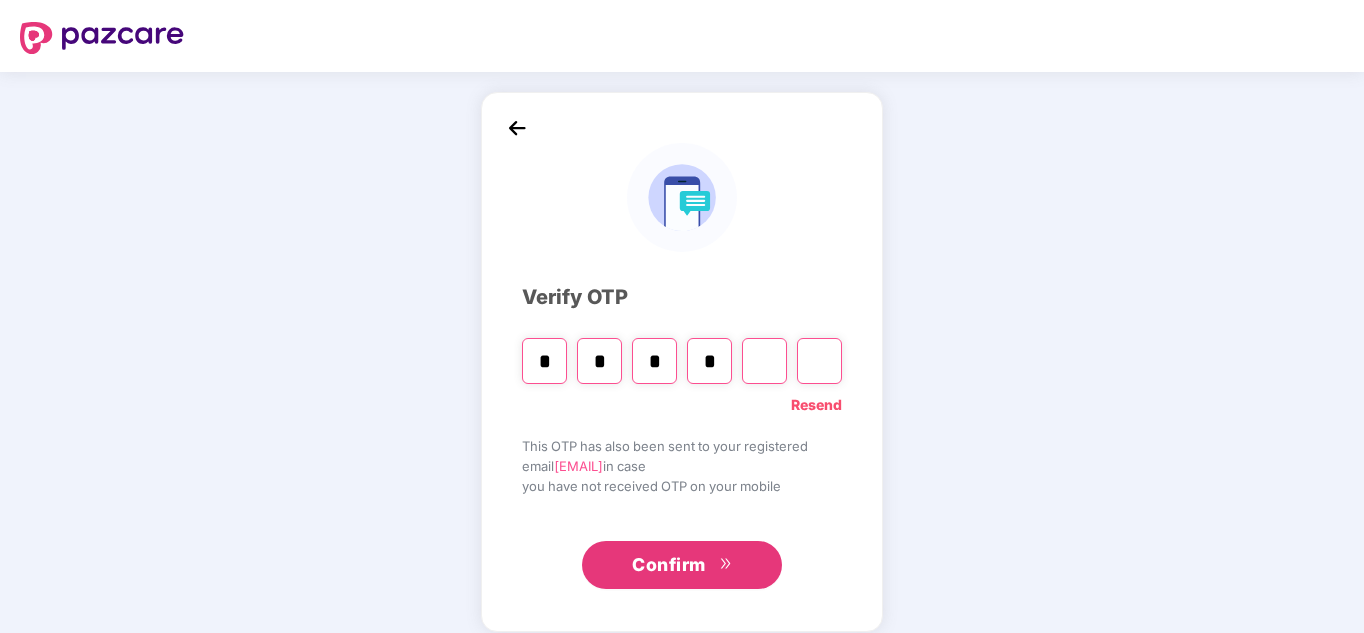 type on "*" 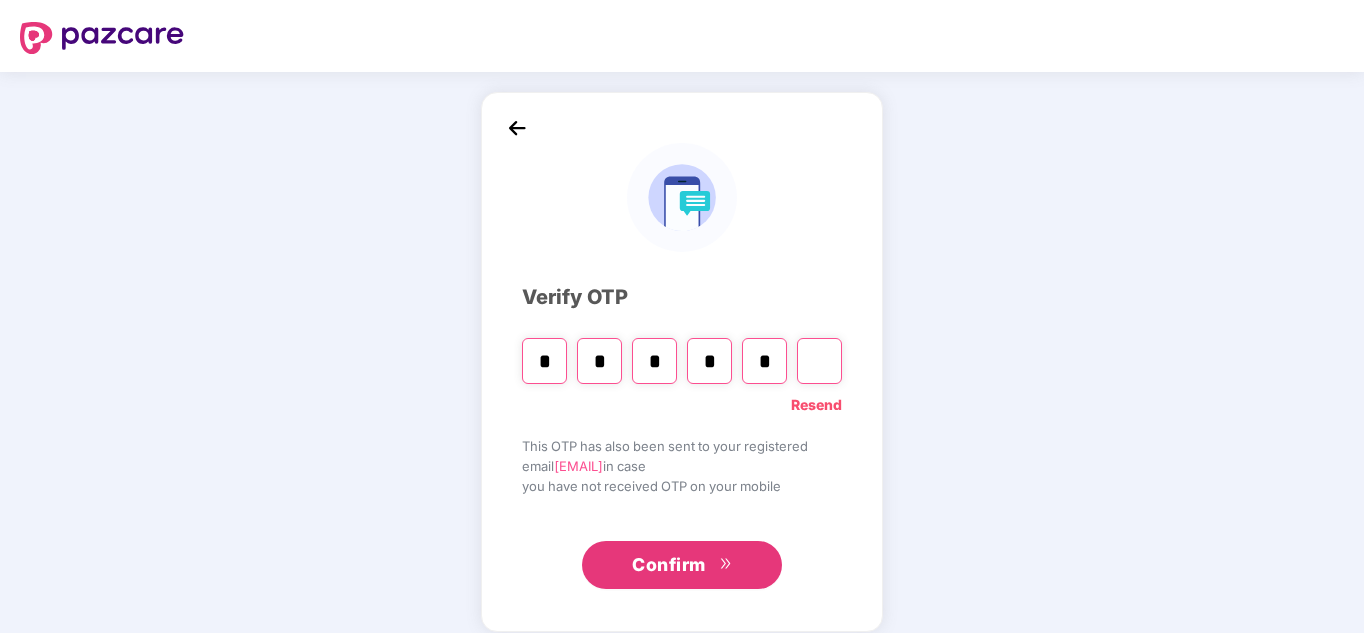 type on "*" 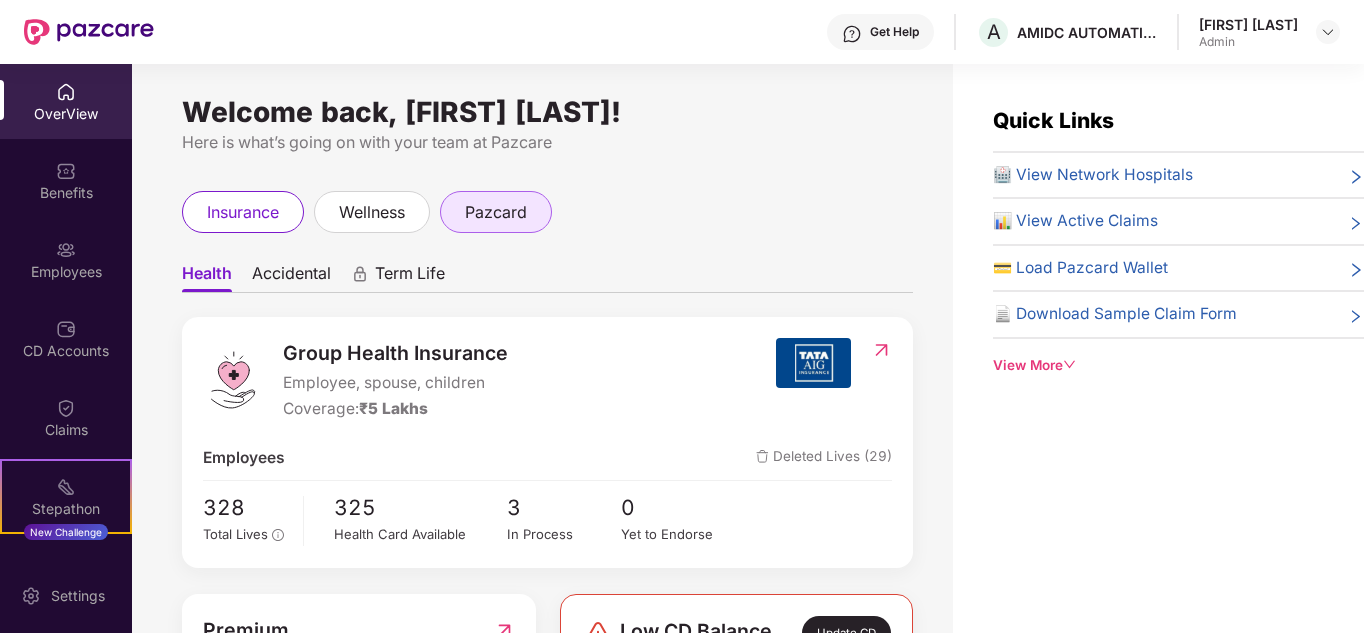 click on "pazcard" at bounding box center [496, 212] 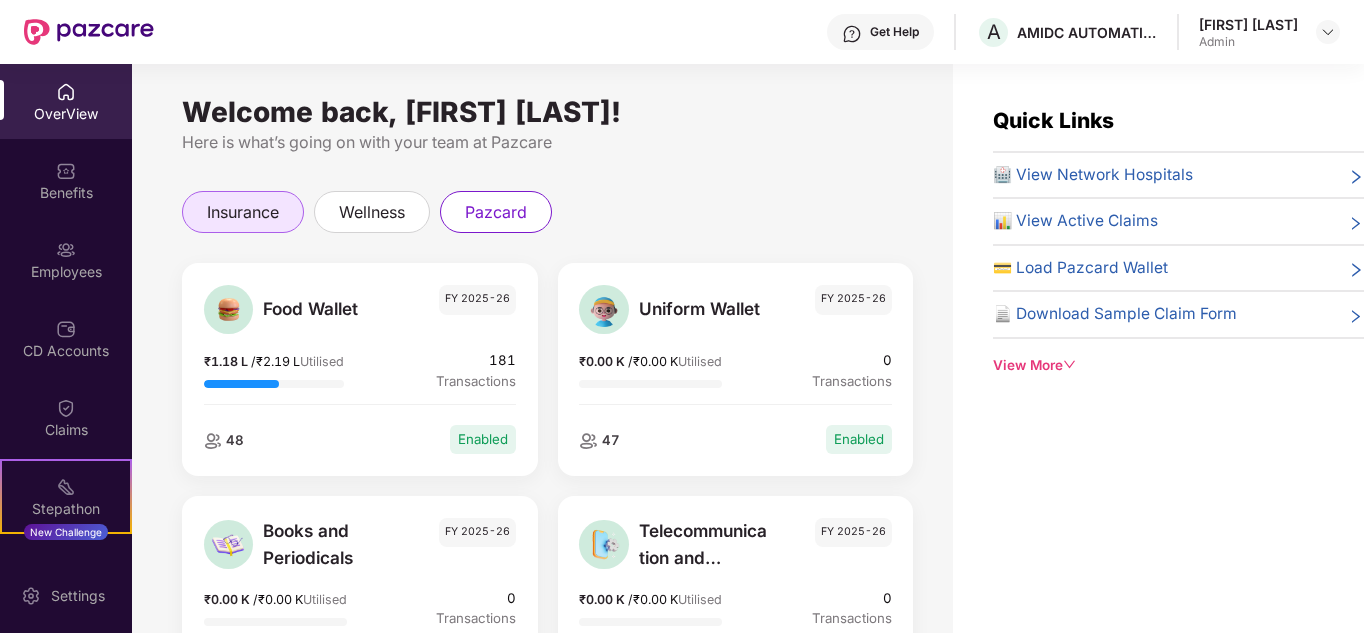 click on "insurance" at bounding box center (243, 212) 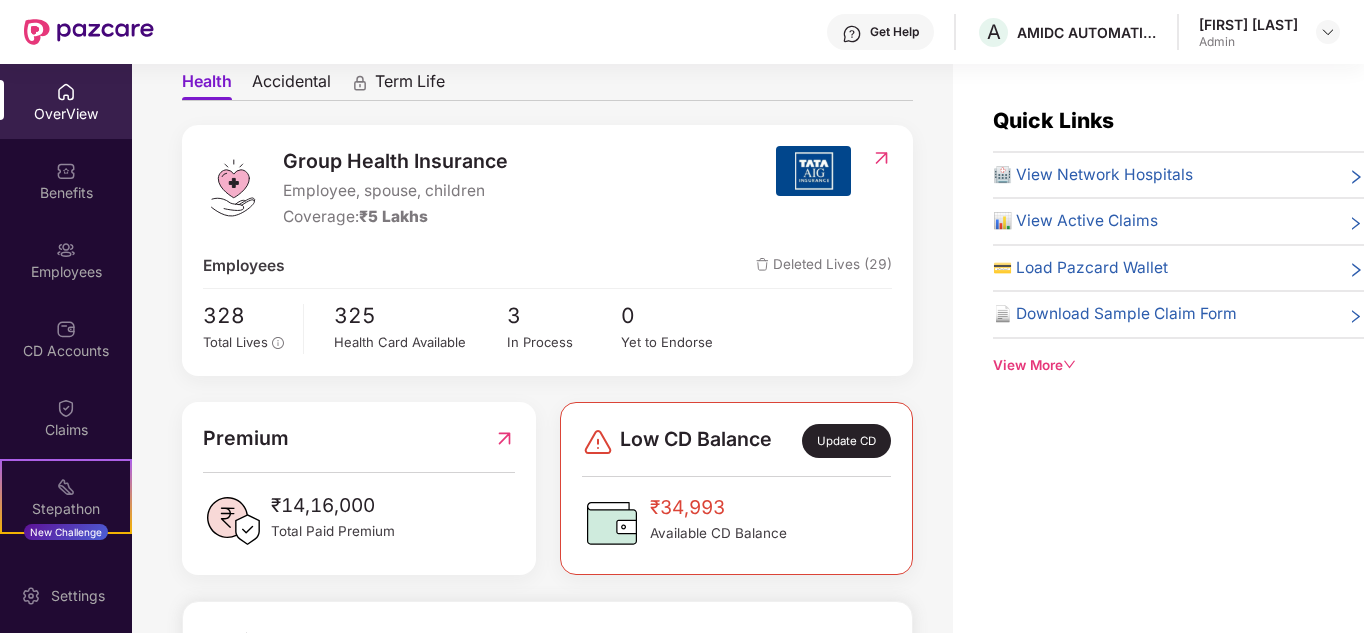 scroll, scrollTop: 92, scrollLeft: 0, axis: vertical 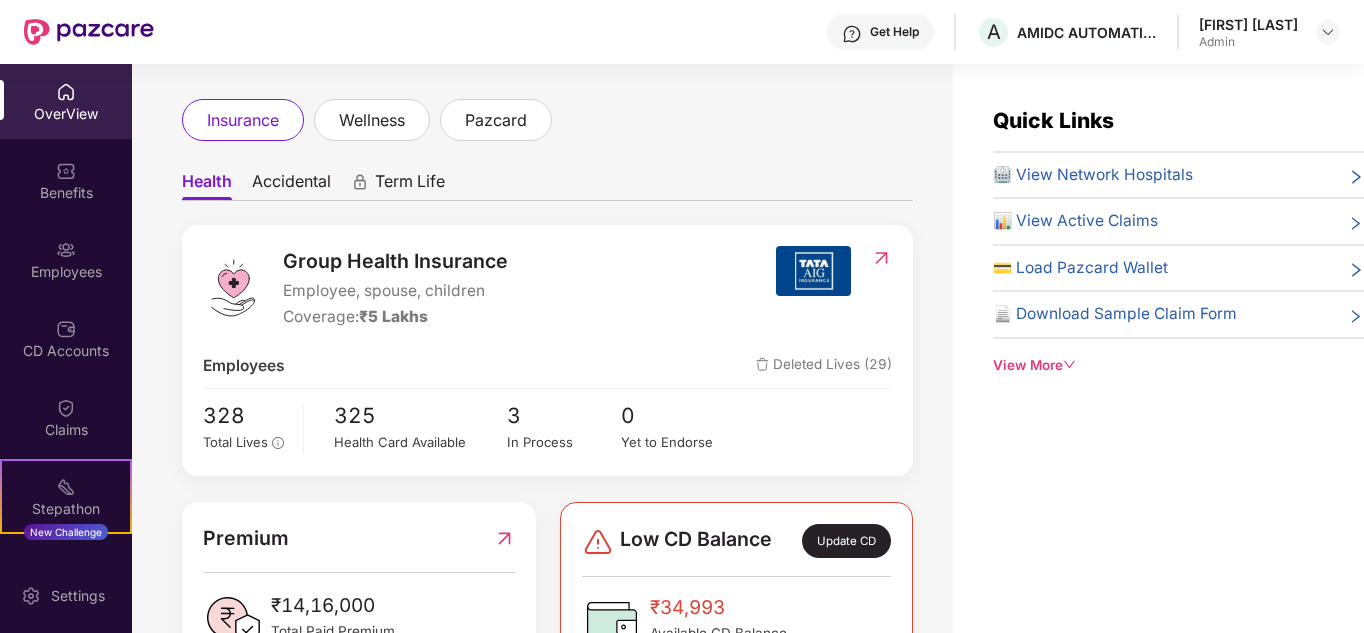 click at bounding box center (813, 271) 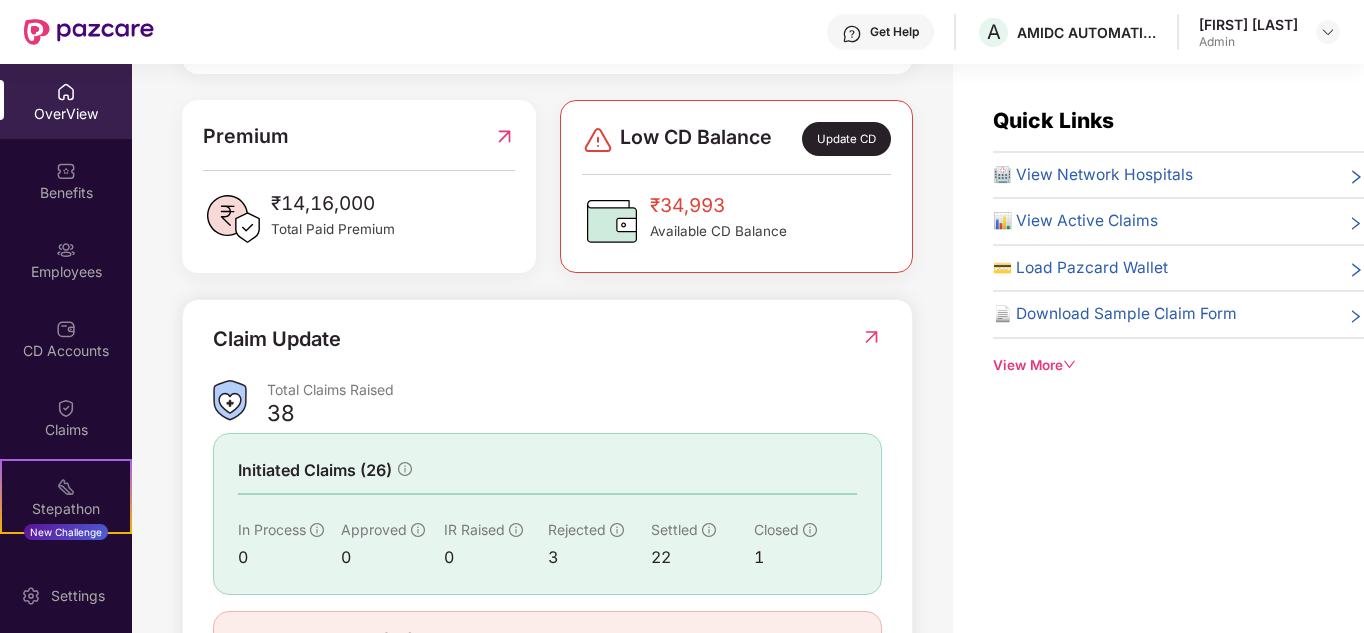 scroll, scrollTop: 592, scrollLeft: 0, axis: vertical 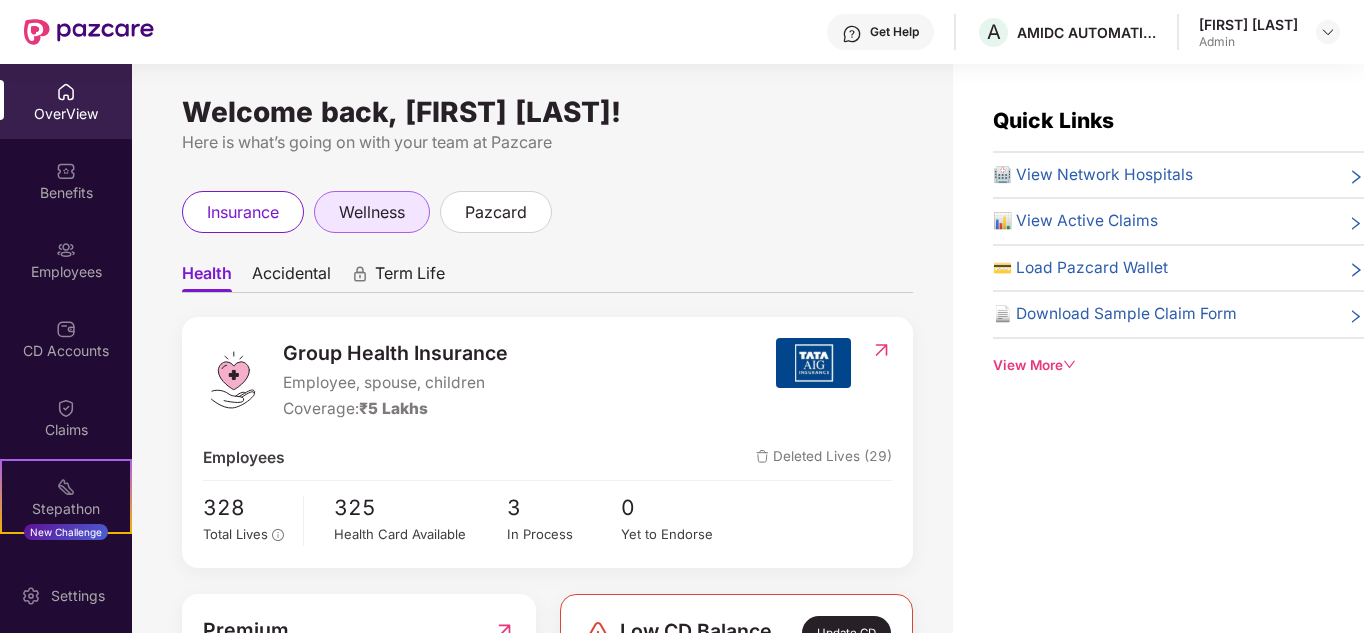click on "wellness" at bounding box center (372, 212) 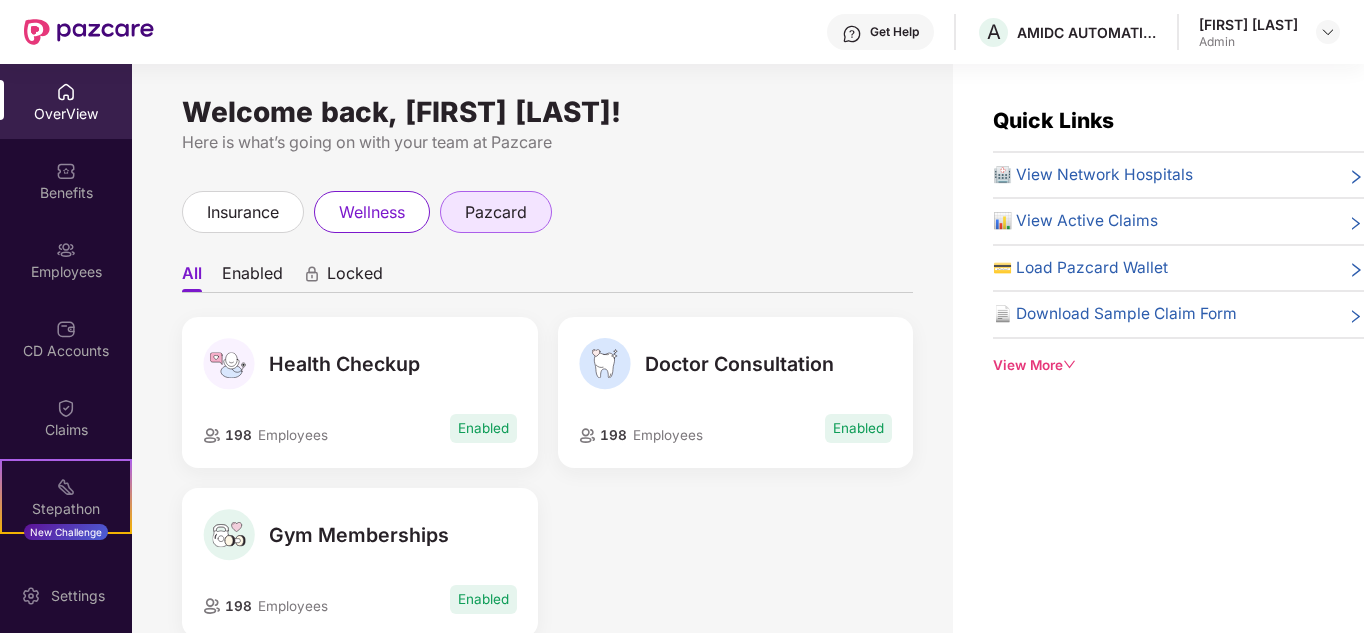 click on "pazcard" at bounding box center [496, 212] 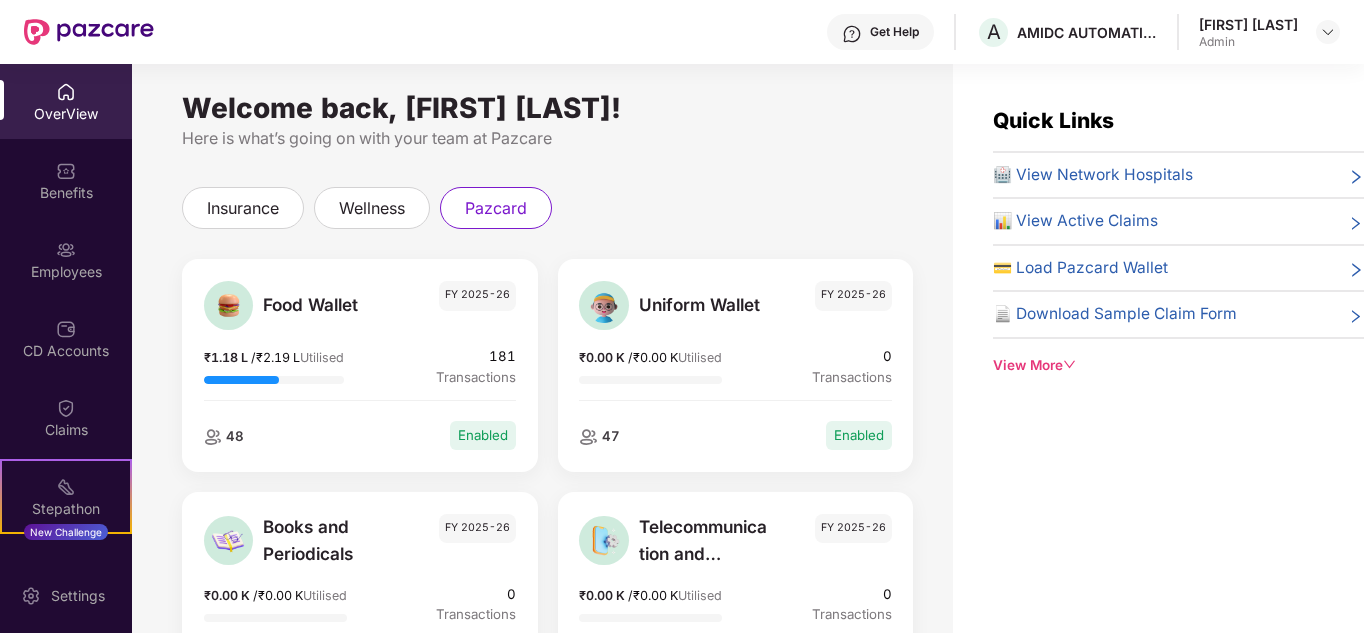 scroll, scrollTop: 0, scrollLeft: 0, axis: both 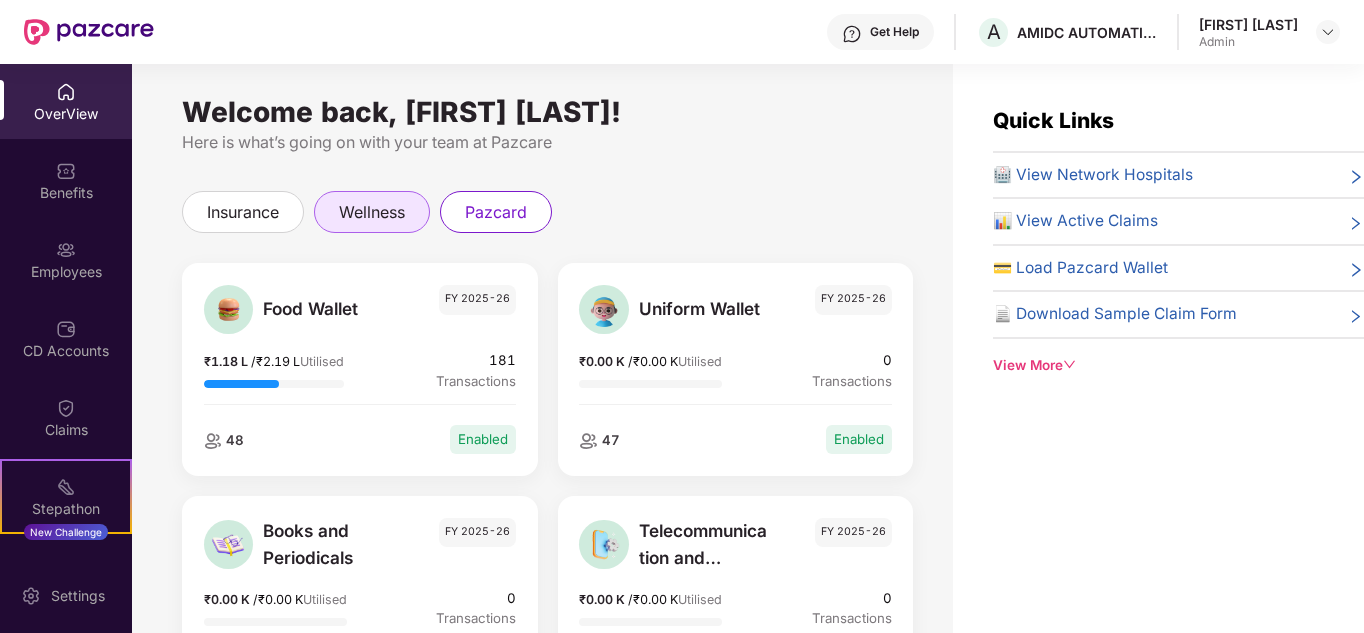 click on "wellness" at bounding box center (372, 212) 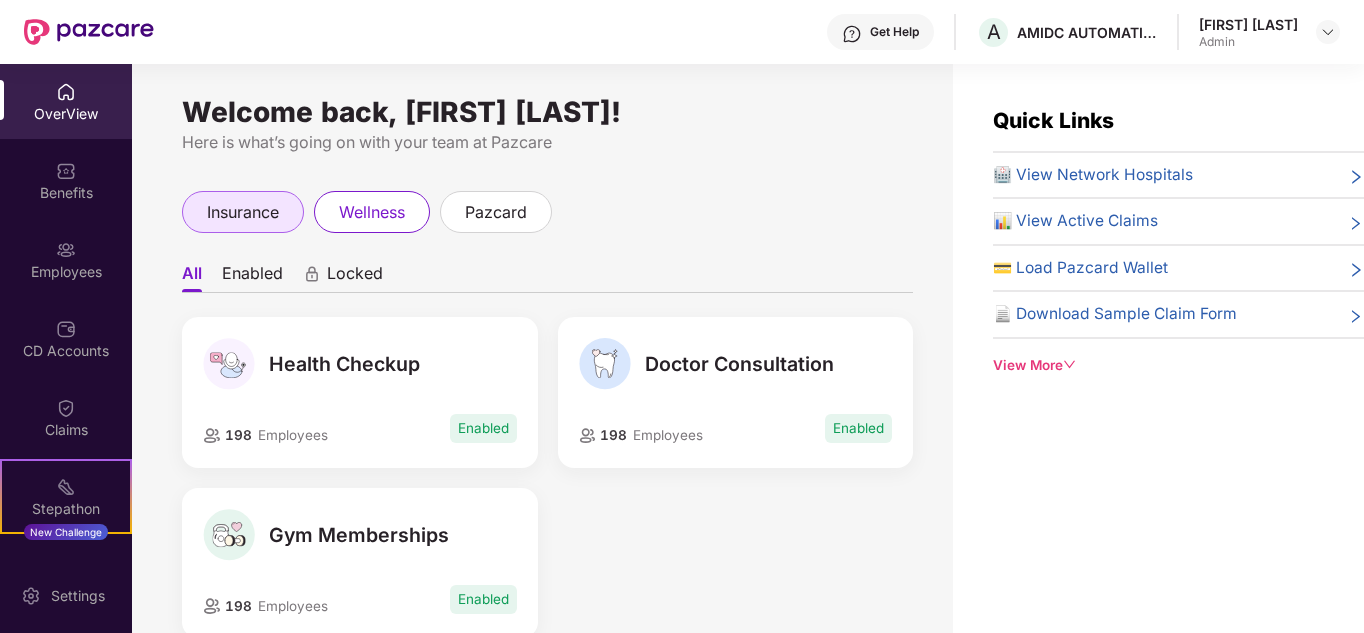 click on "insurance" at bounding box center (243, 212) 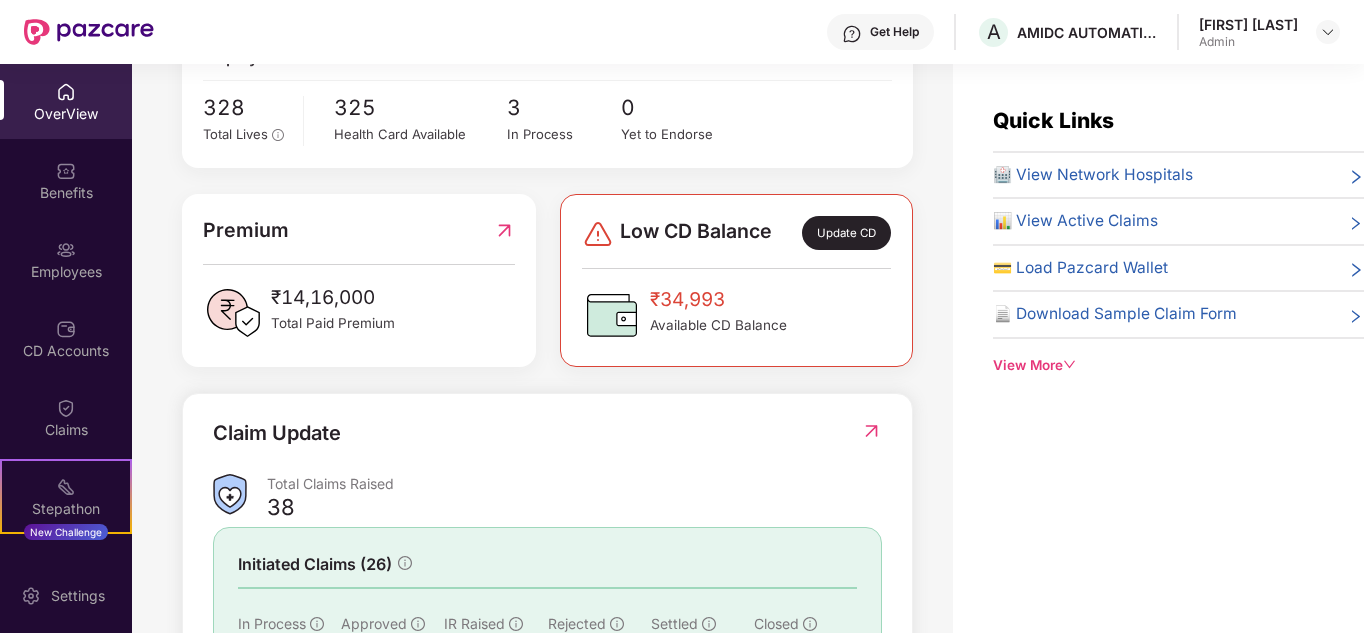 scroll, scrollTop: 592, scrollLeft: 0, axis: vertical 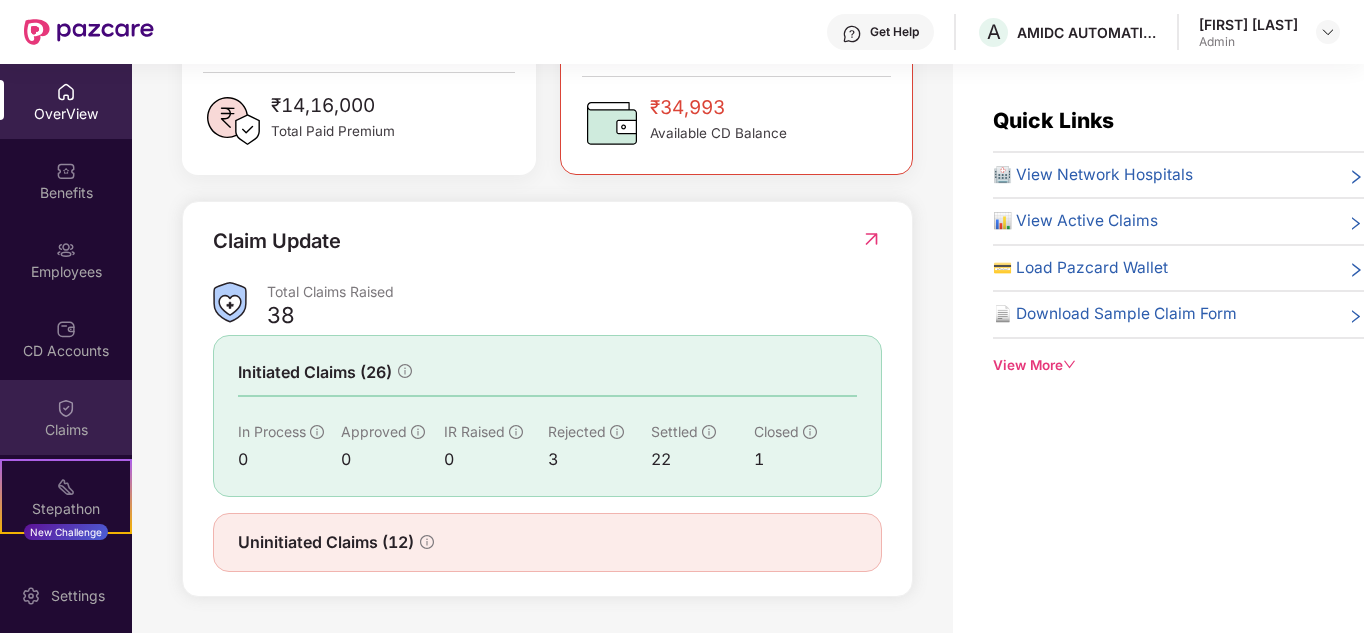 click on "Claims" at bounding box center [66, 430] 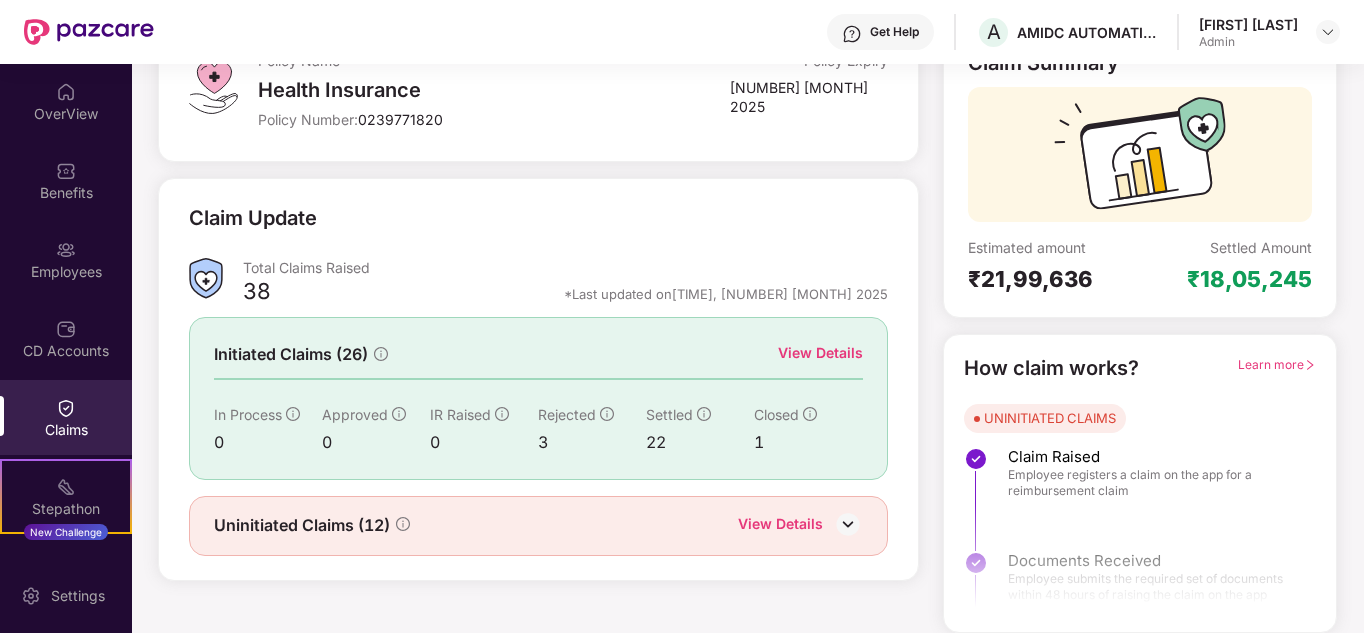 scroll, scrollTop: 0, scrollLeft: 0, axis: both 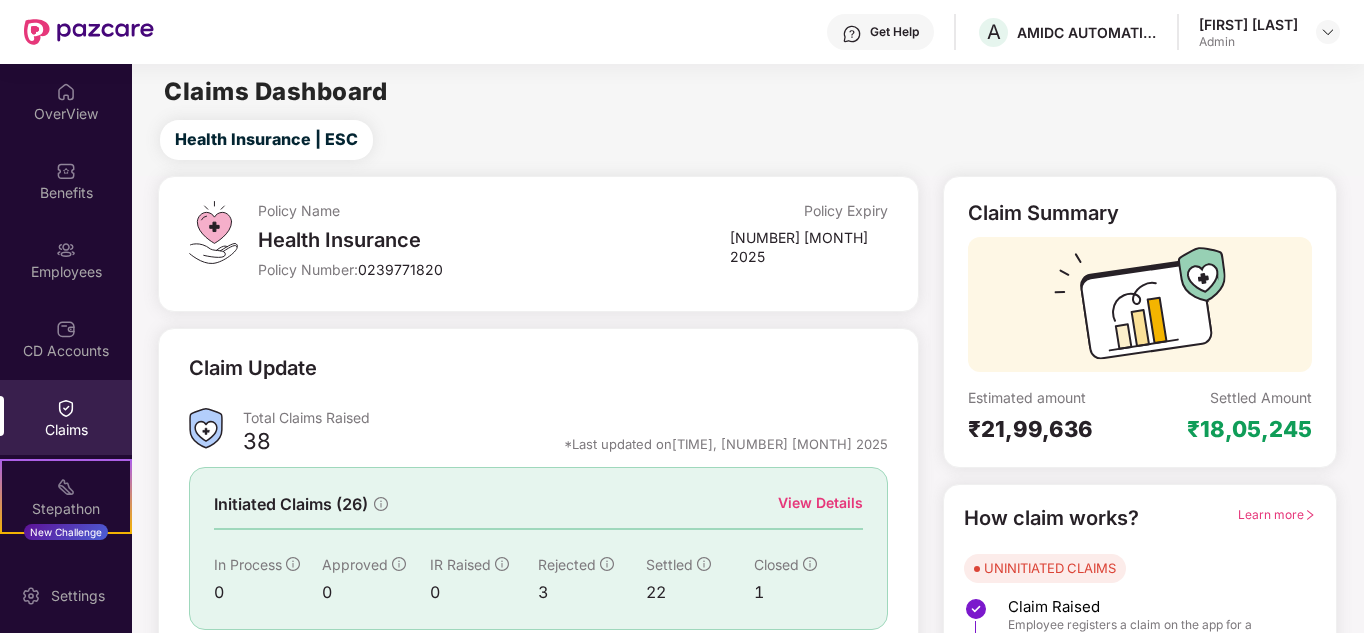 click on "Health Insurance" at bounding box center [467, 240] 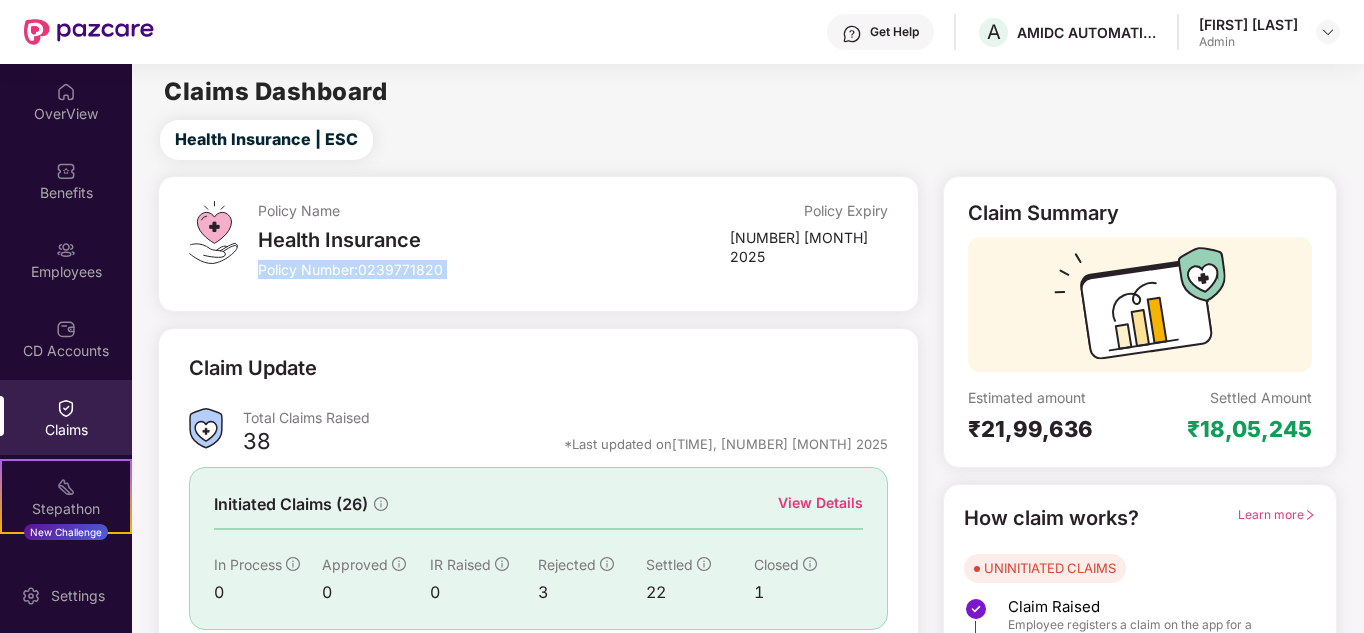 click on "Policy Number:  0239771820" at bounding box center [467, 269] 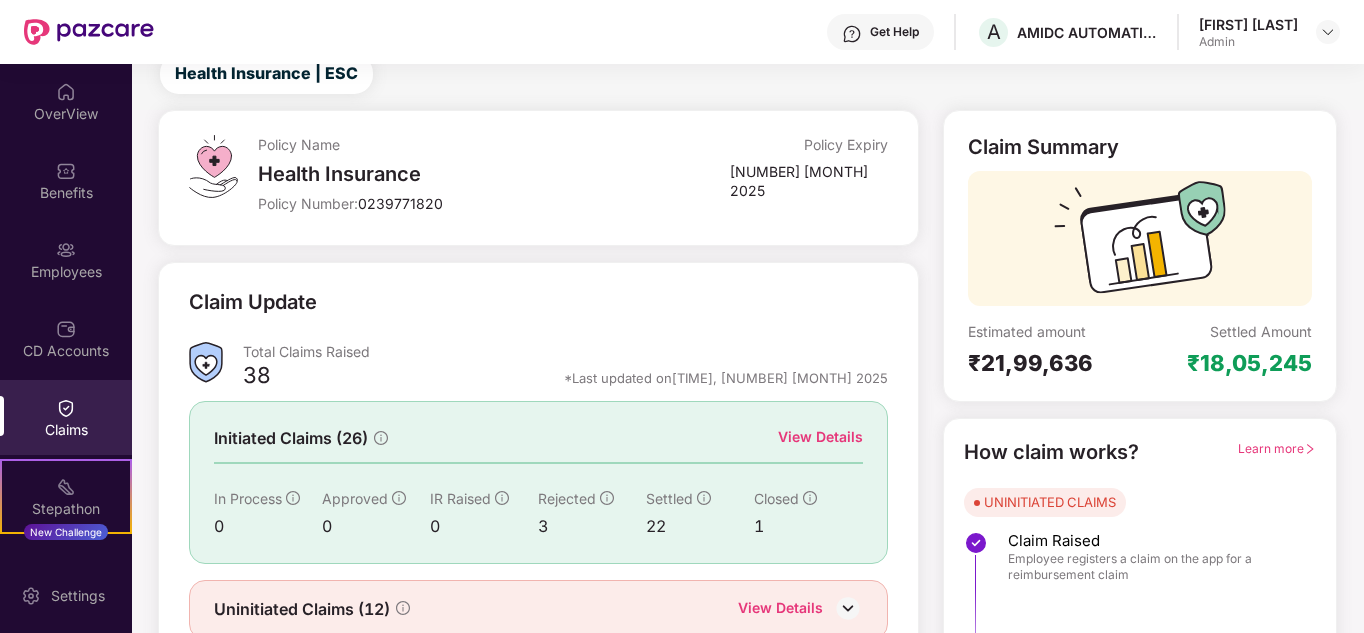 scroll, scrollTop: 0, scrollLeft: 0, axis: both 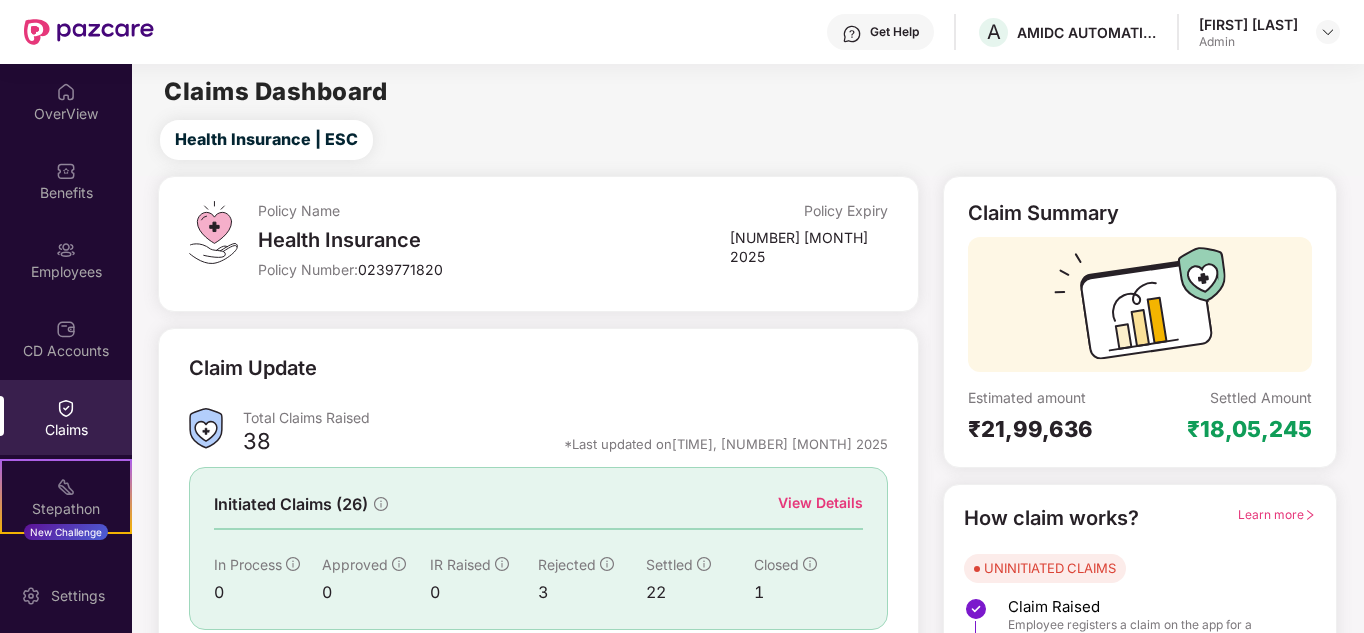 click on "Policy Expiry" at bounding box center (846, 210) 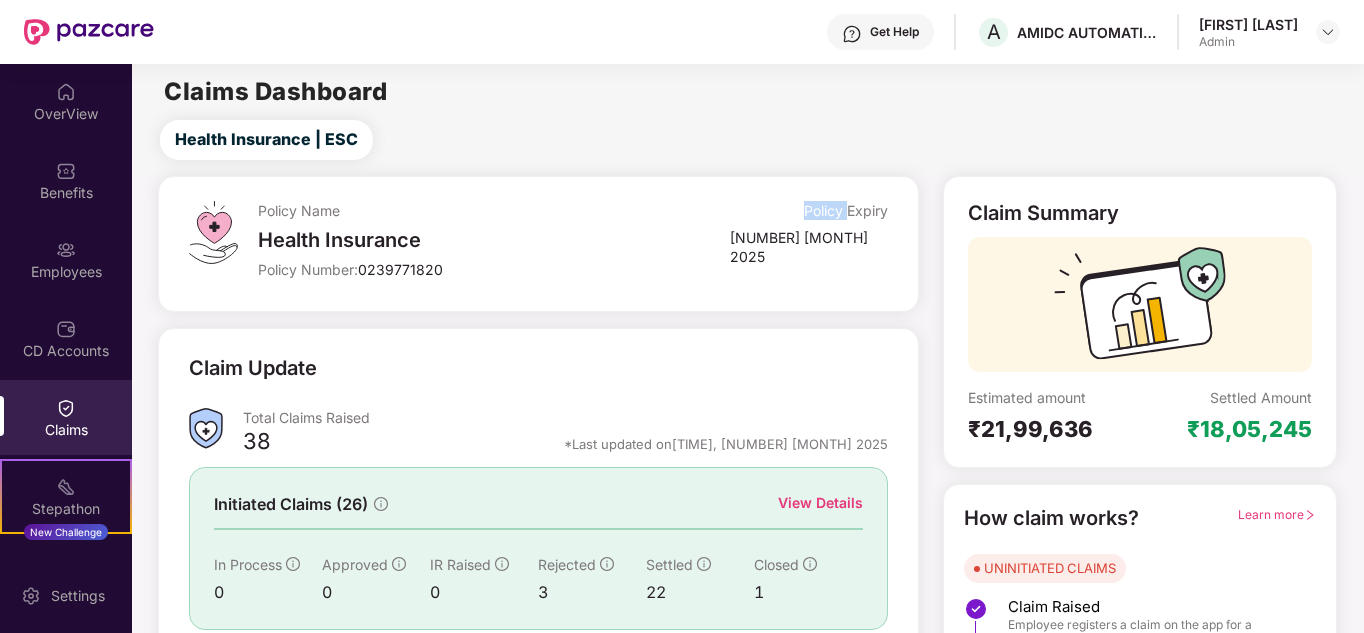 click on "Policy Expiry" at bounding box center [846, 210] 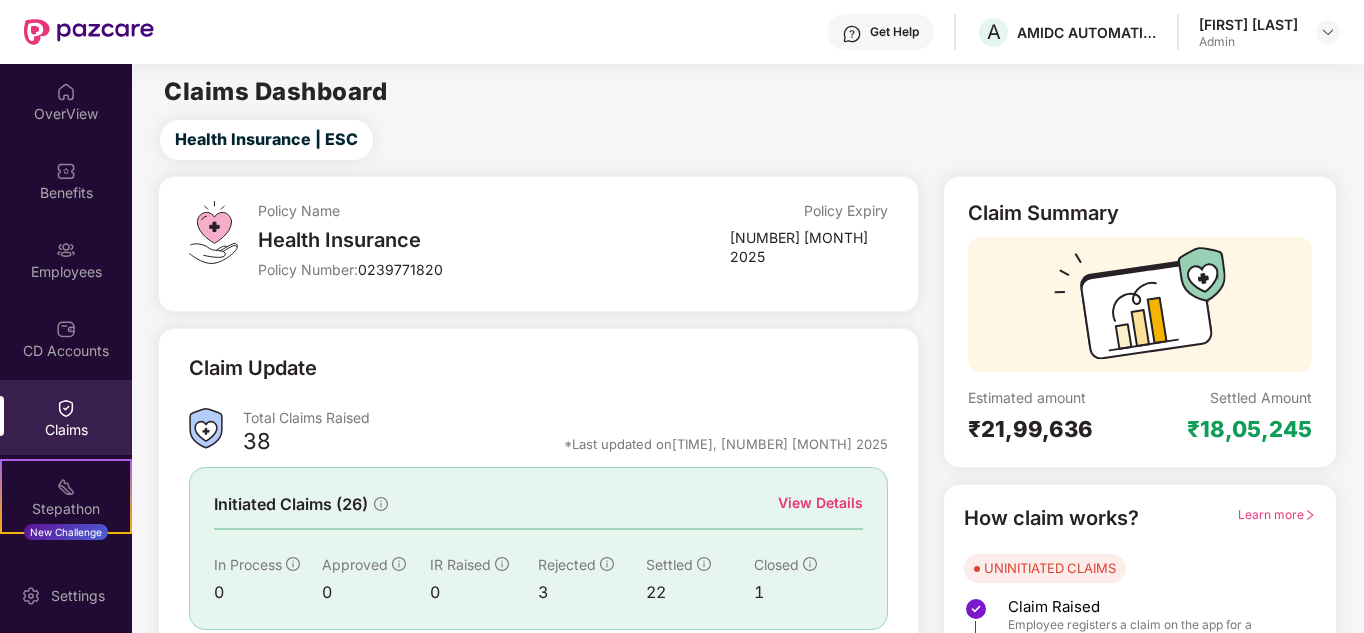 click on "0239771820" at bounding box center (400, 269) 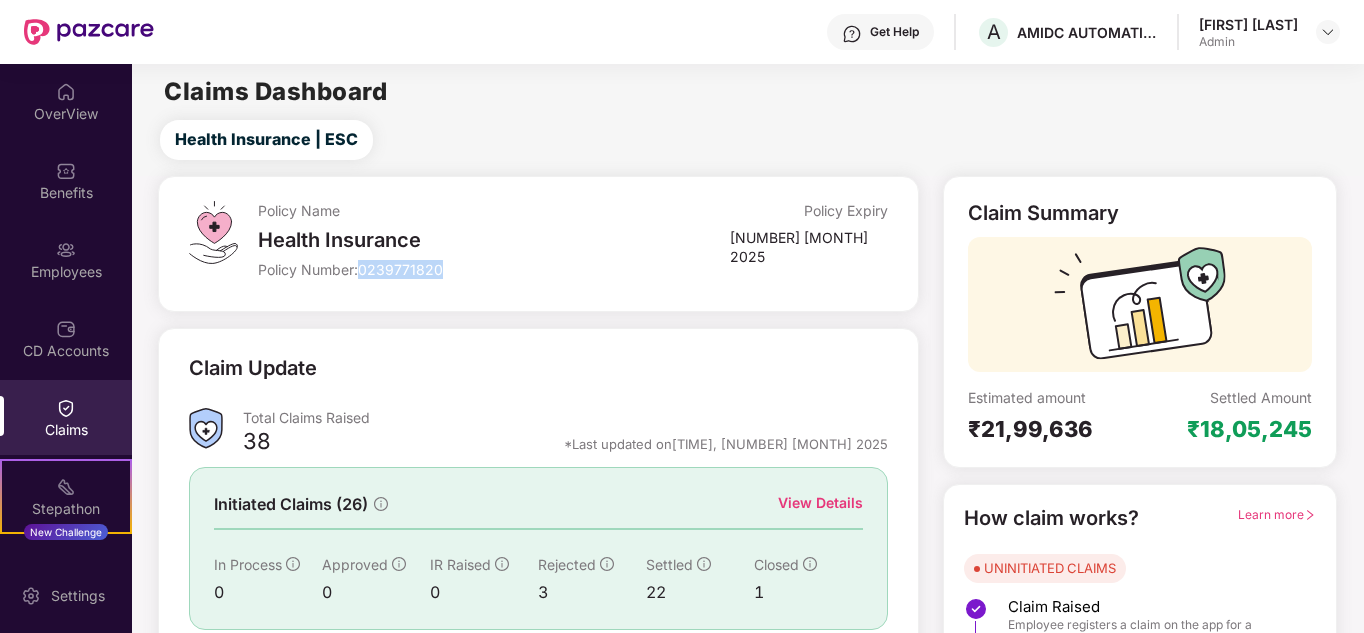 click on "0239771820" at bounding box center (400, 269) 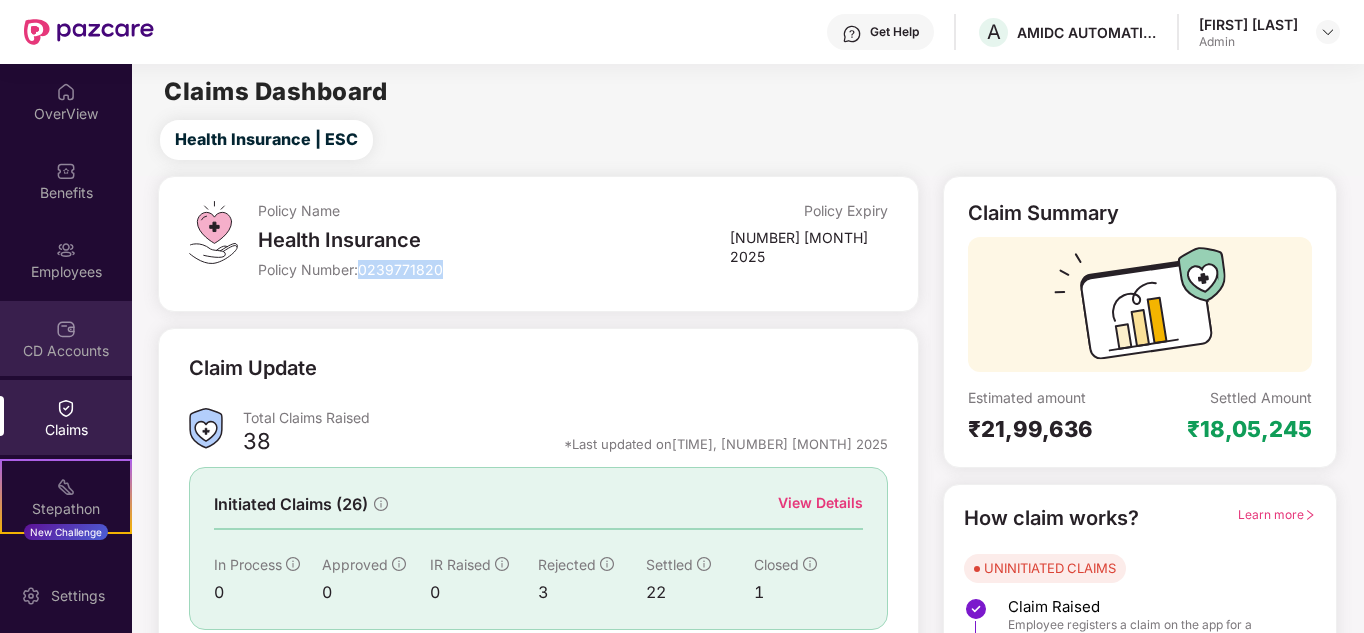 click at bounding box center (66, 329) 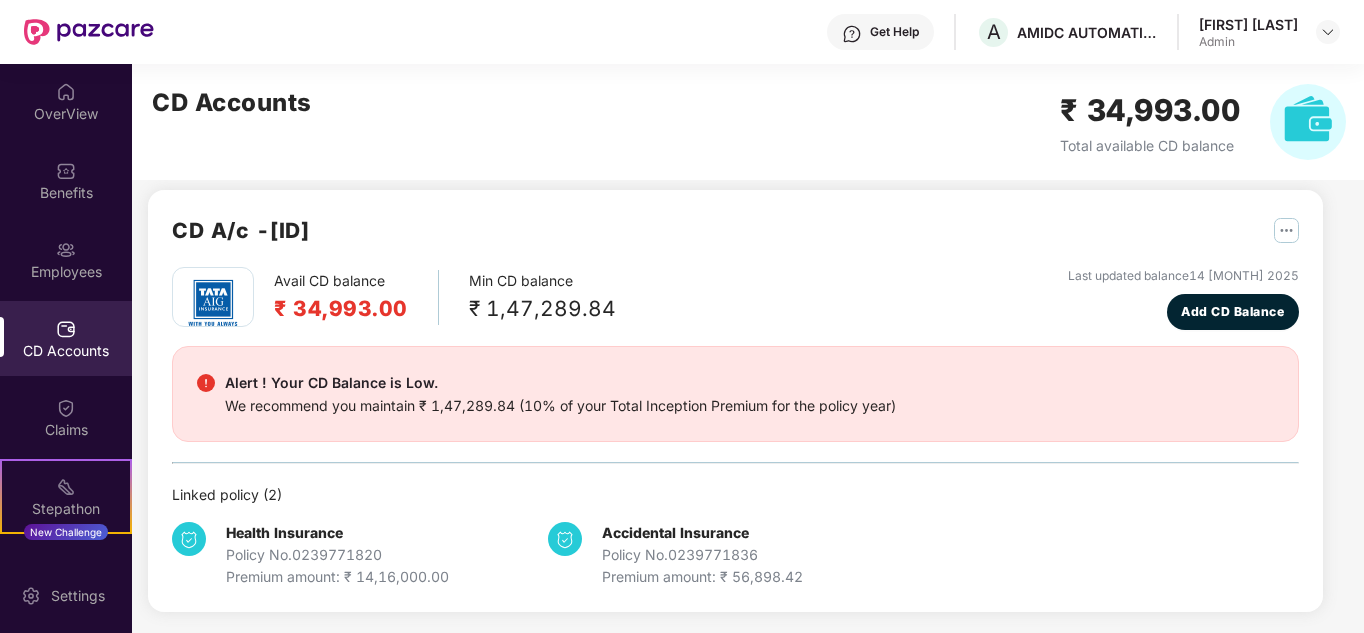 scroll, scrollTop: 17, scrollLeft: 0, axis: vertical 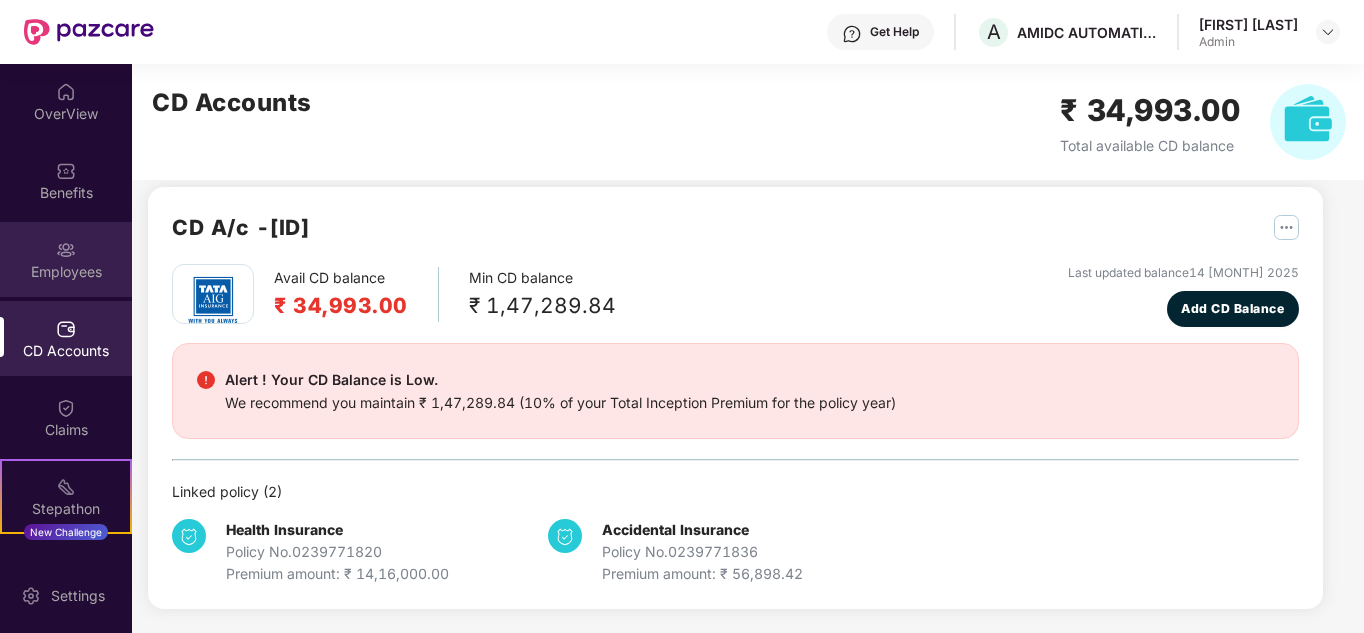 click on "Employees" at bounding box center [66, 272] 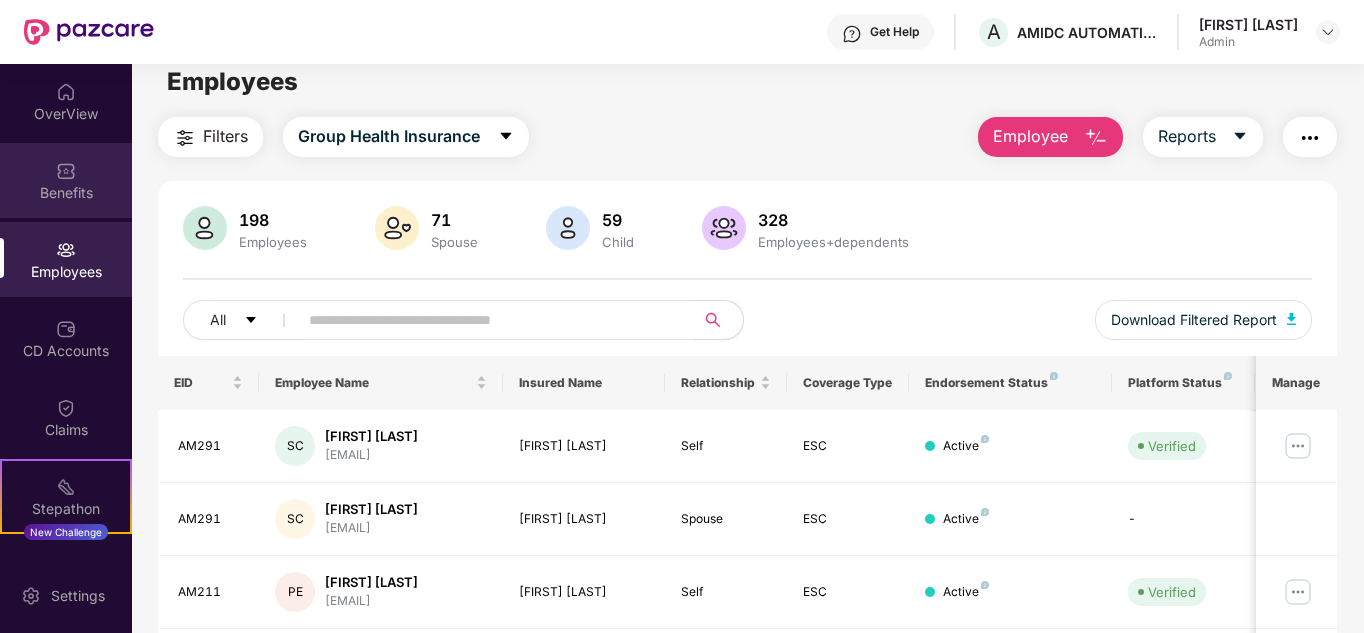 click on "Benefits" at bounding box center (66, 193) 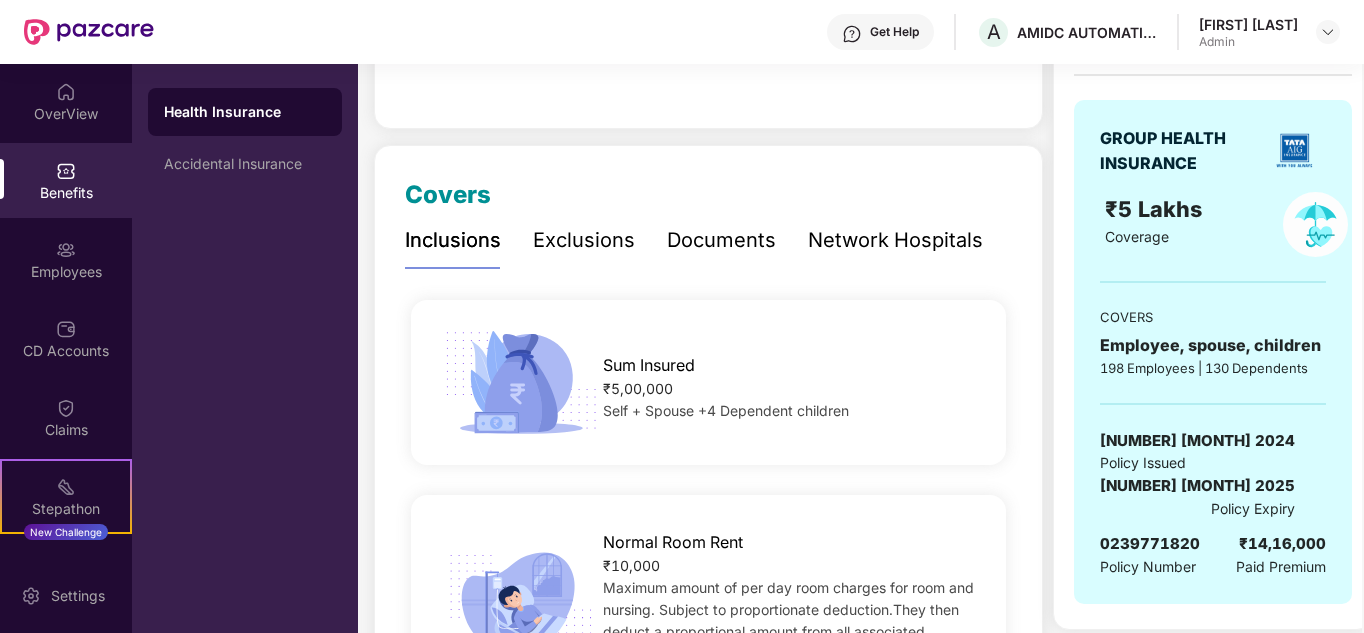 scroll, scrollTop: 200, scrollLeft: 0, axis: vertical 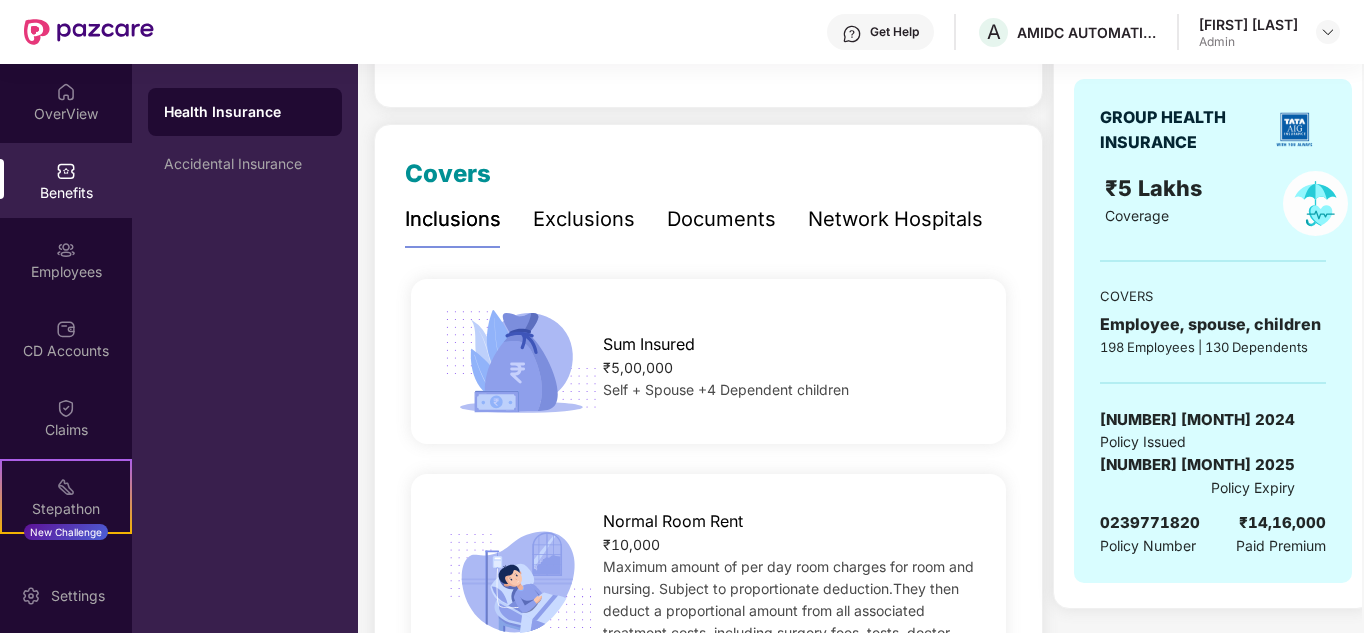 click on "GROUP HEALTH INSURANCE ₹5 Lakhs   Coverage COVERS Employee, spouse, children 198 Employees | 130 Dependents 09 [MONTH] 2024 Policy Issued 08 [MONTH] 2025 Policy Expiry 0239771820 Policy Number ₹14,16,000 Paid Premium" at bounding box center (1213, 331) 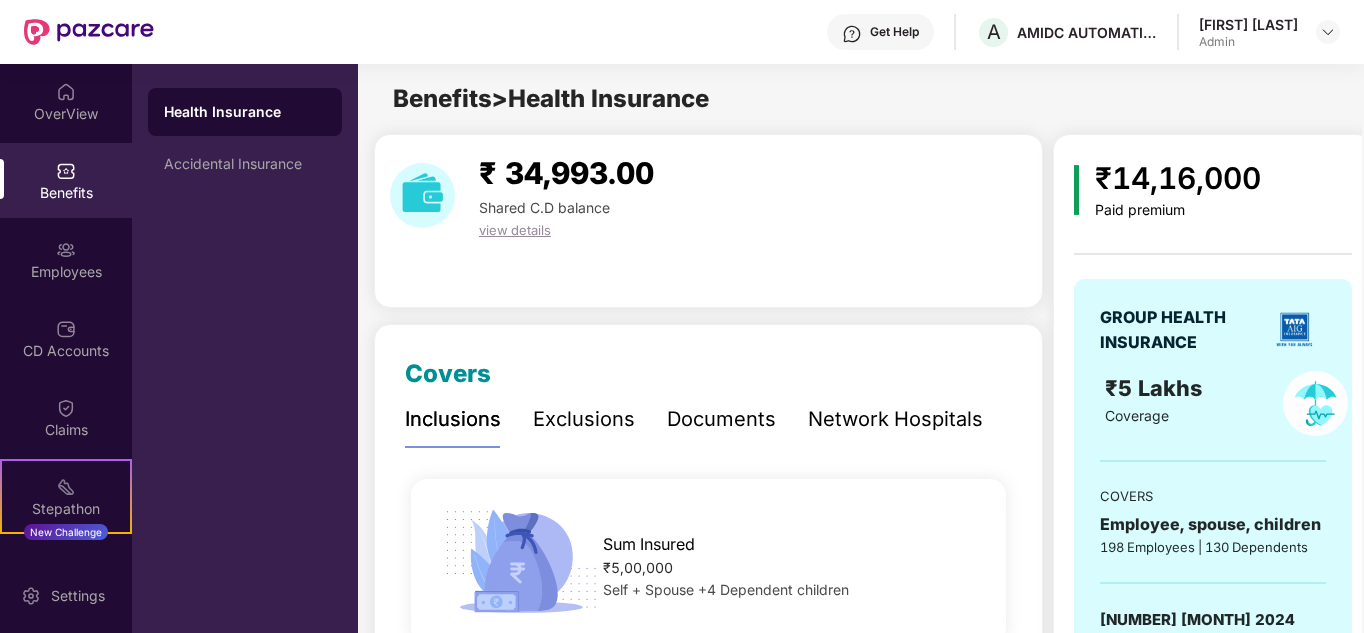 click on "view details" at bounding box center (515, 230) 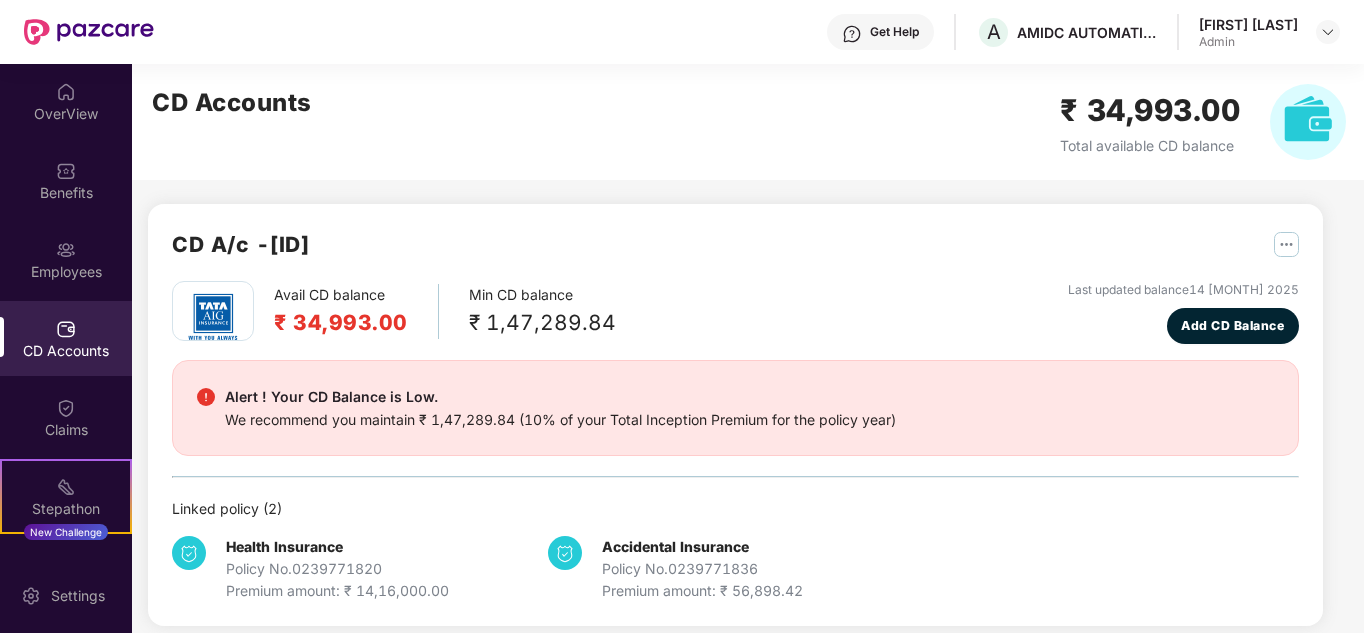 scroll, scrollTop: 17, scrollLeft: 0, axis: vertical 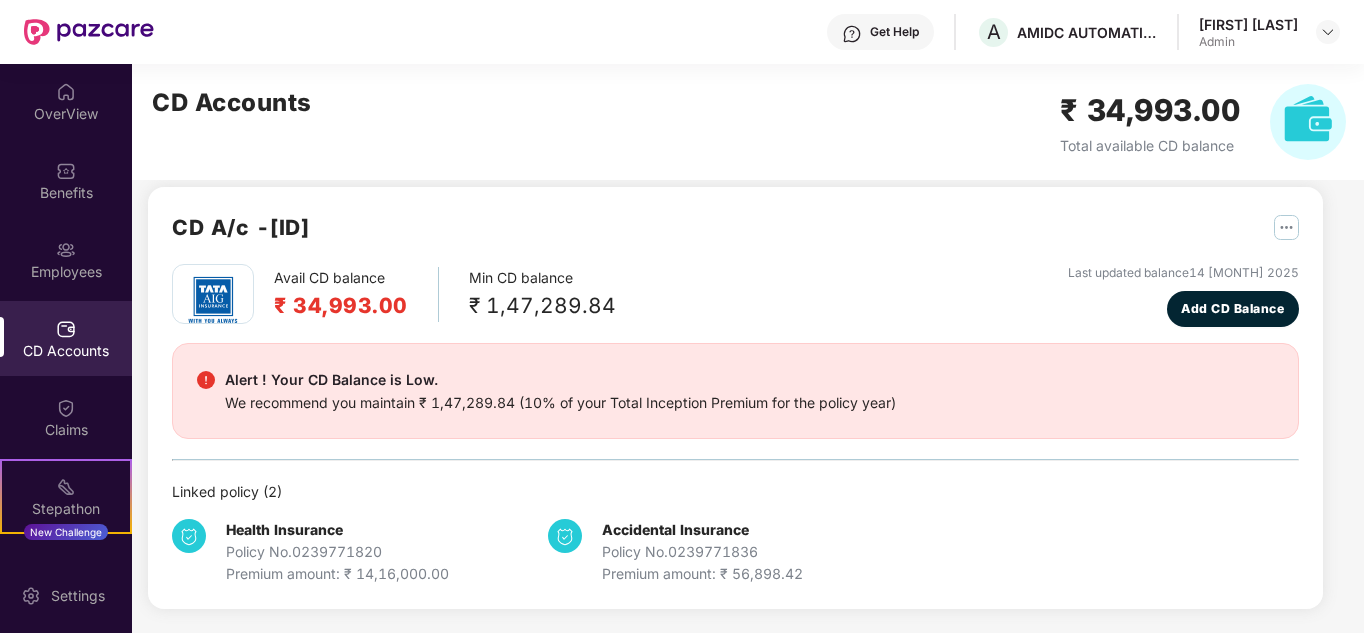 click on "Policy No.  0239771820" at bounding box center (337, 552) 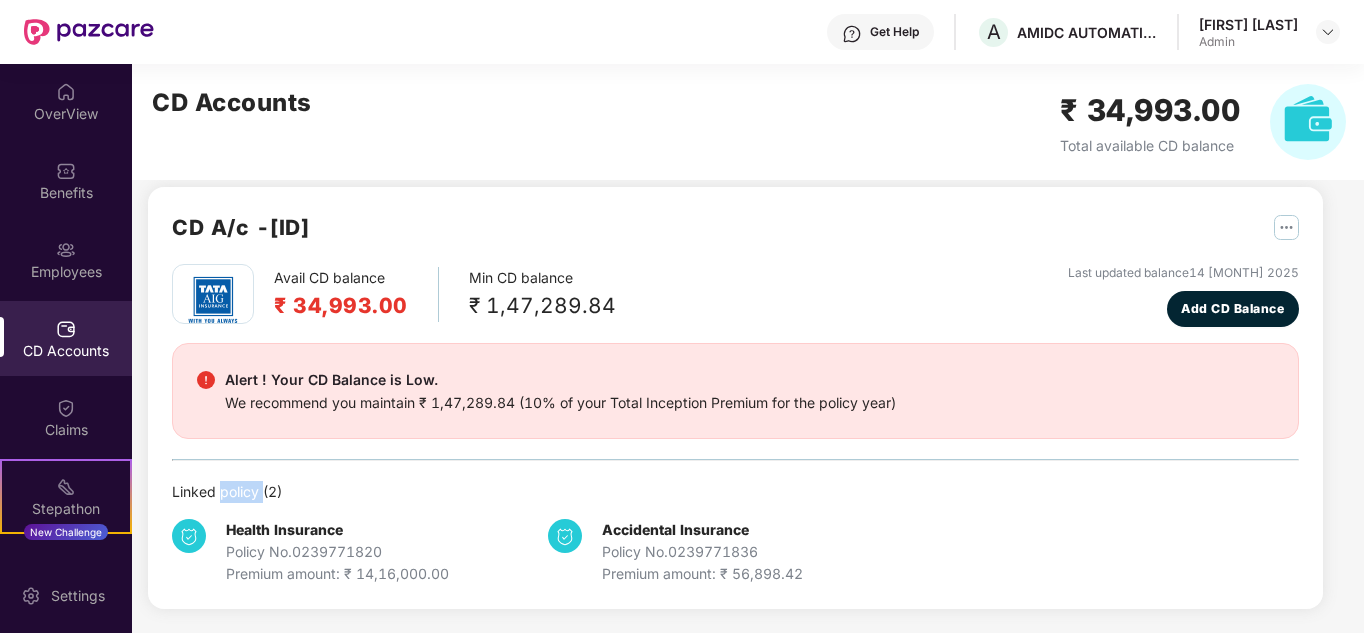 click on "Linked policy ( 2 )" at bounding box center [735, 492] 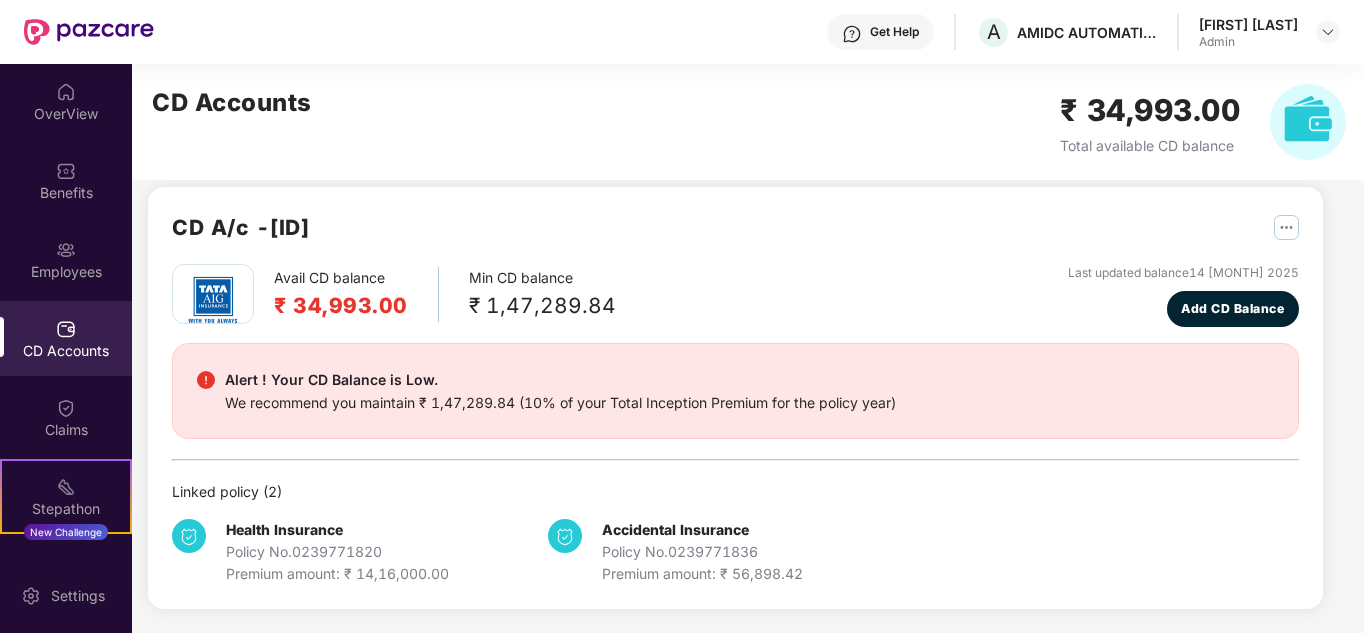 click on "Health Insurance Policy No.  0239771820 Premium amount: ₹ 14,16,000.00" at bounding box center (360, 552) 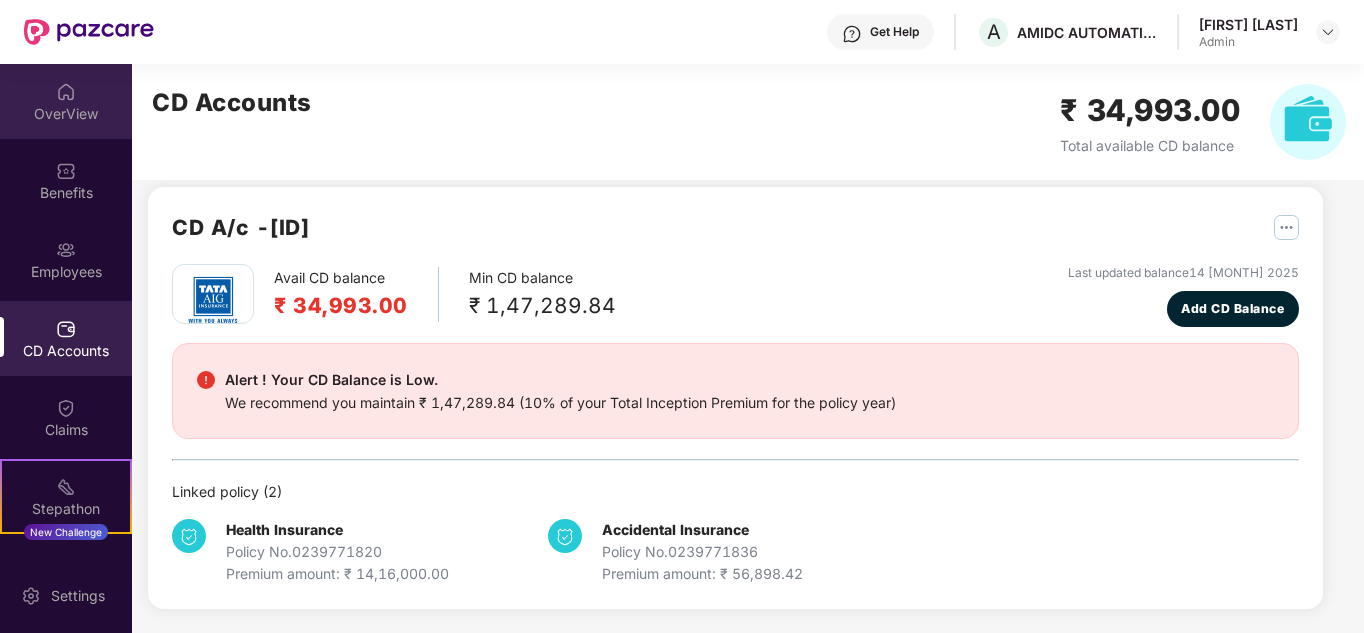 click on "OverView" at bounding box center [66, 114] 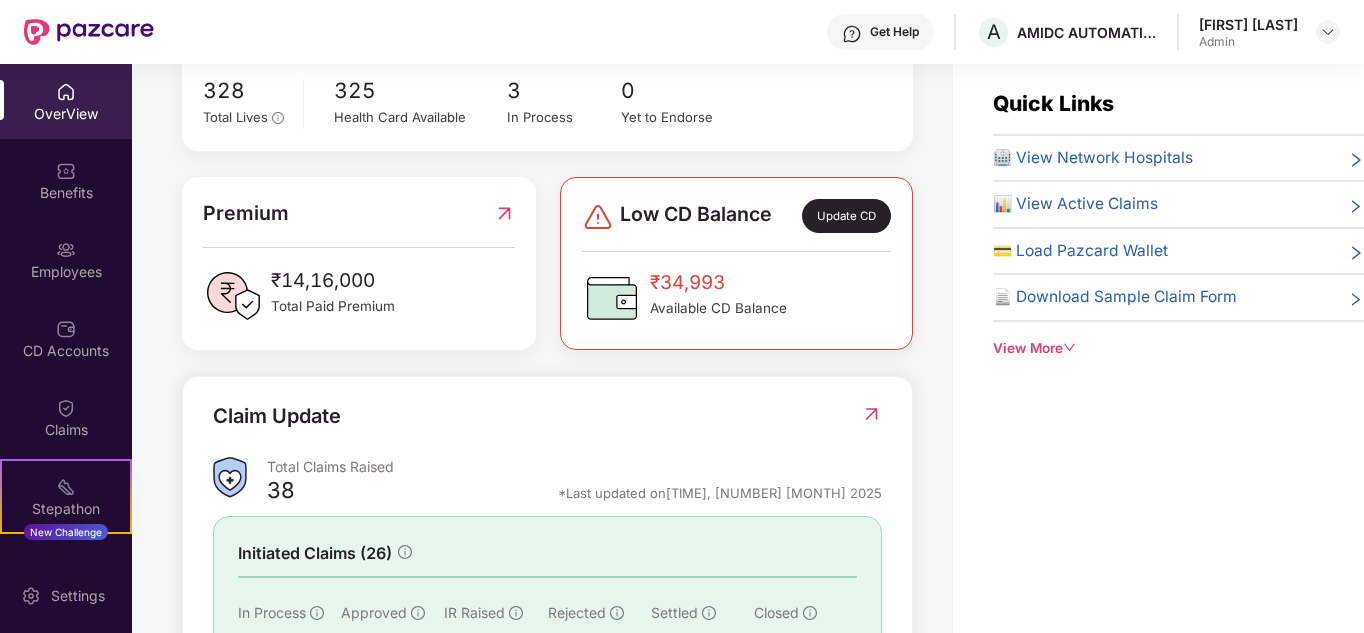 scroll, scrollTop: 0, scrollLeft: 0, axis: both 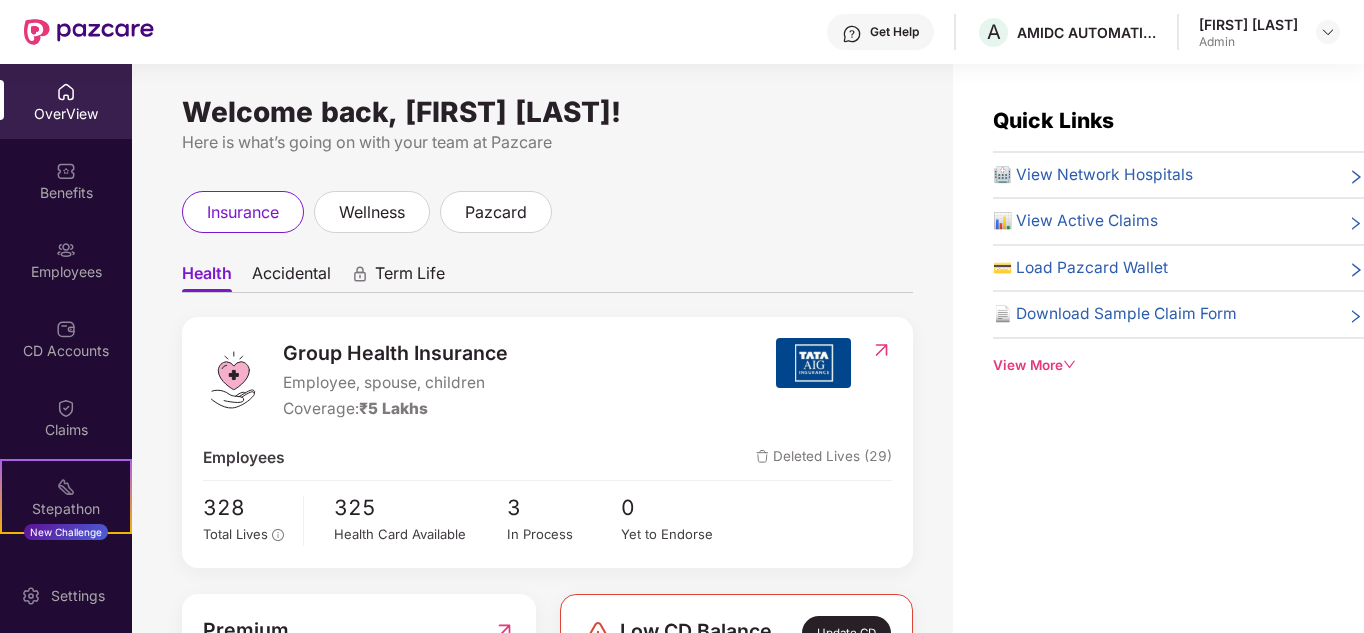 click on "OverView" at bounding box center [66, 114] 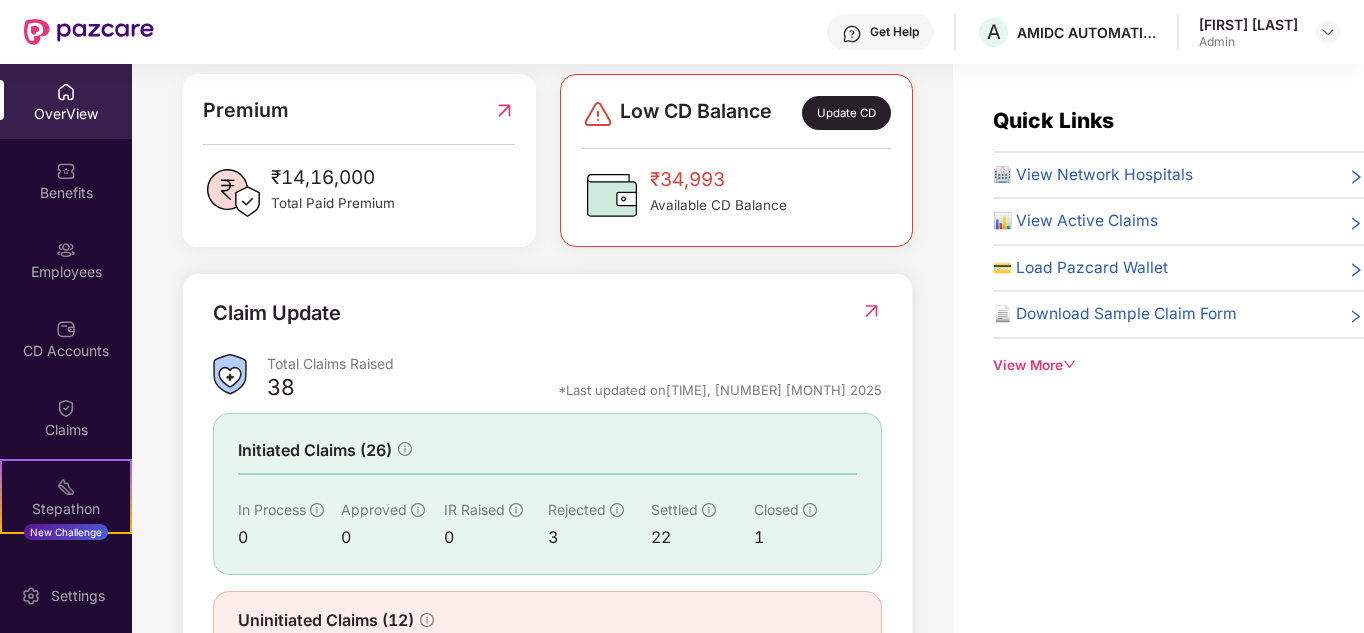 scroll, scrollTop: 598, scrollLeft: 0, axis: vertical 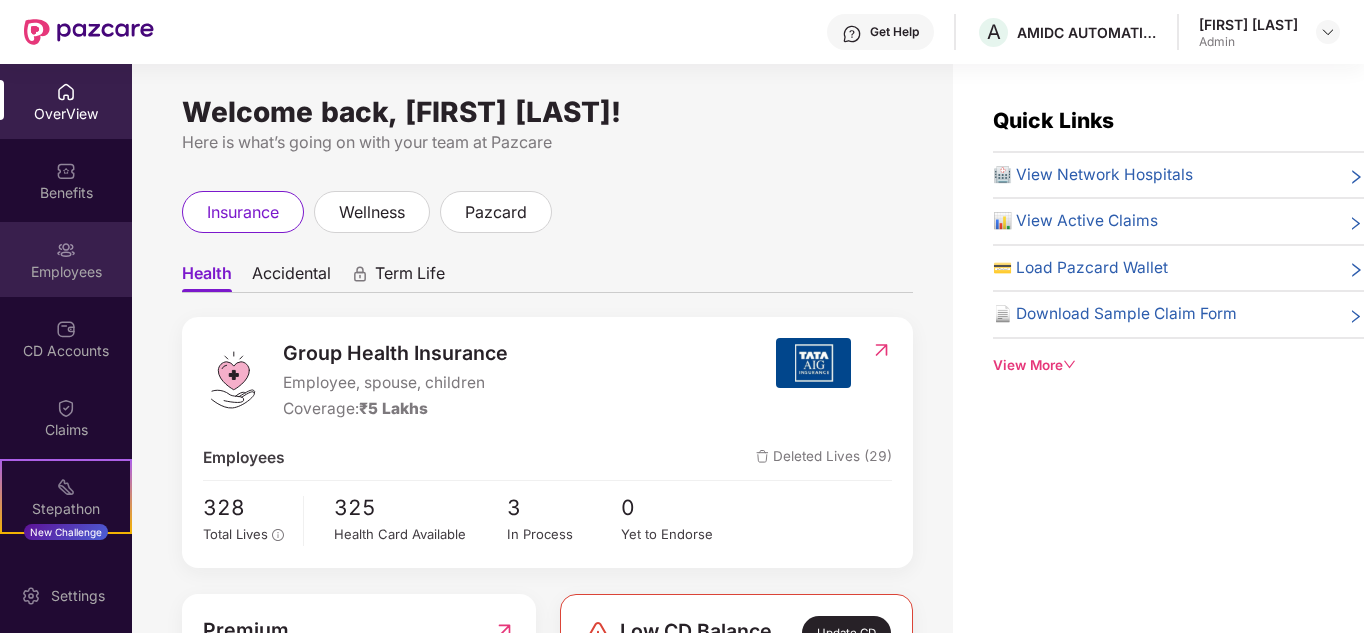 click on "Employees" at bounding box center (66, 259) 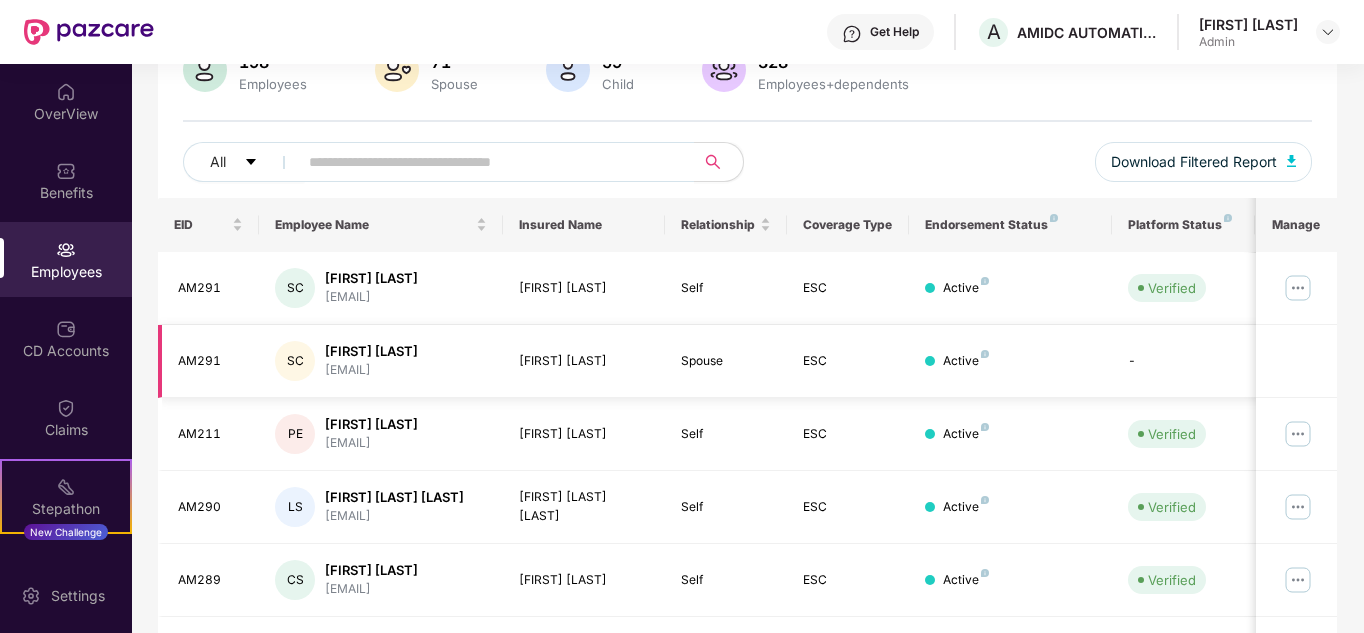 scroll, scrollTop: 0, scrollLeft: 0, axis: both 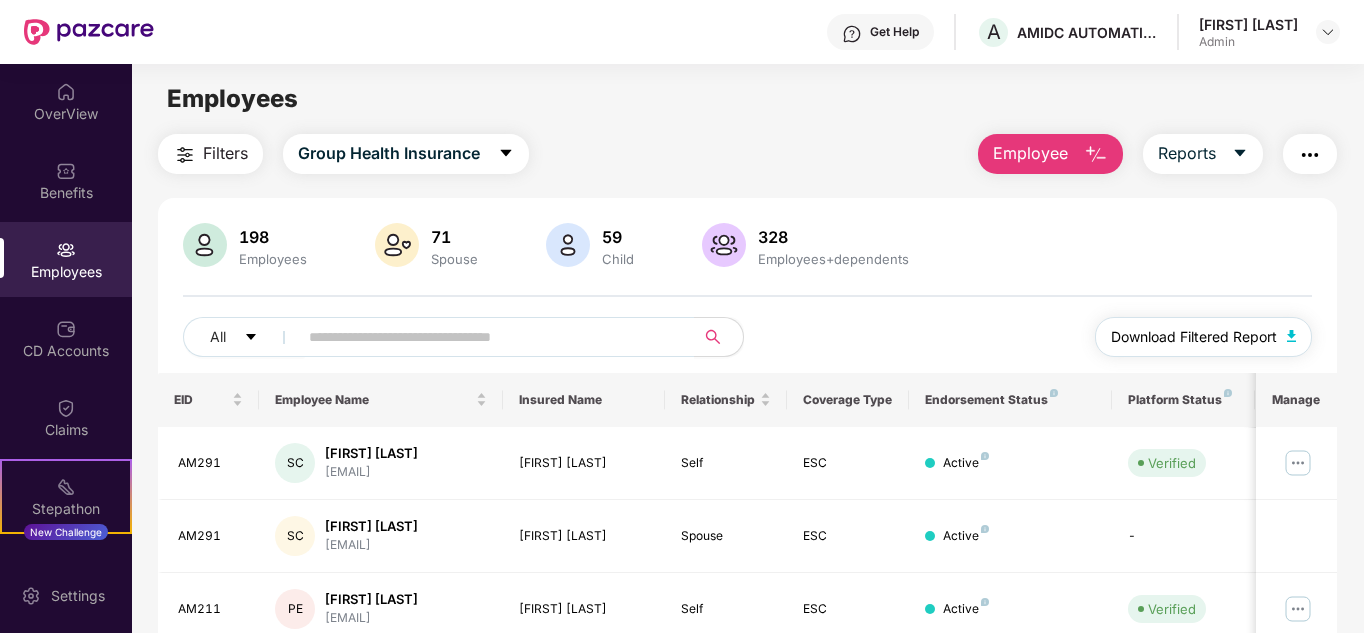 click on "Download Filtered Report" at bounding box center (1194, 337) 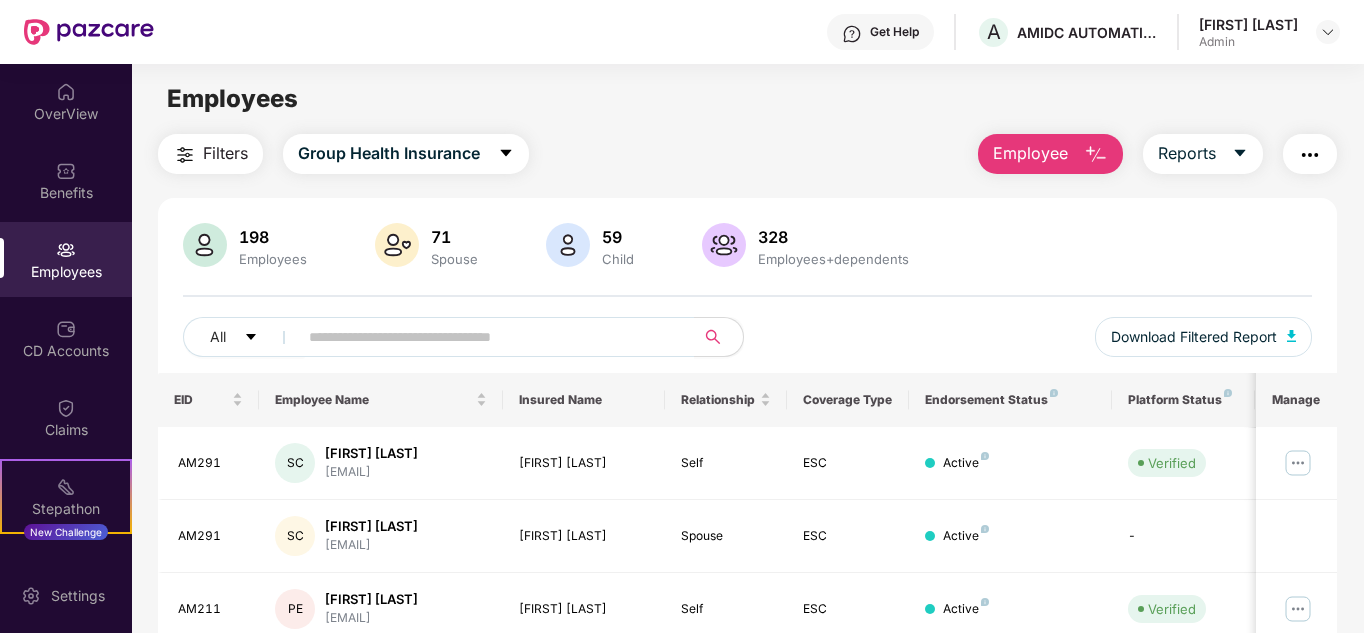 click on "Filters Group Health Insurance Employee  Reports" at bounding box center (748, 154) 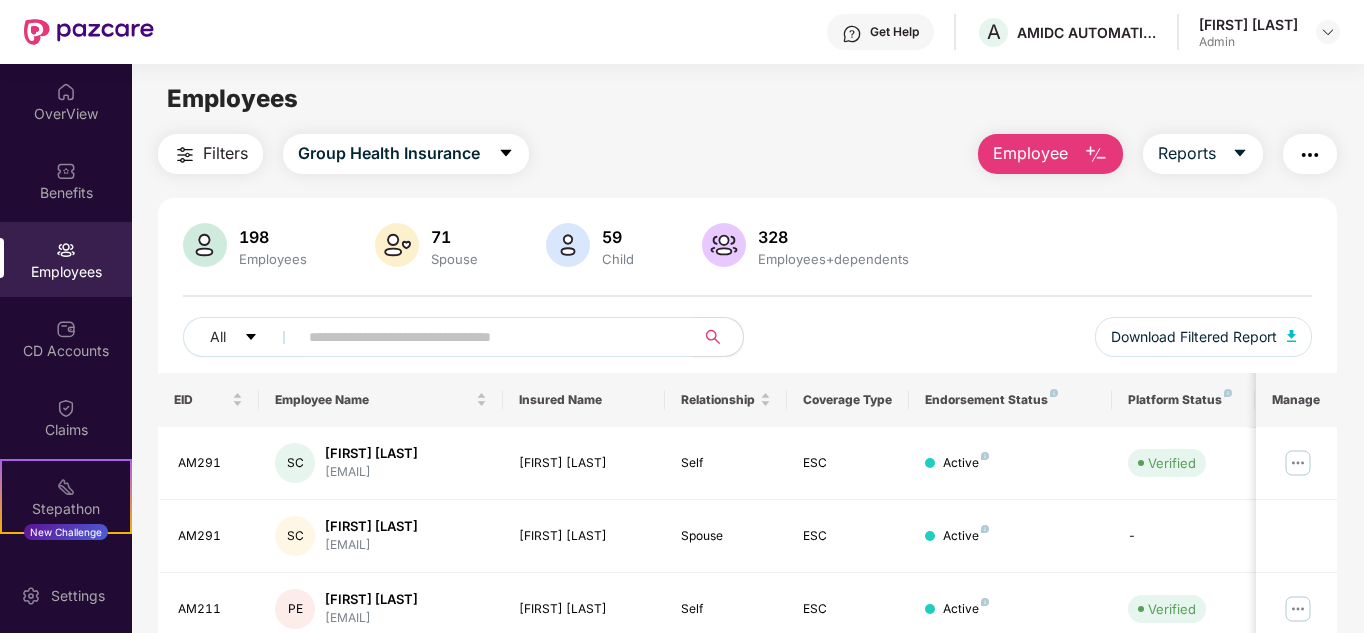 click on "328 Employees+dependents" at bounding box center (833, 246) 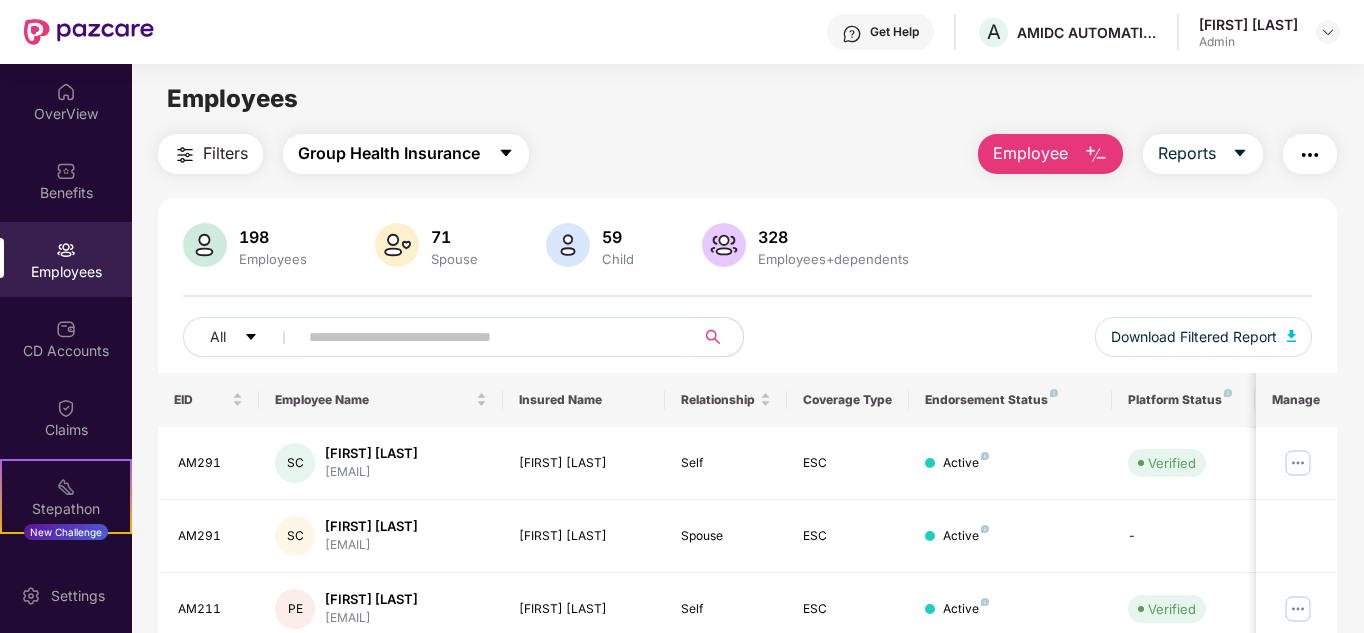 click 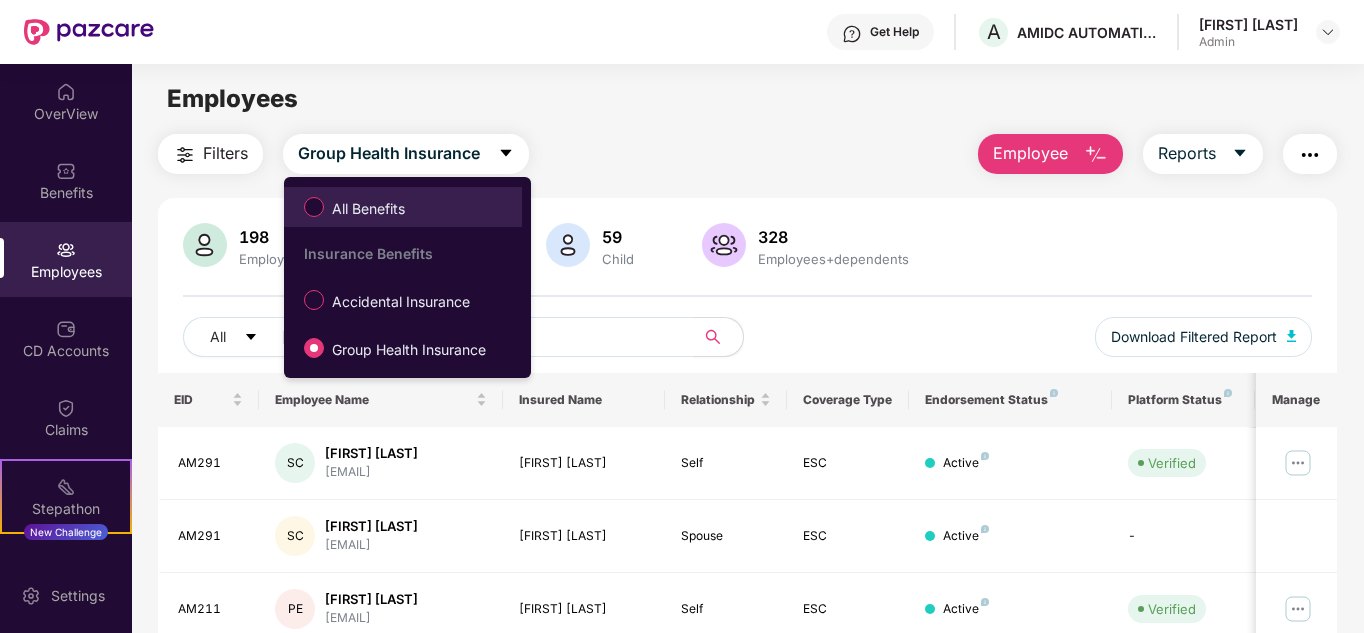 click on "All Benefits" at bounding box center [403, 207] 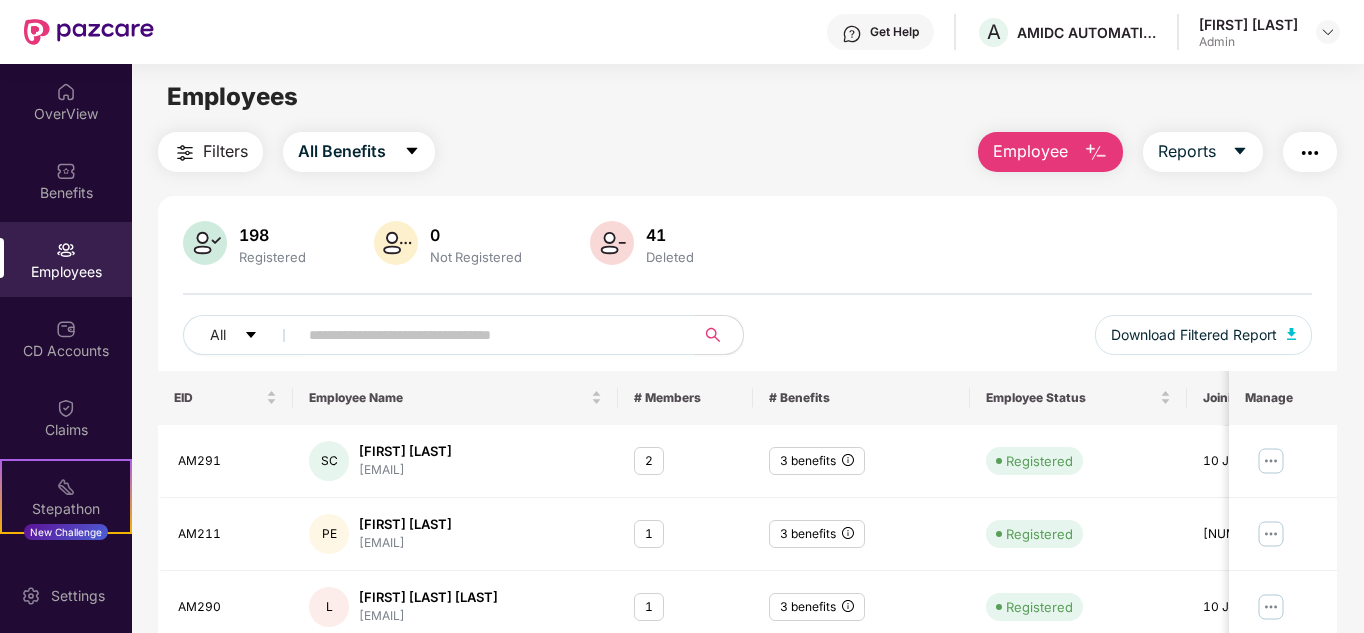 scroll, scrollTop: 0, scrollLeft: 0, axis: both 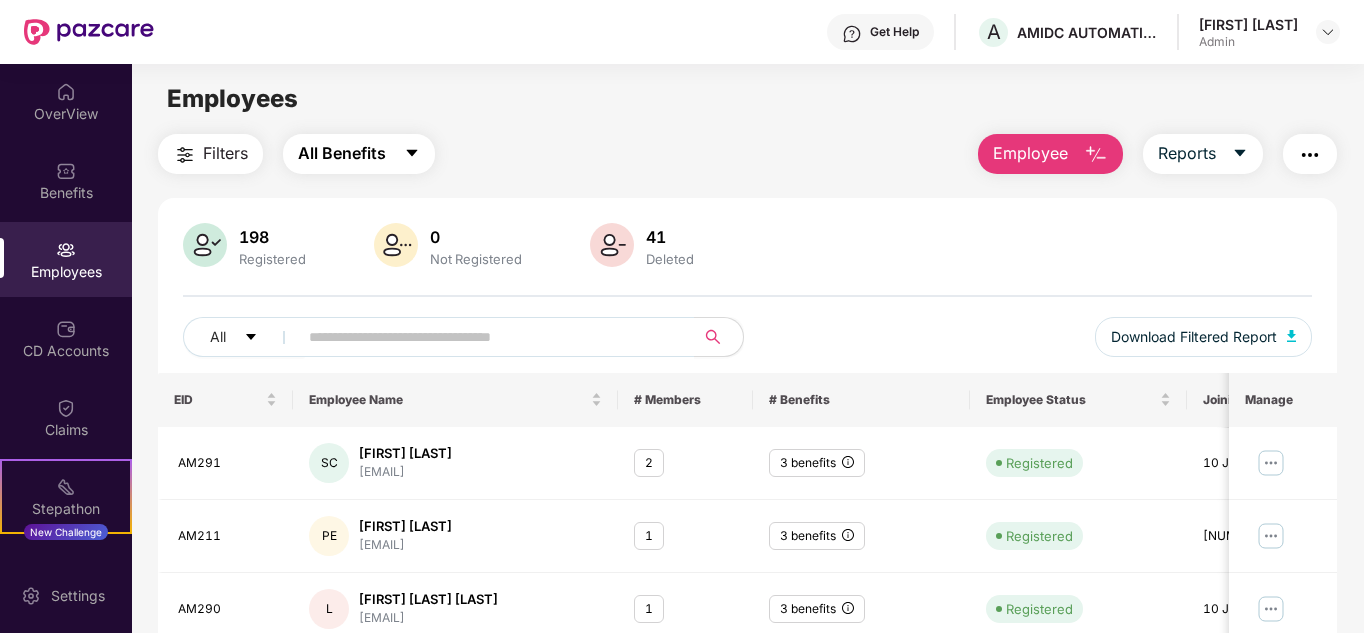 click 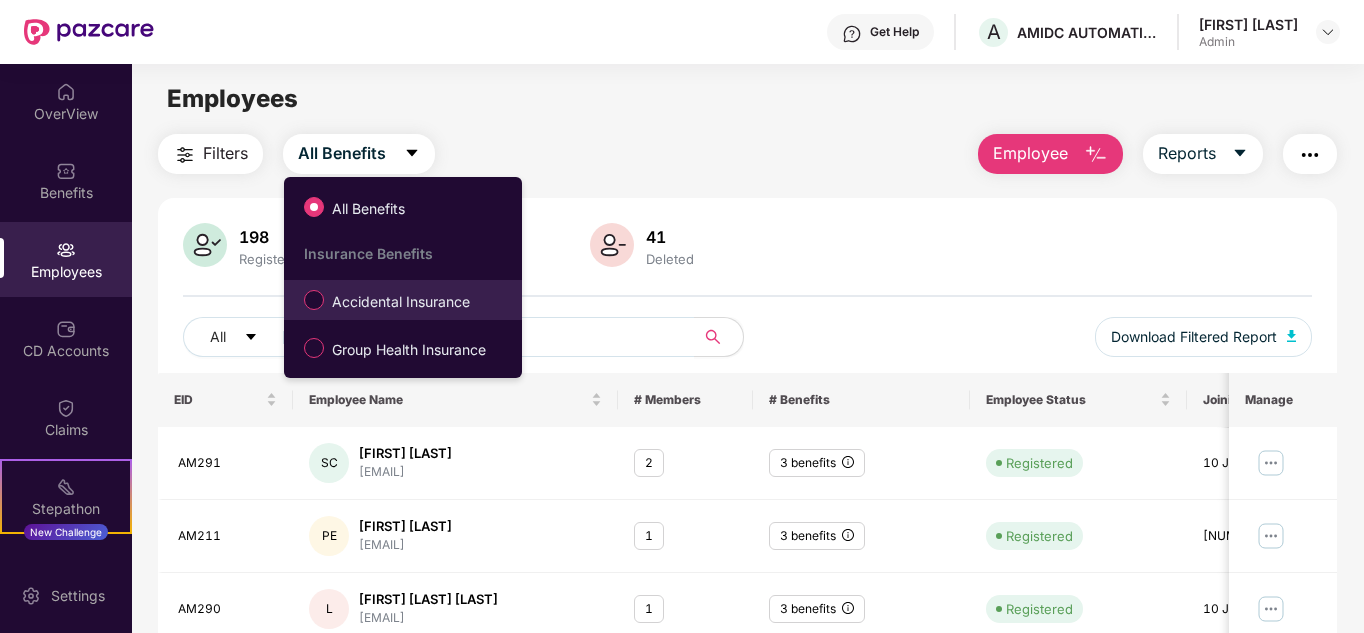 click on "Accidental Insurance" at bounding box center (401, 302) 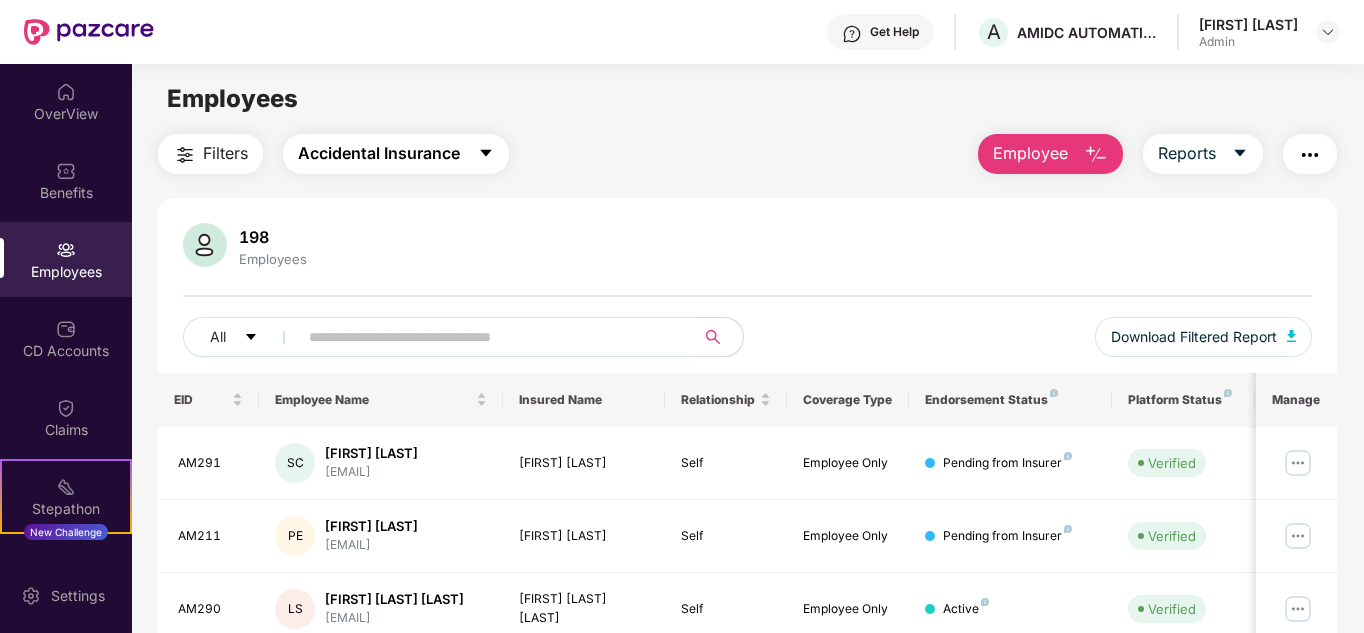 click on "Accidental Insurance" at bounding box center (379, 153) 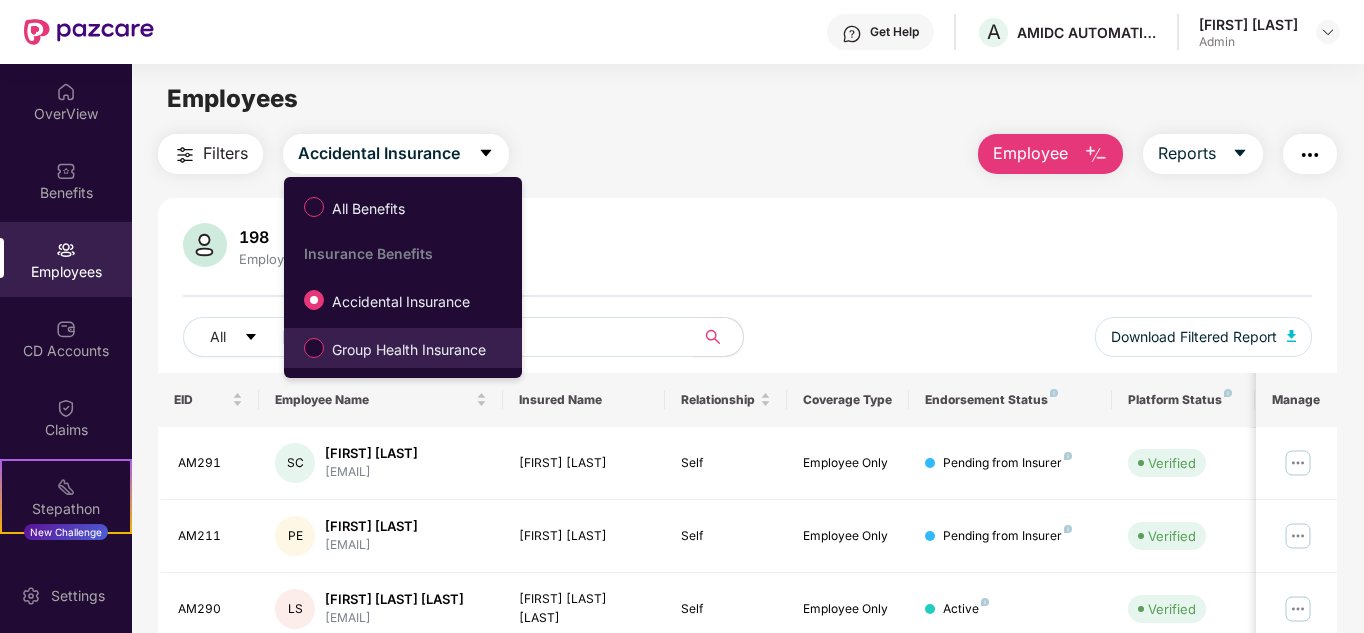 click on "Group Health Insurance" at bounding box center [409, 350] 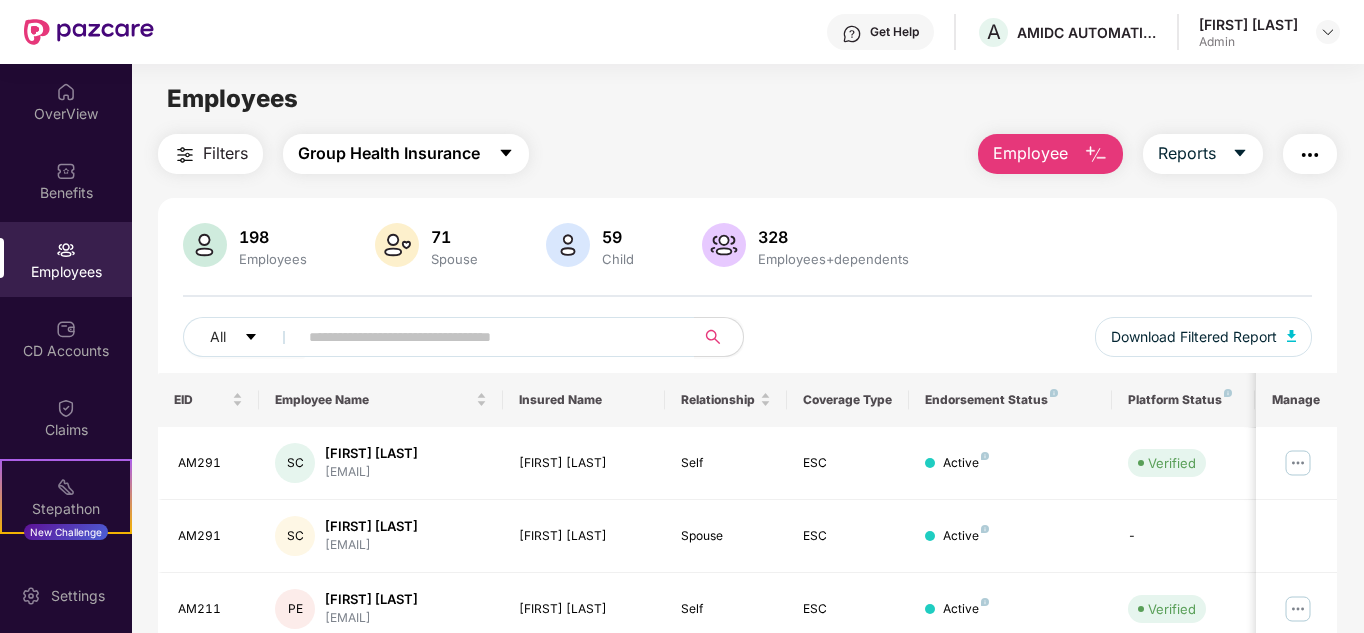 click on "Group Health Insurance" at bounding box center (389, 153) 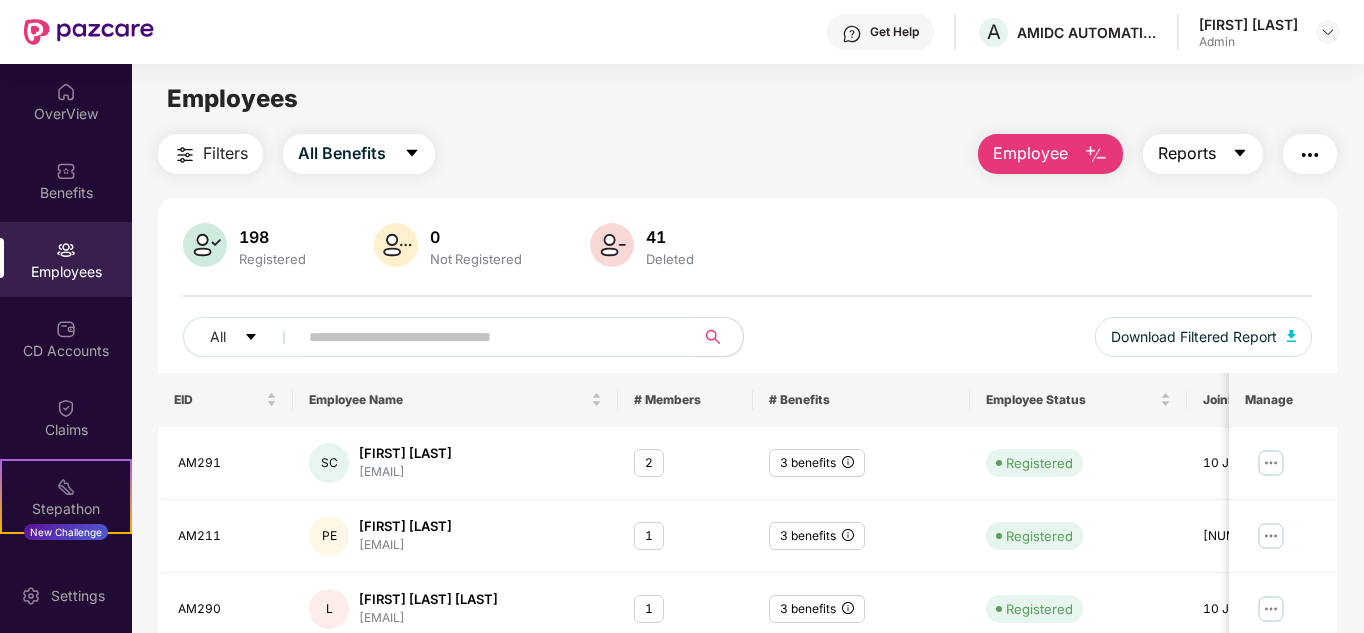 click on "Reports" at bounding box center [1203, 154] 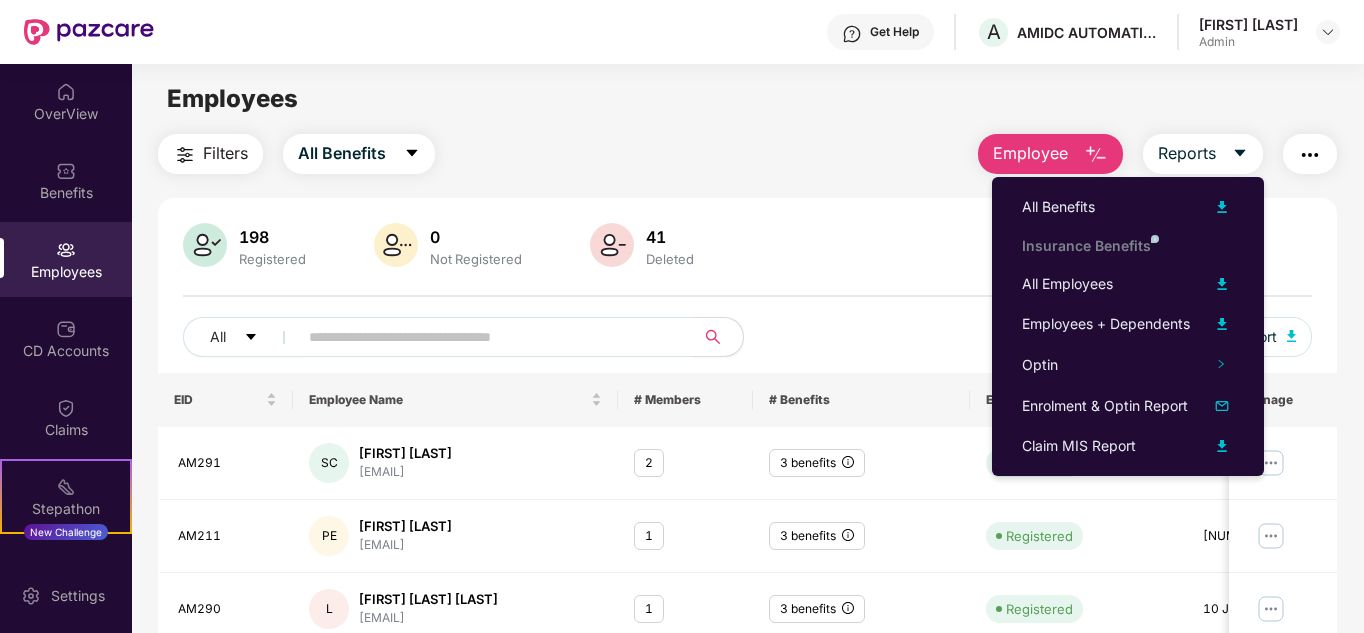 click on "Employees" at bounding box center [747, 99] 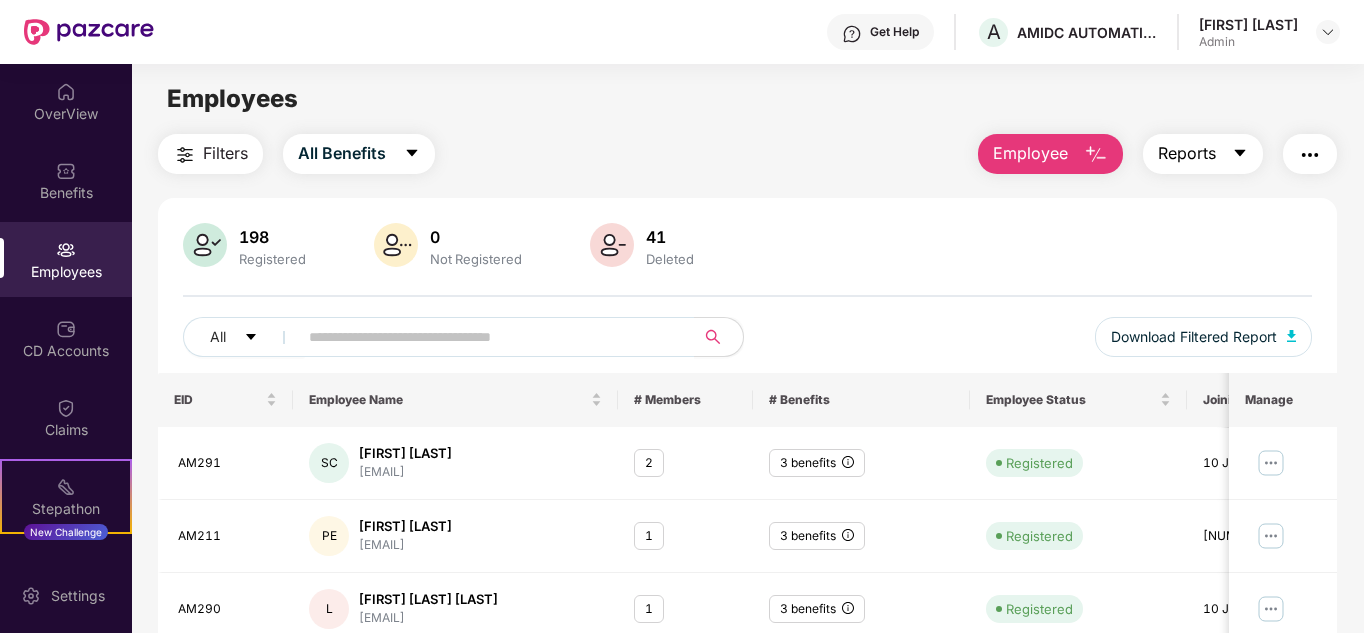 click 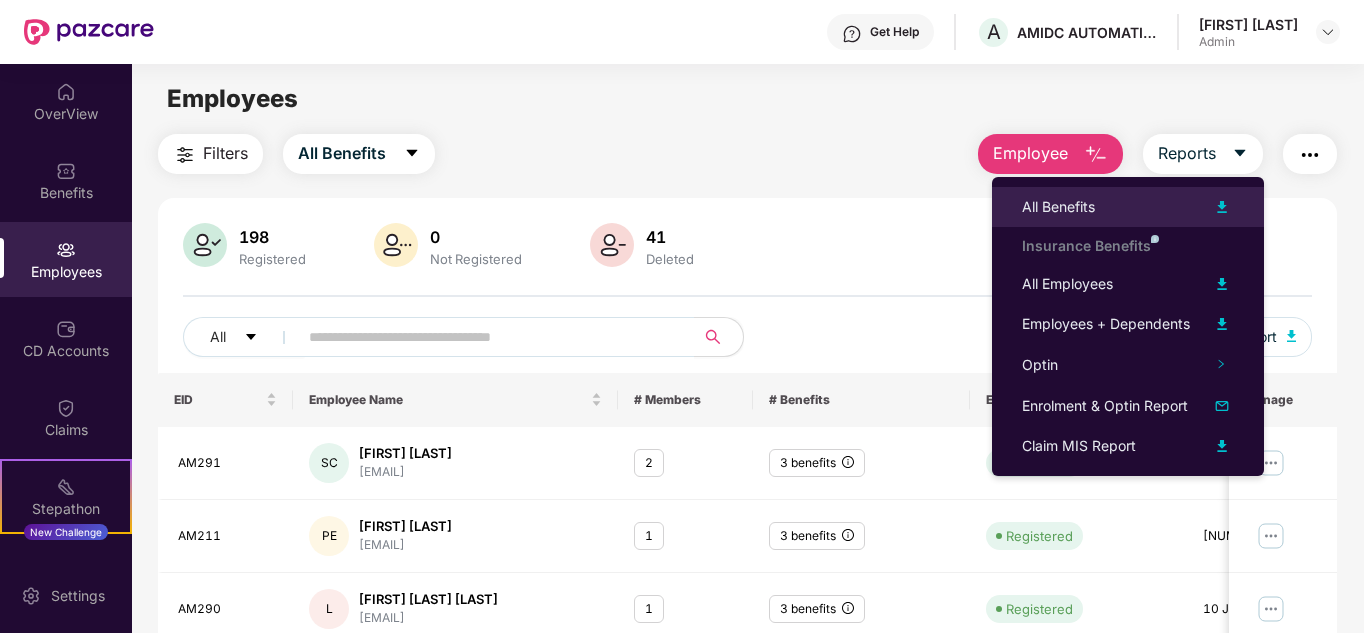 click at bounding box center (1222, 207) 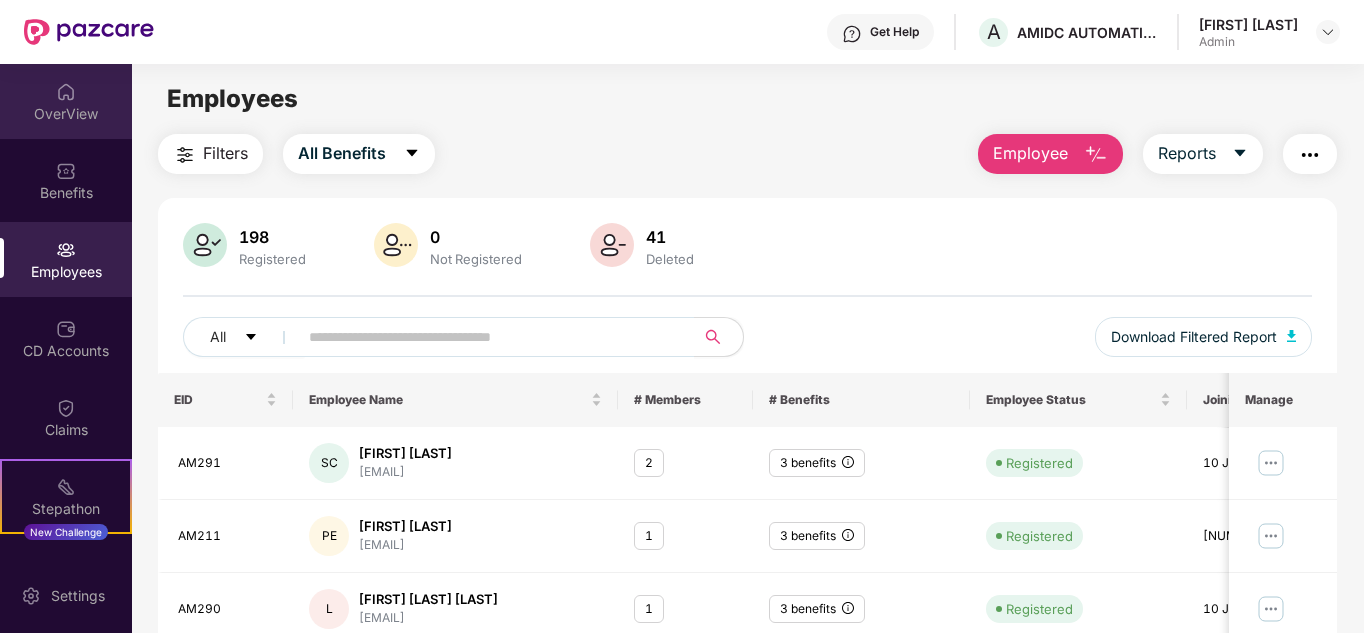 click on "OverView" at bounding box center [66, 114] 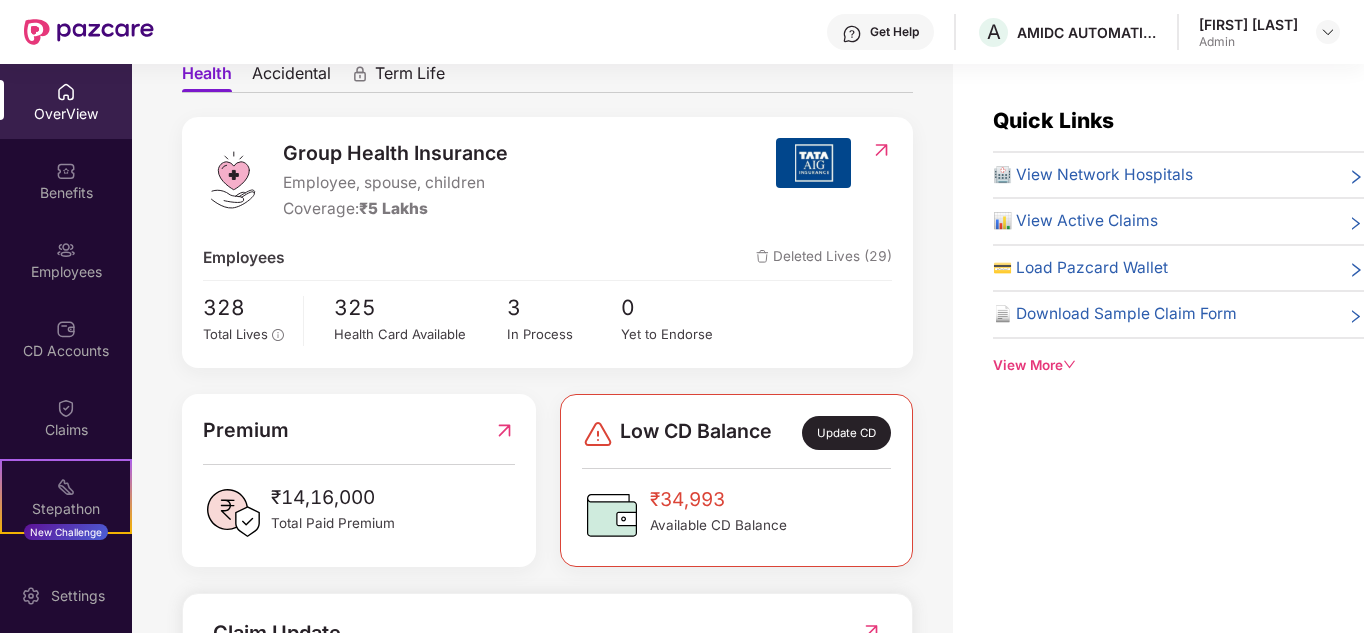 scroll, scrollTop: 598, scrollLeft: 0, axis: vertical 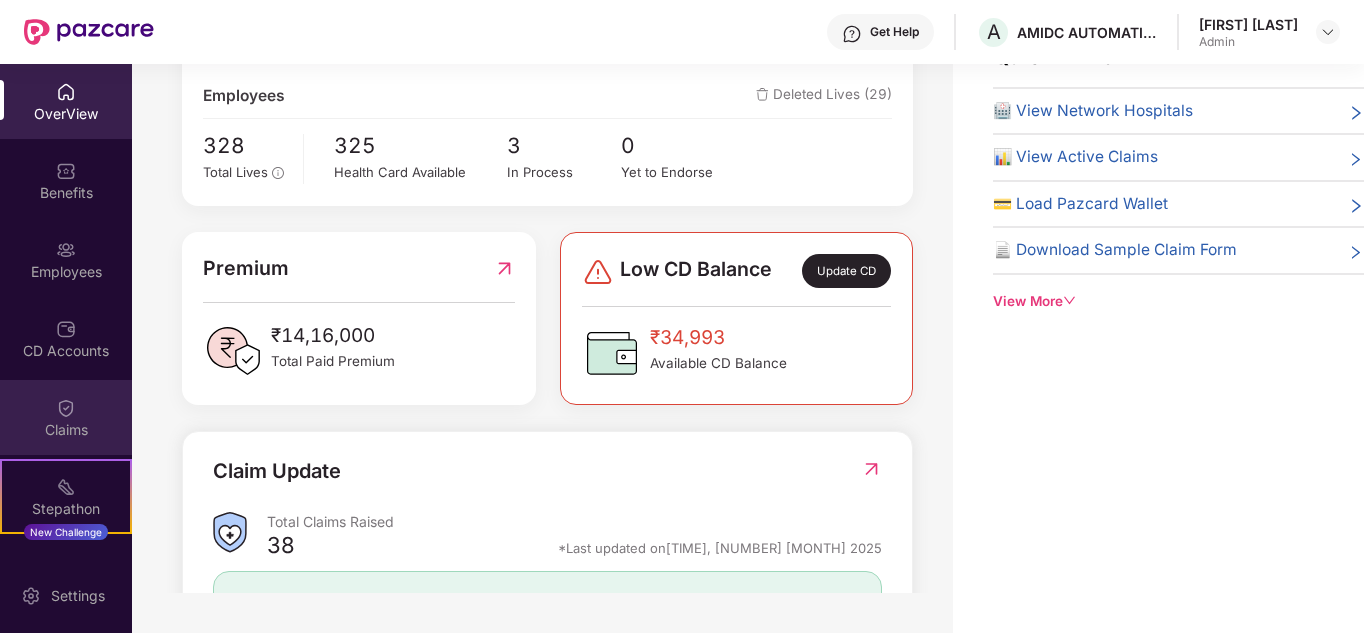 click on "Claims" at bounding box center [66, 417] 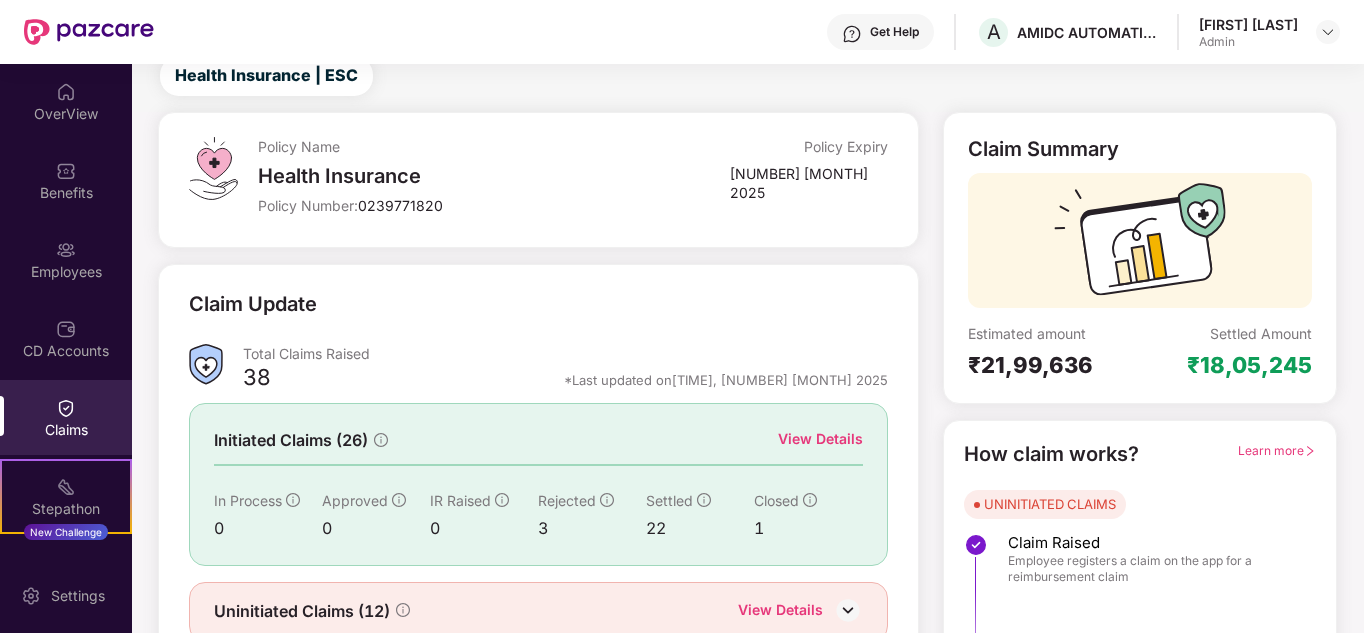scroll, scrollTop: 150, scrollLeft: 0, axis: vertical 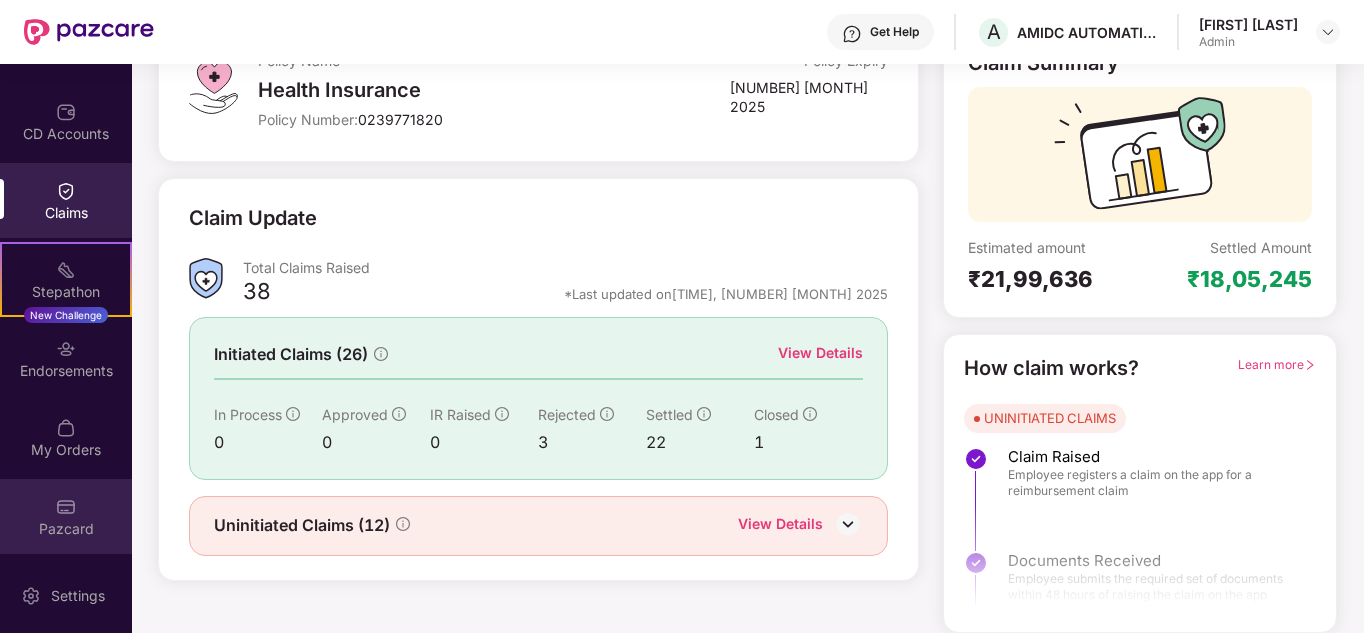 click on "Pazcard" at bounding box center (66, 529) 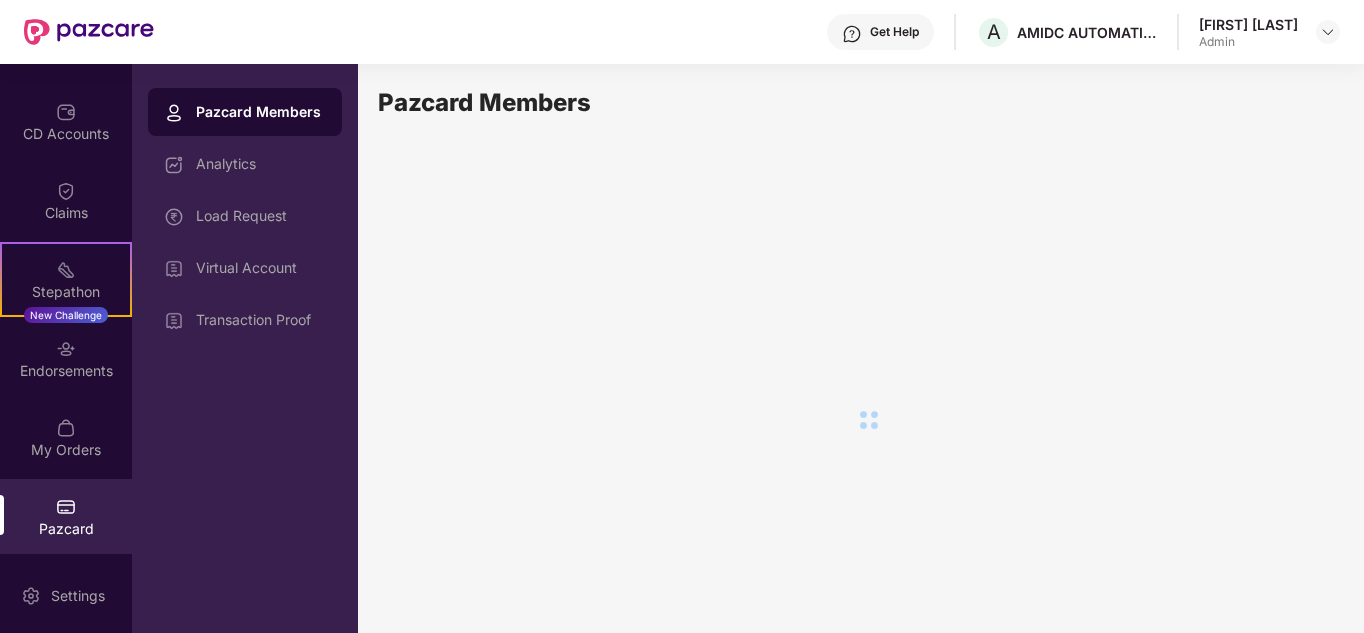 scroll, scrollTop: 0, scrollLeft: 0, axis: both 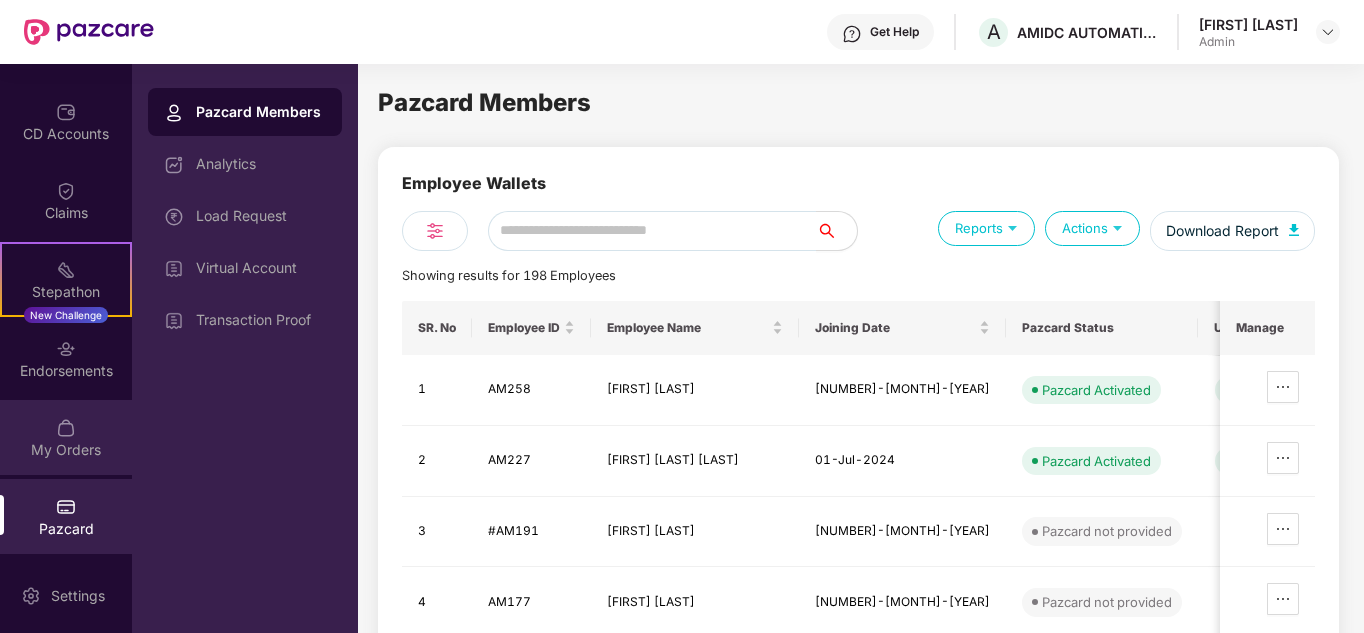 click on "My Orders" at bounding box center [66, 450] 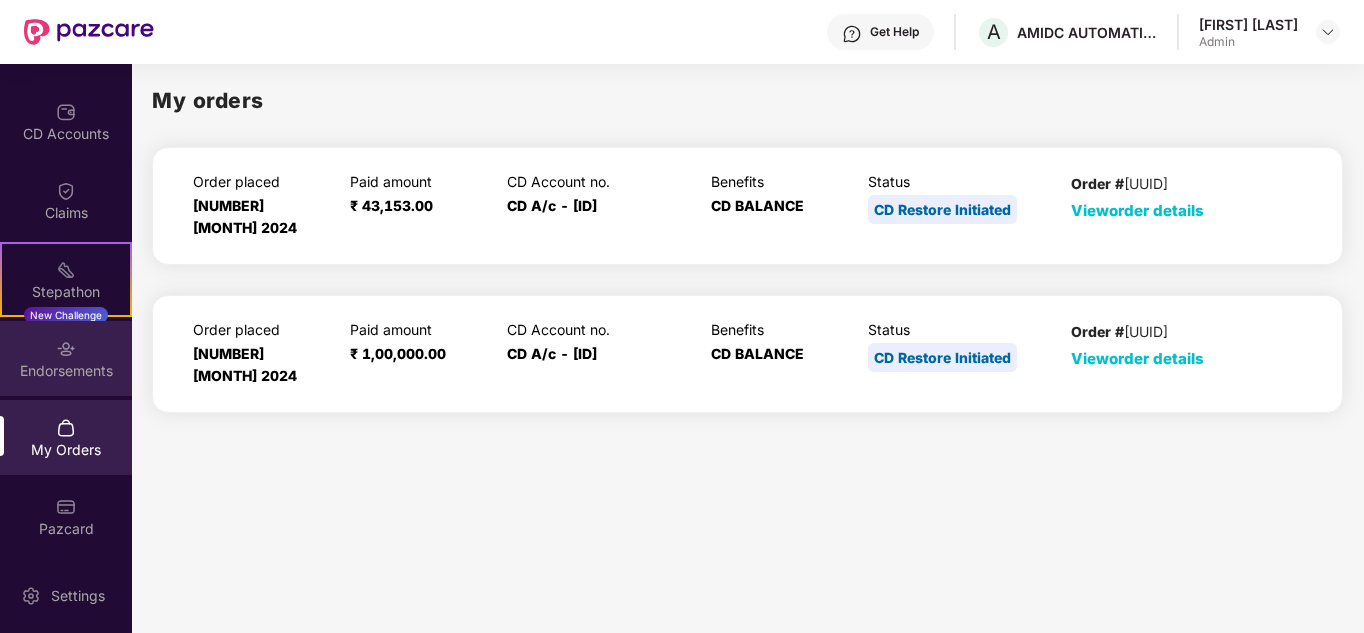 click at bounding box center (66, 349) 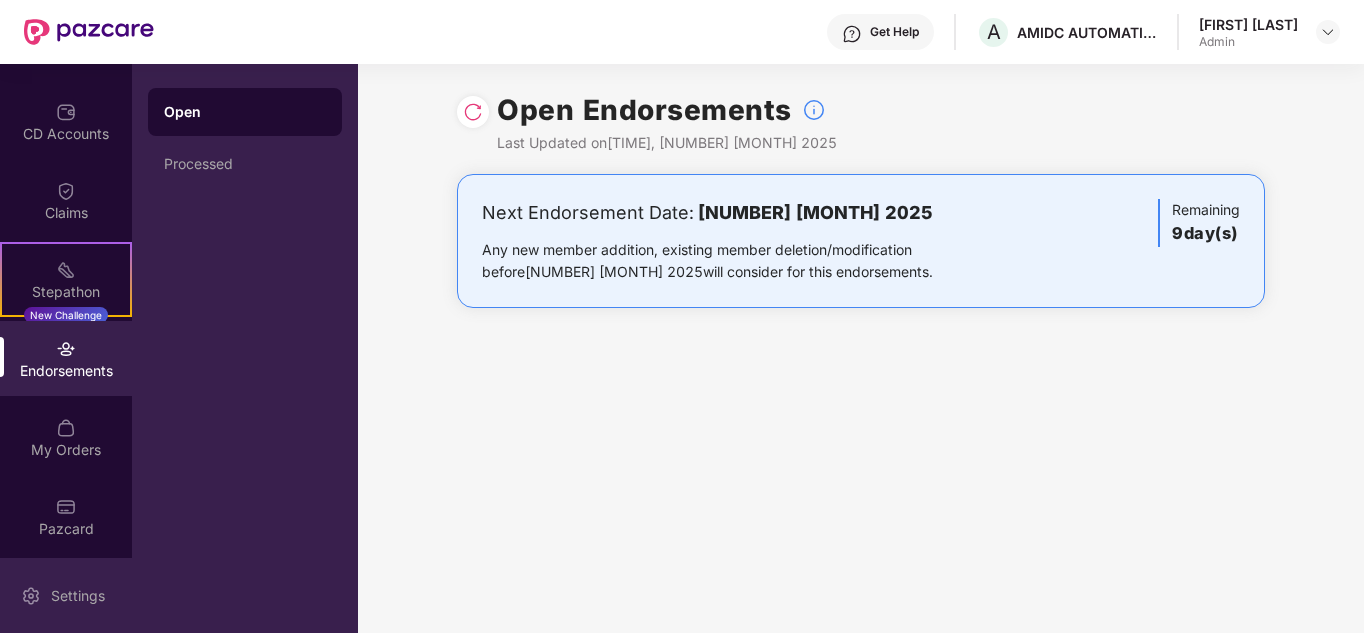 click on "Settings" at bounding box center (66, 595) 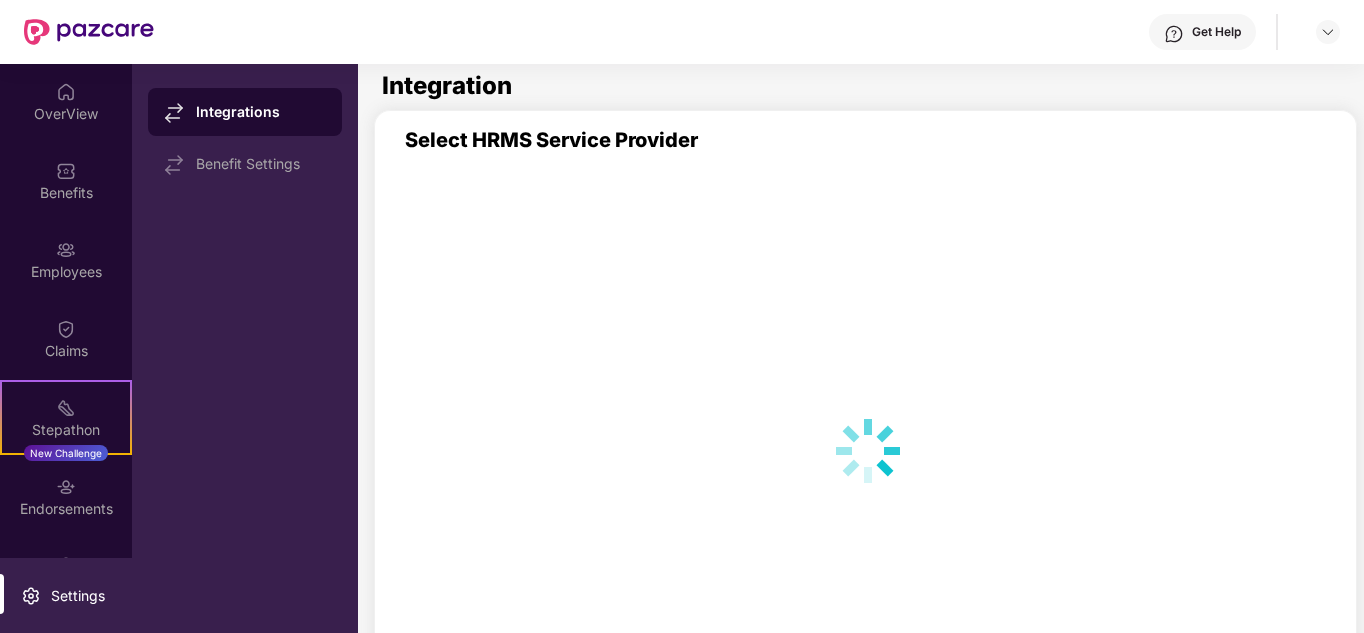 scroll, scrollTop: 0, scrollLeft: 0, axis: both 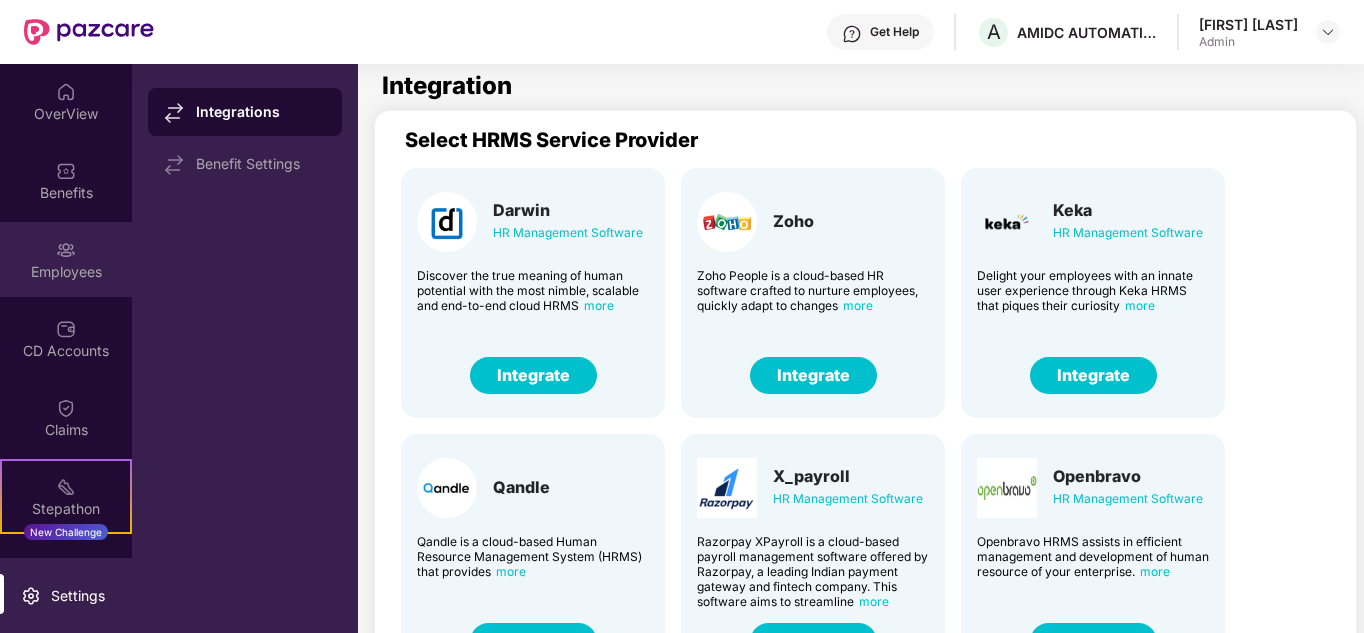 click on "Employees" at bounding box center (66, 259) 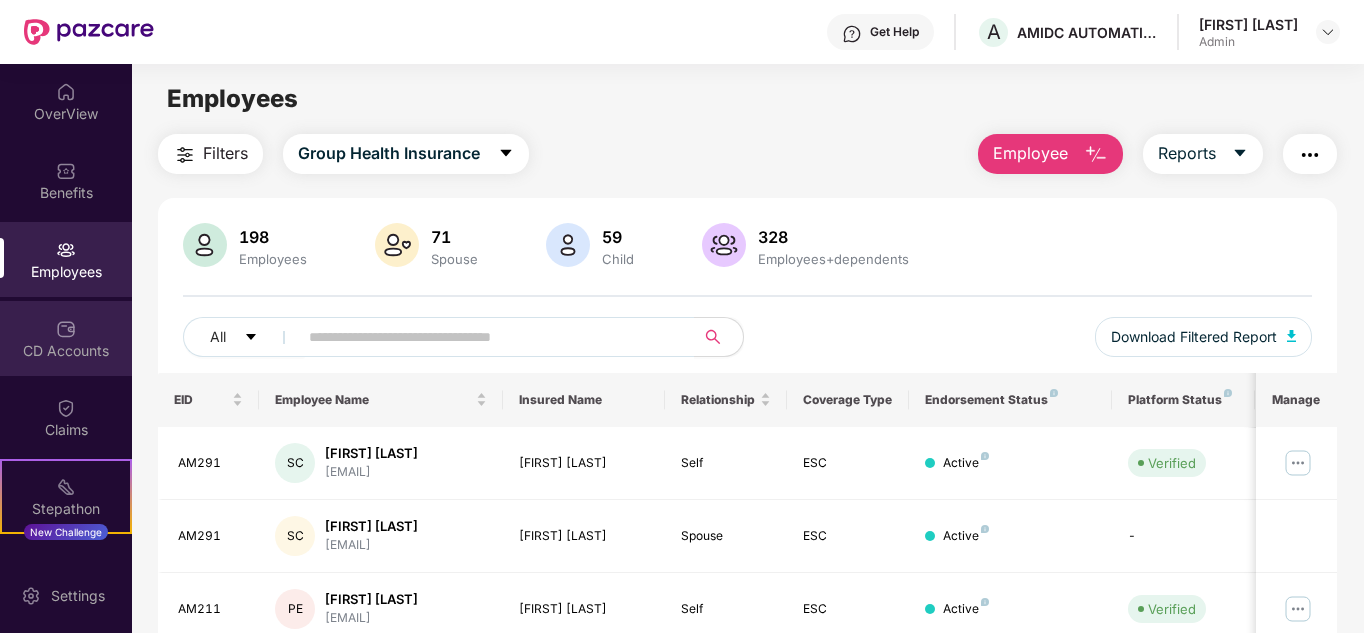 click on "CD Accounts" at bounding box center [66, 351] 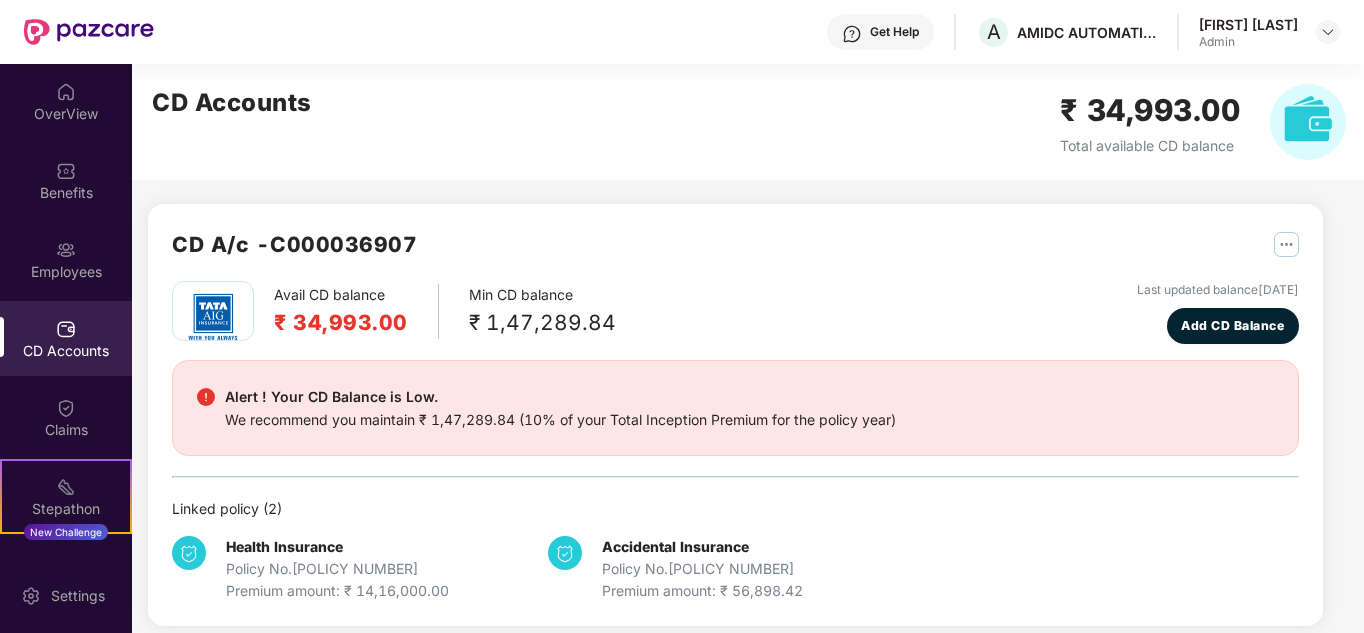 scroll, scrollTop: 17, scrollLeft: 0, axis: vertical 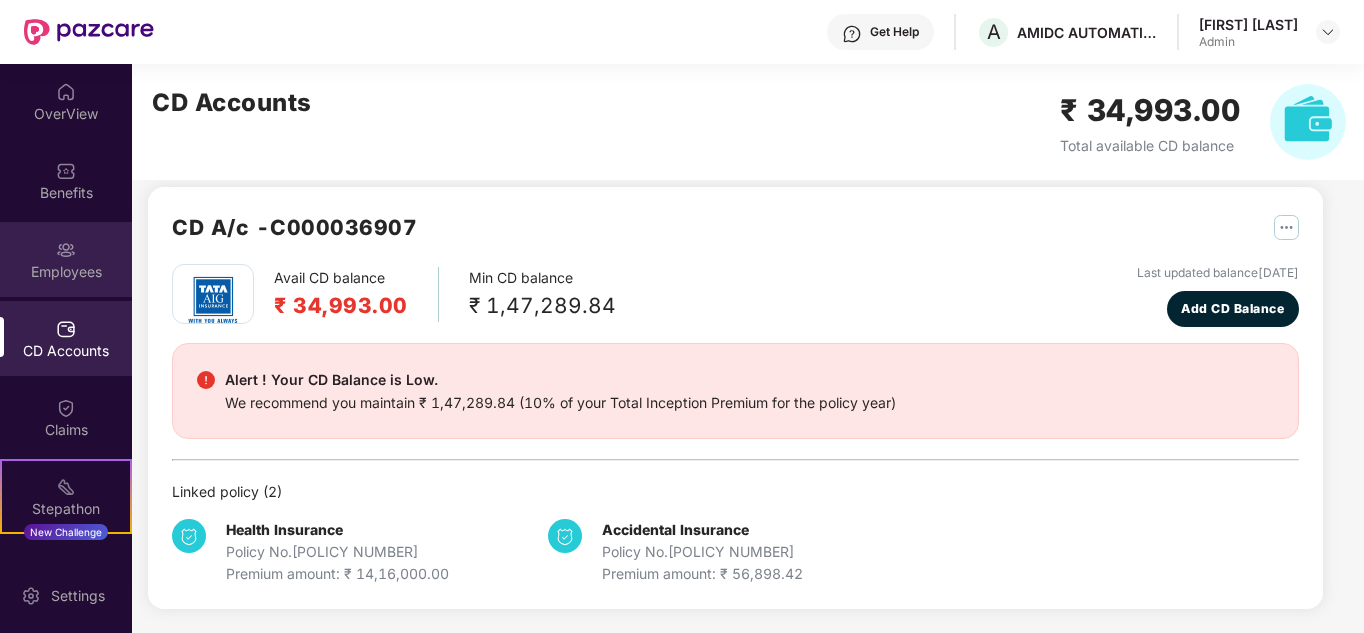 click on "Employees" at bounding box center [66, 259] 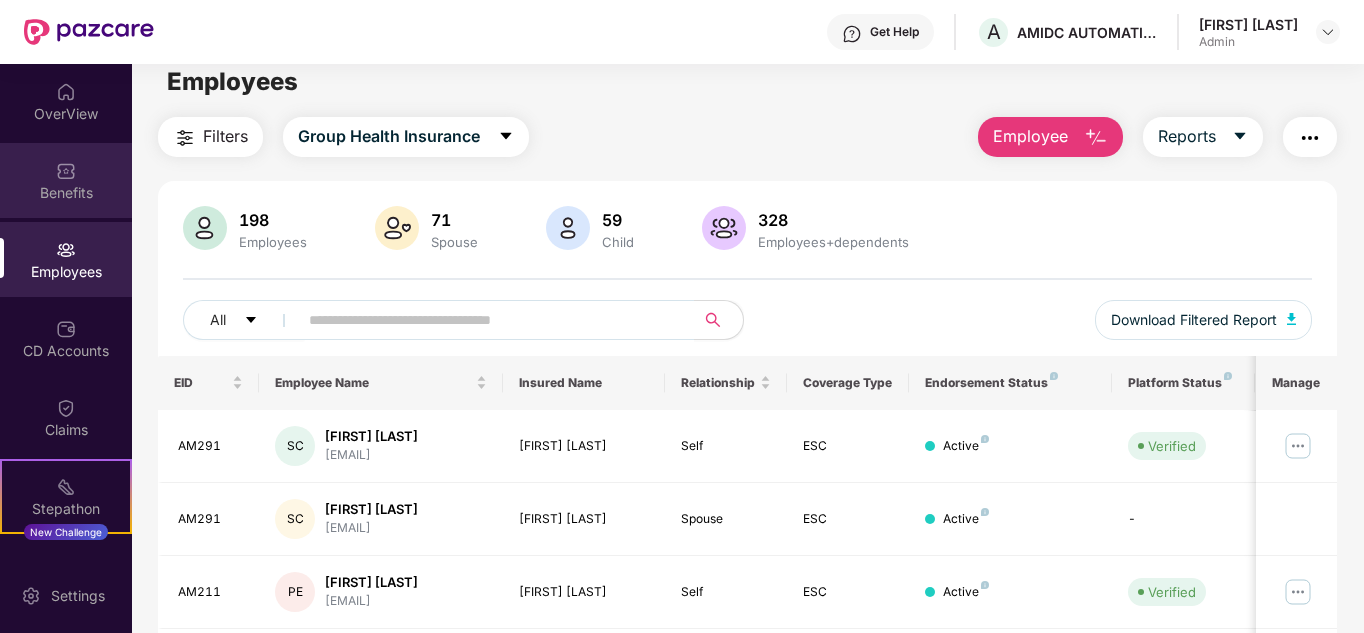click on "Benefits" at bounding box center [66, 193] 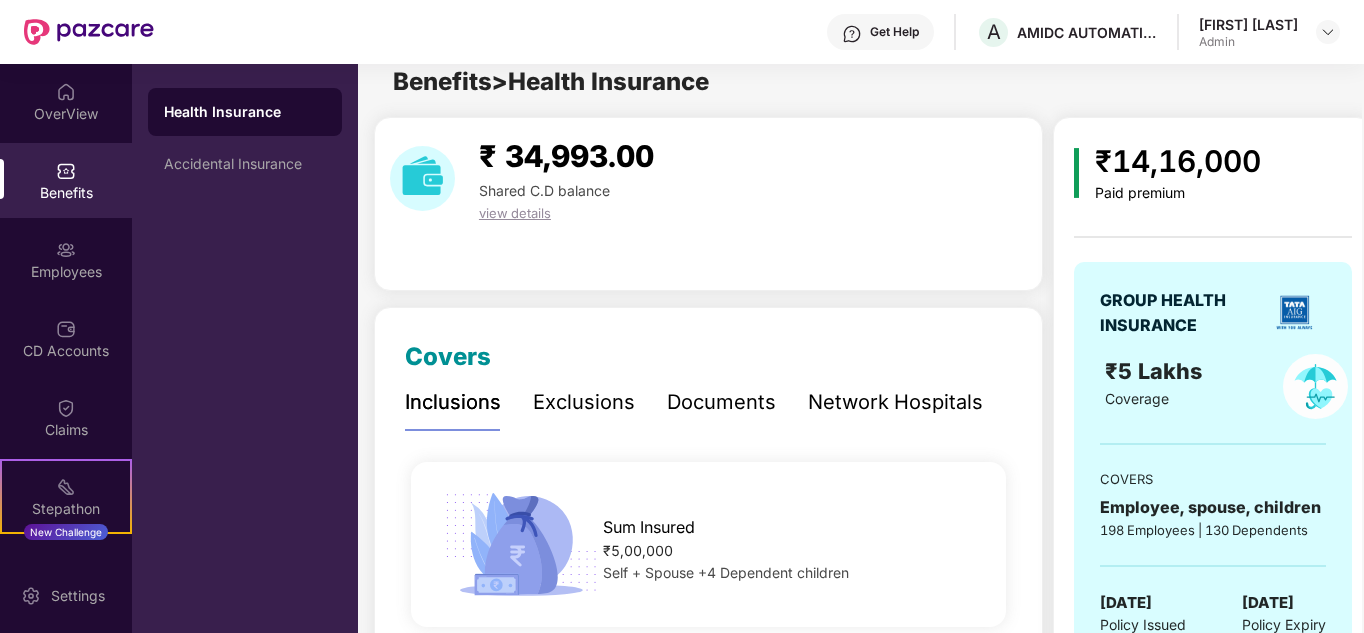scroll, scrollTop: 0, scrollLeft: 11, axis: horizontal 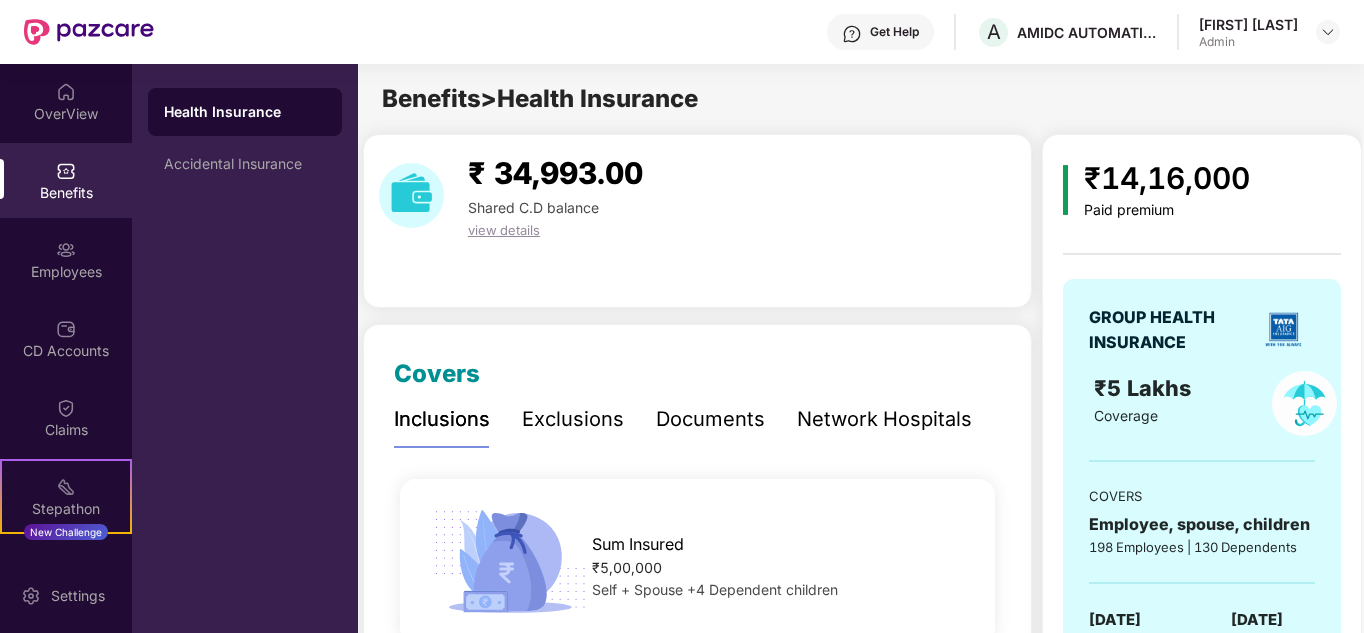 click on "COVERS" at bounding box center (1202, 496) 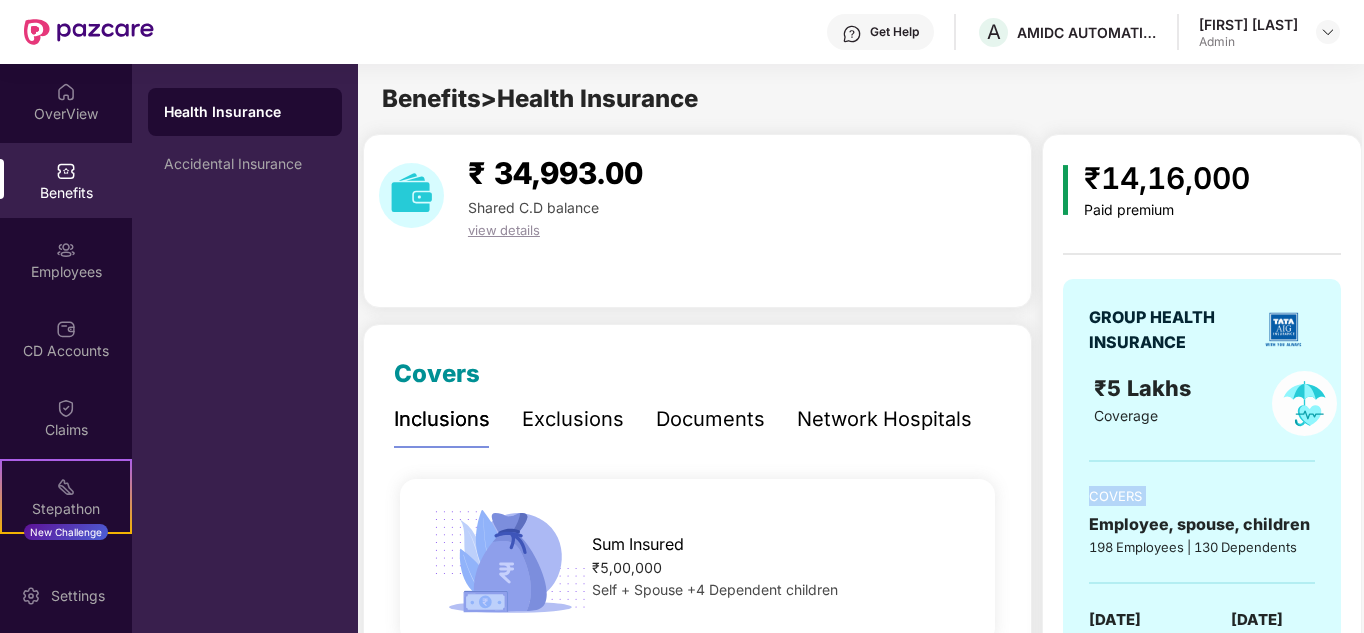 click on "COVERS" at bounding box center (1202, 496) 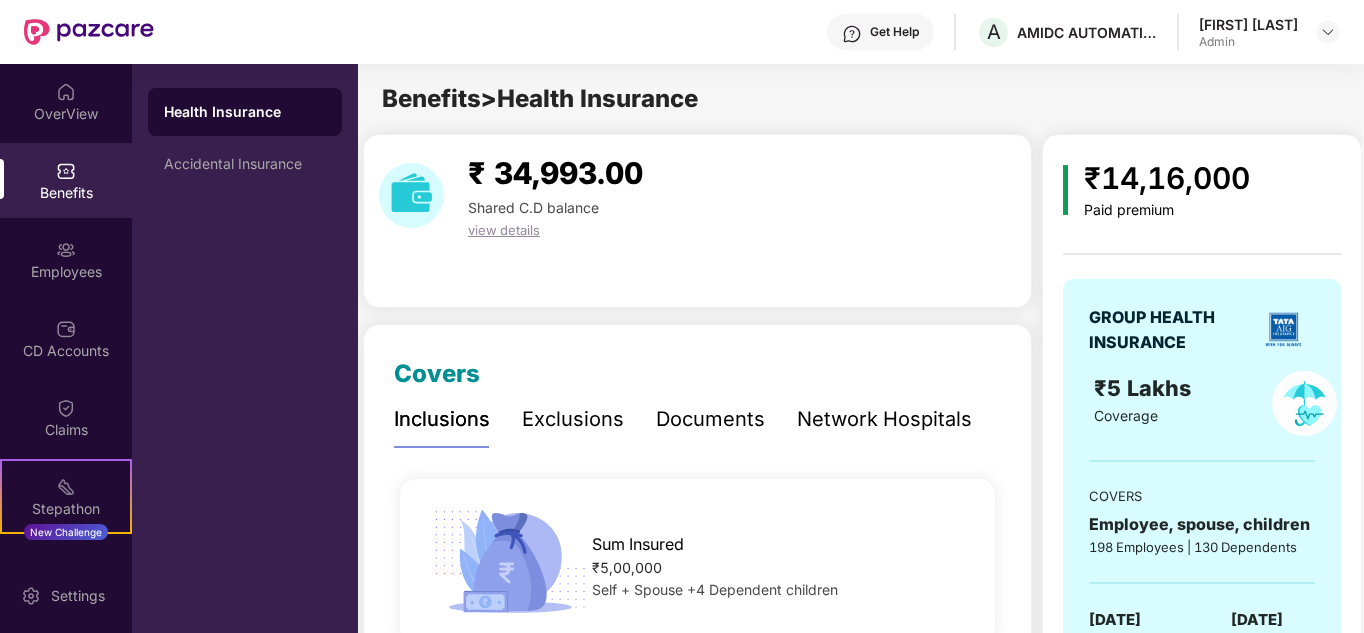 click on "GROUP HEALTH INSURANCE ₹5 Lakhs   Coverage COVERS Employee, spouse, children 198 Employees | 130 Dependents 09 [MONTH] 2024 Policy Issued 08 [MONTH] 2025 Policy Expiry 0239771820 Policy Number ₹14,16,000 Paid Premium" at bounding box center [1202, 525] 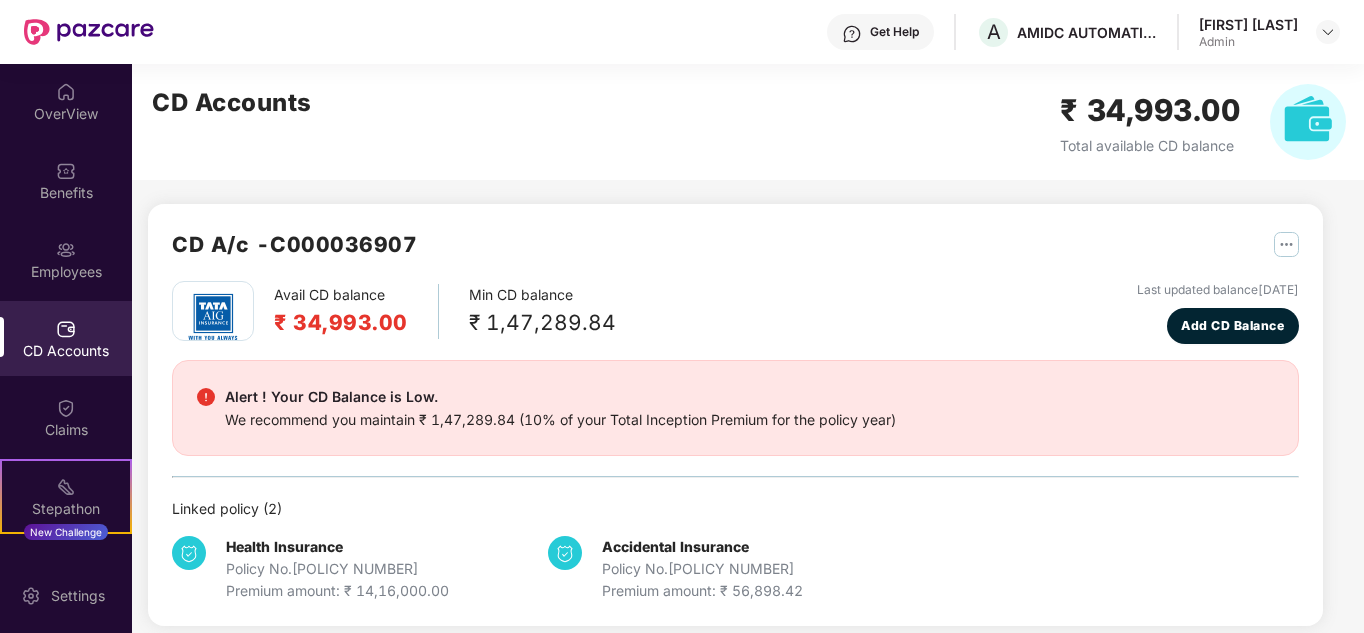 scroll, scrollTop: 17, scrollLeft: 0, axis: vertical 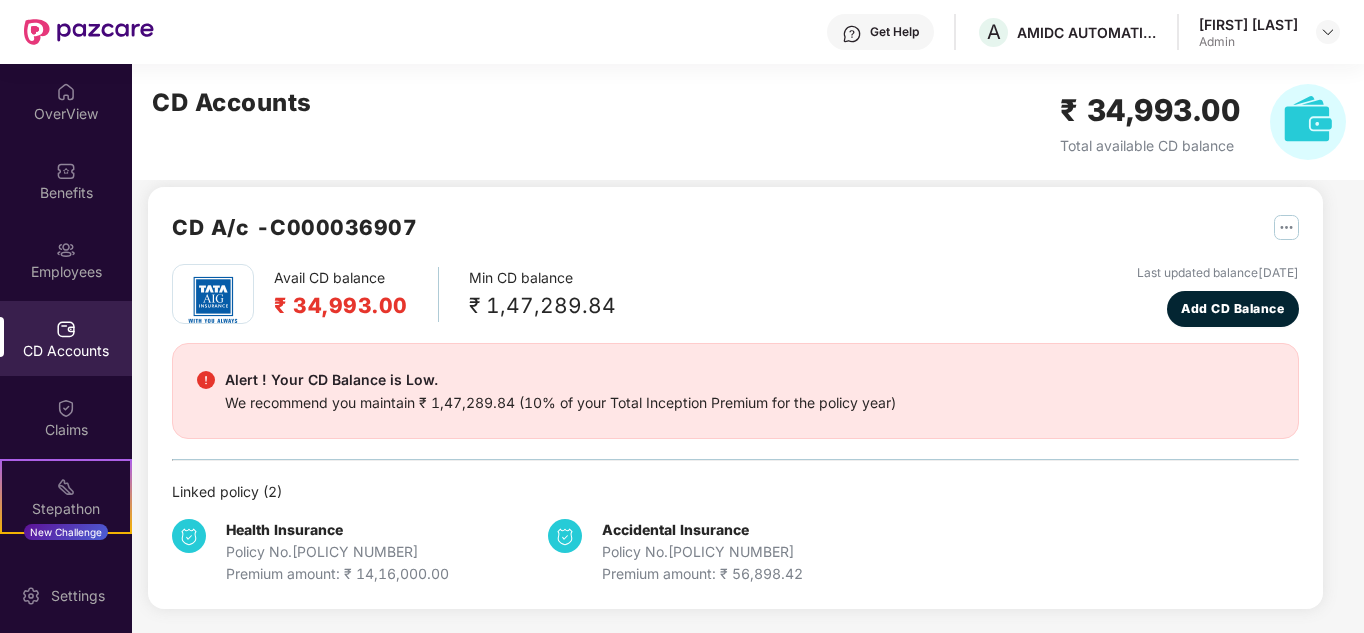 click on "Linked policy ( 2 )" at bounding box center [735, 492] 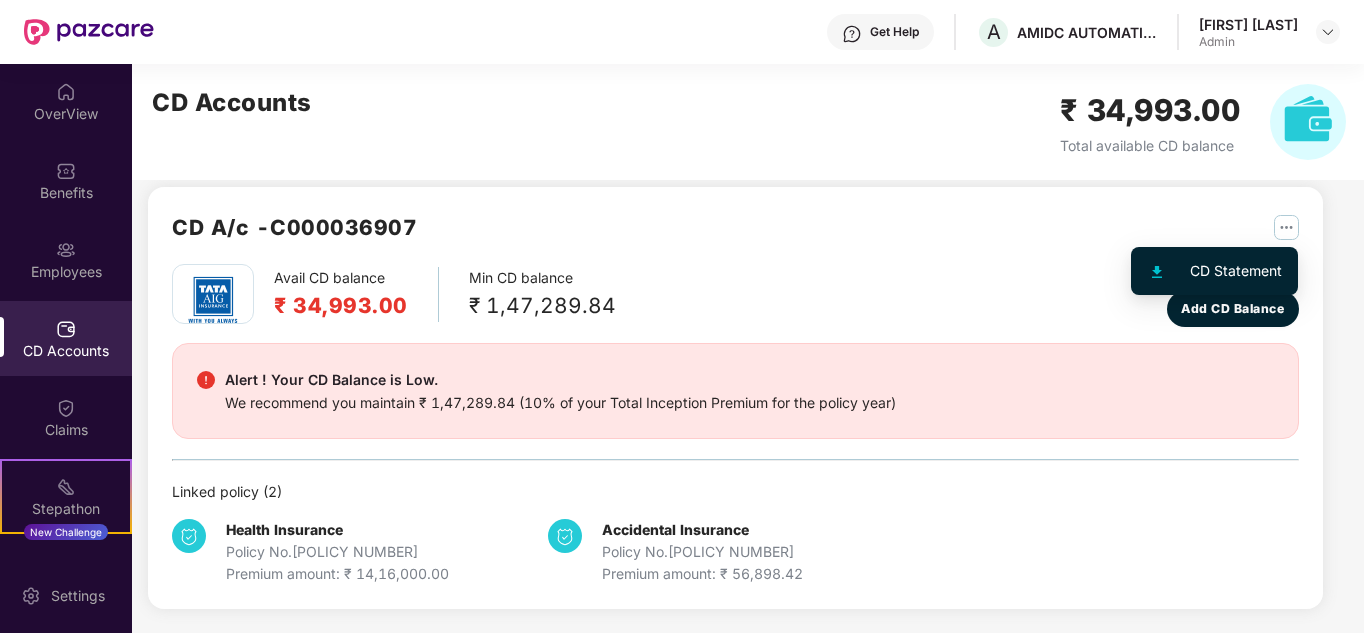 click at bounding box center (1286, 227) 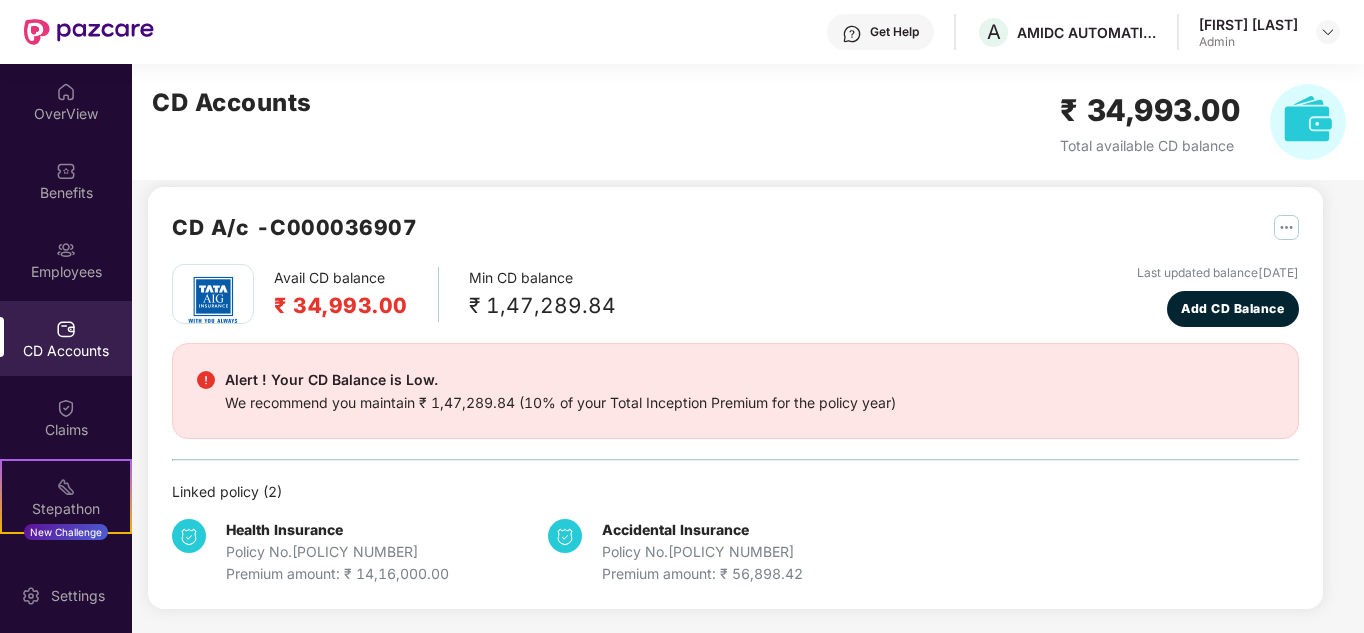 click on "Linked policy ( 2 )" at bounding box center (735, 492) 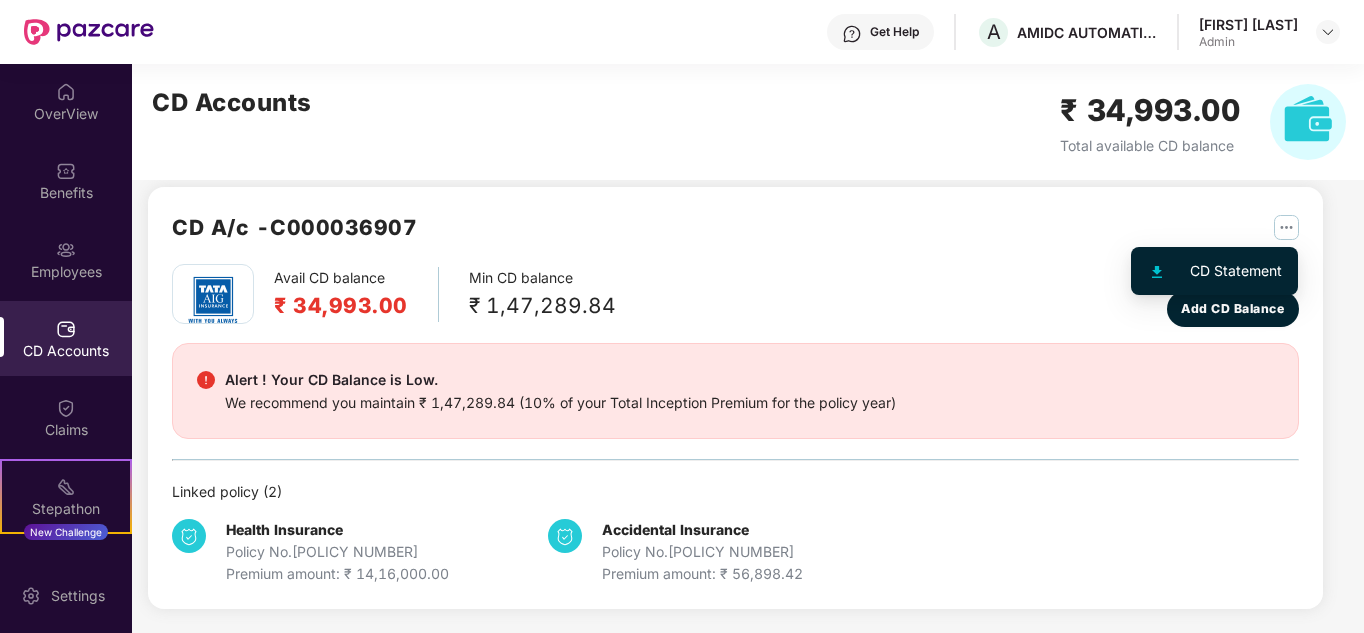 click at bounding box center [1286, 227] 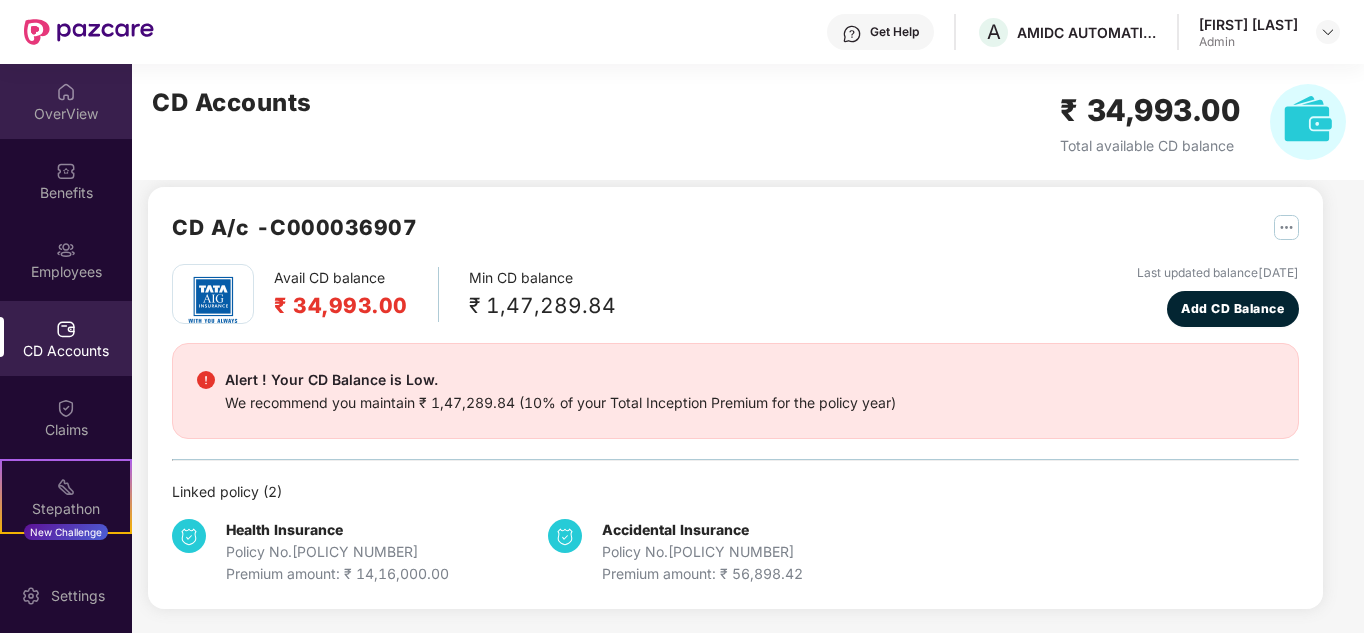 click on "OverView" at bounding box center [66, 114] 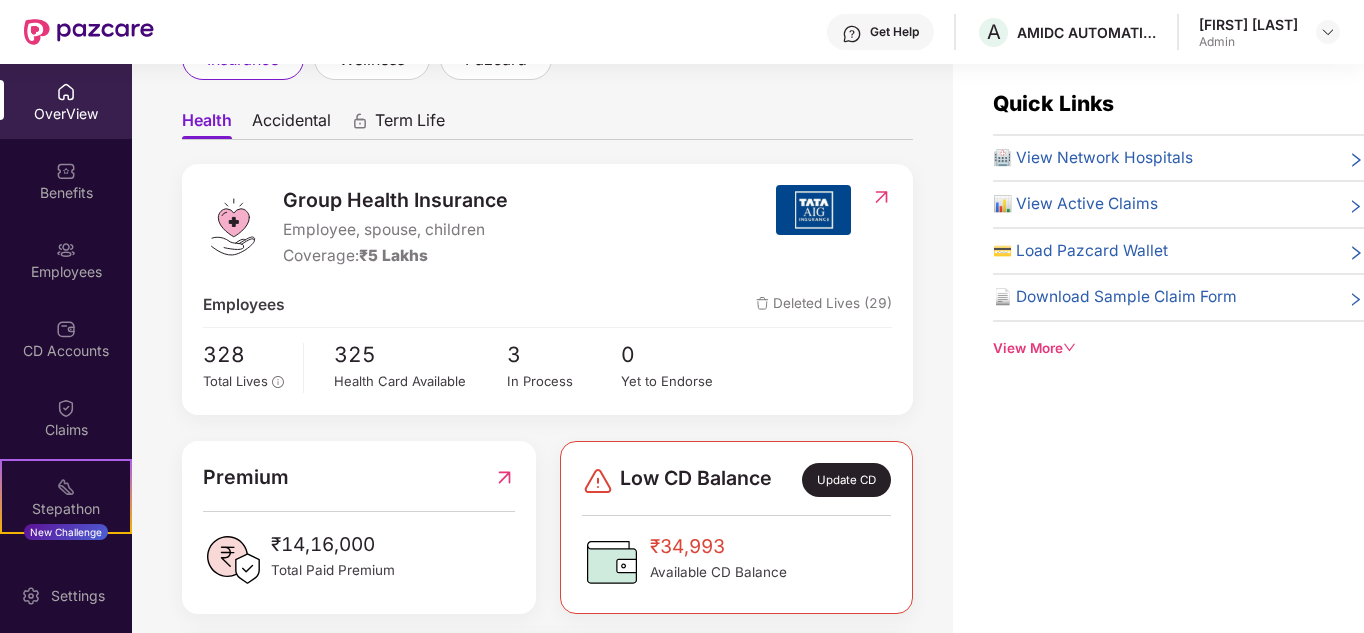 scroll, scrollTop: 598, scrollLeft: 0, axis: vertical 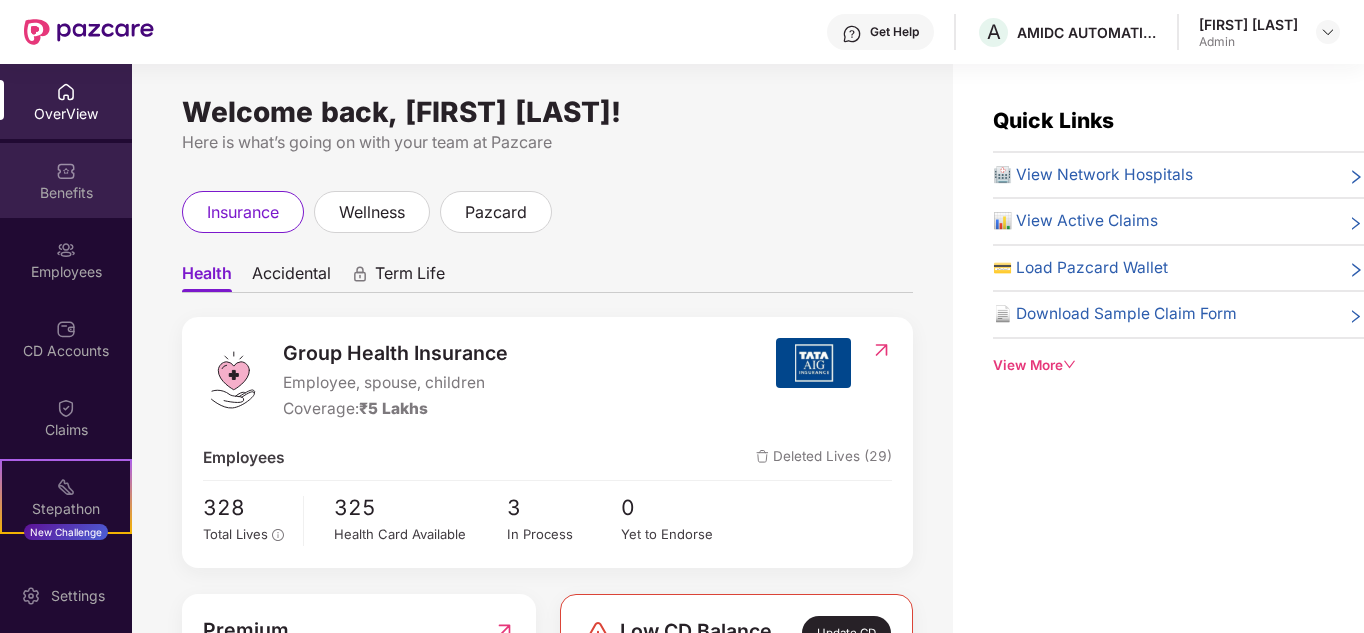 click at bounding box center [66, 171] 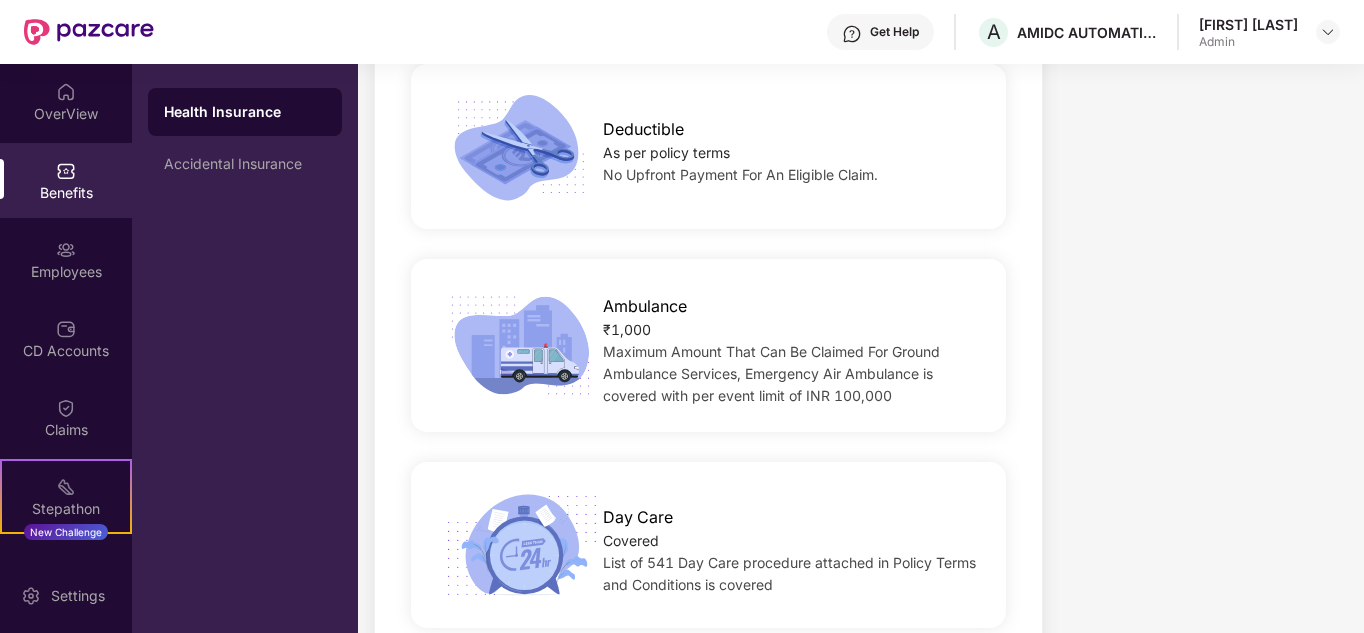 scroll, scrollTop: 1749, scrollLeft: 0, axis: vertical 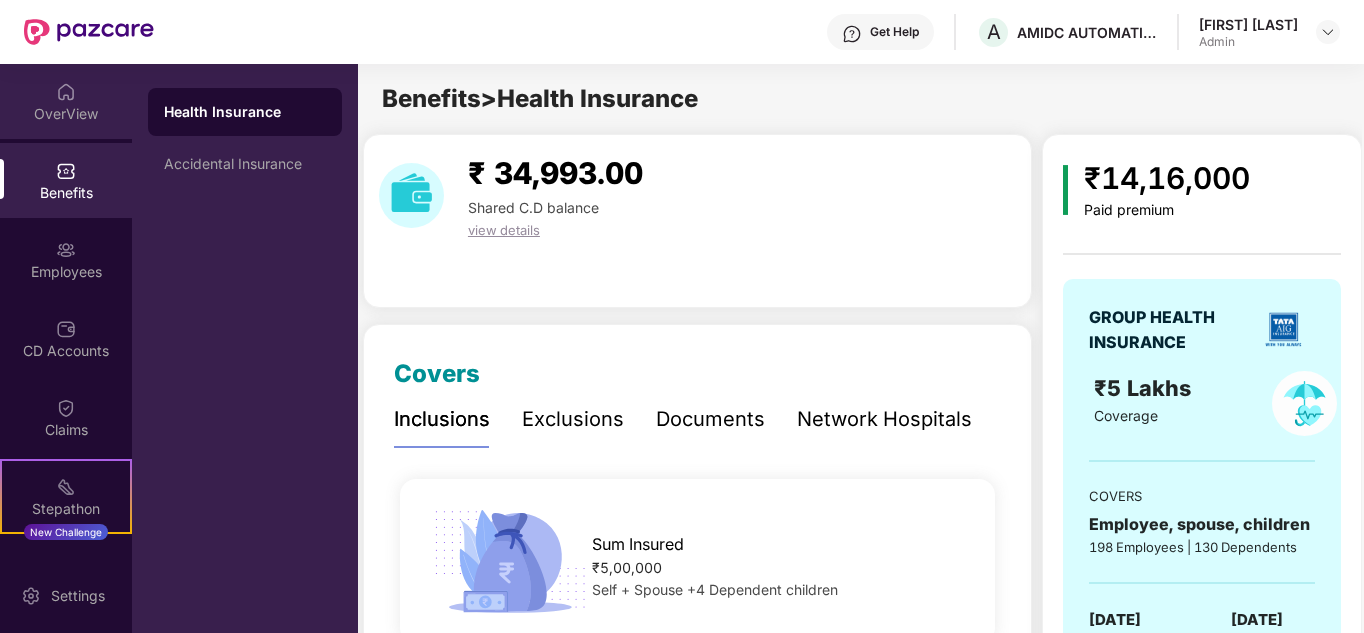 click on "OverView" at bounding box center [66, 114] 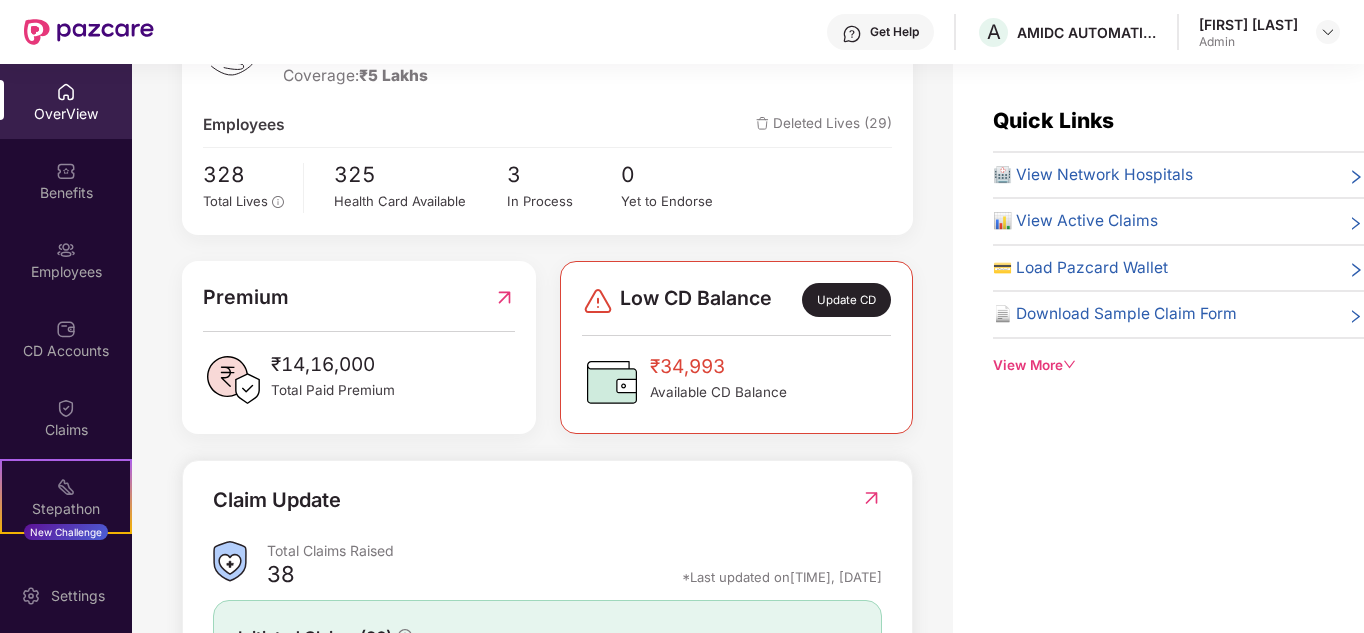 scroll, scrollTop: 598, scrollLeft: 0, axis: vertical 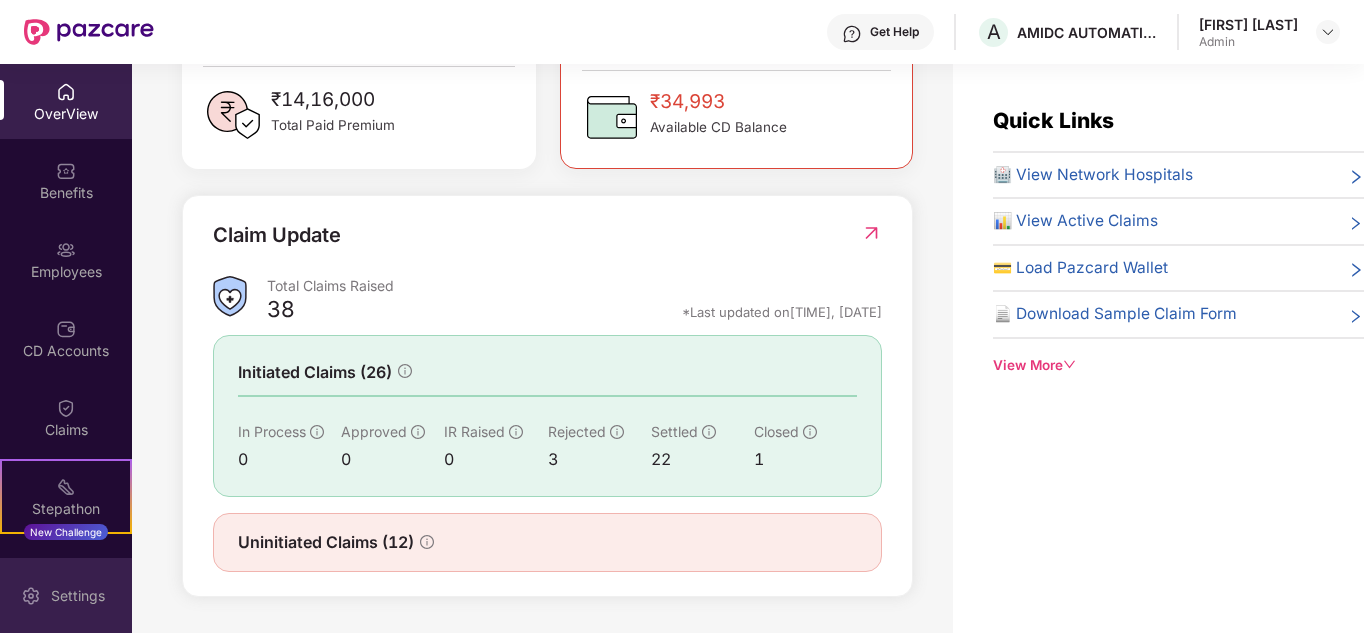 click on "Settings" at bounding box center (78, 596) 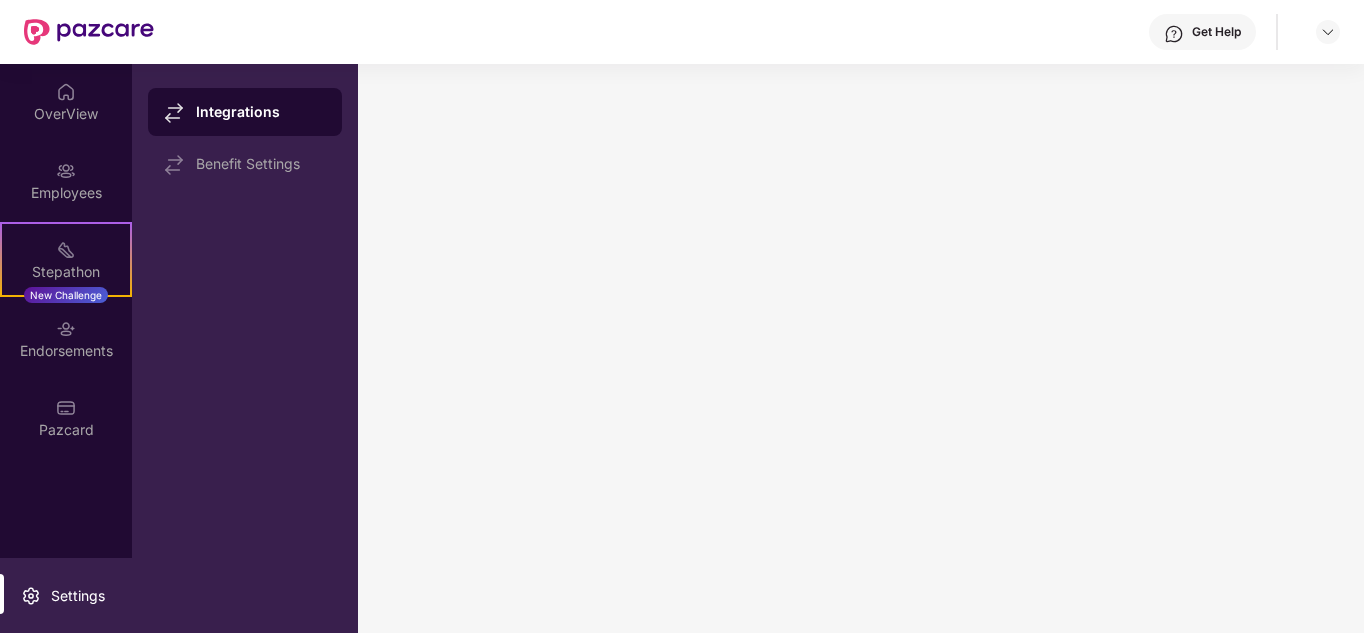 scroll, scrollTop: 0, scrollLeft: 0, axis: both 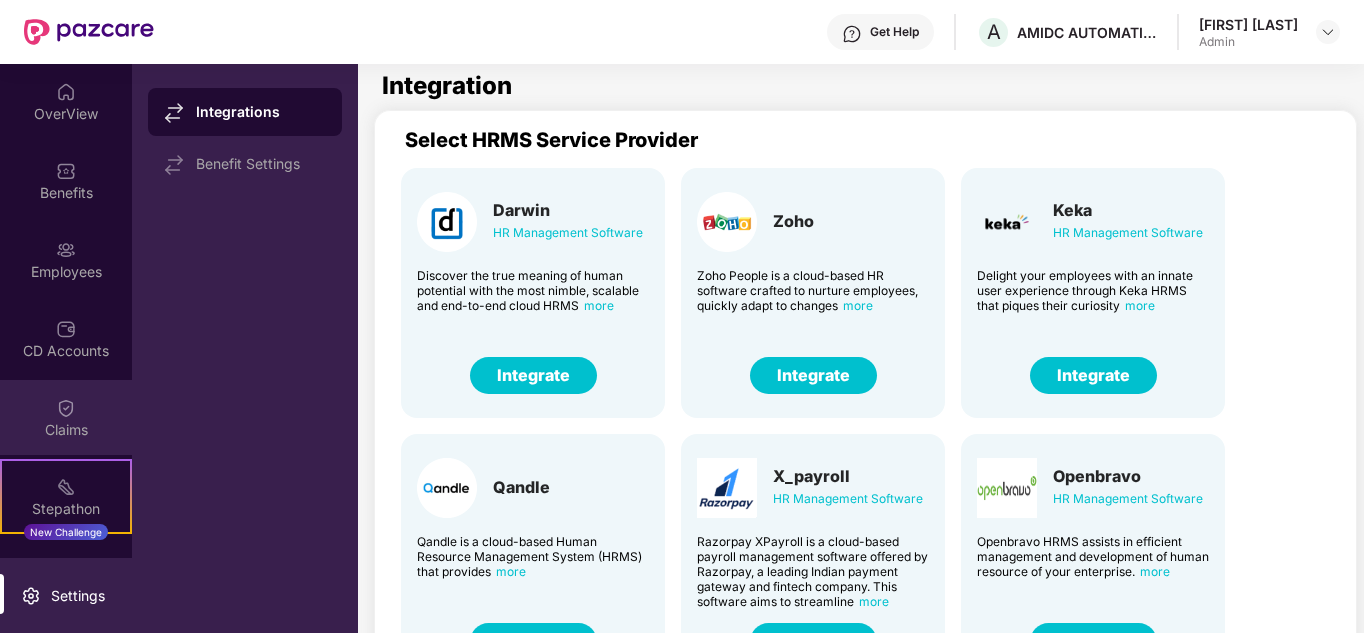 click on "Claims" at bounding box center [66, 417] 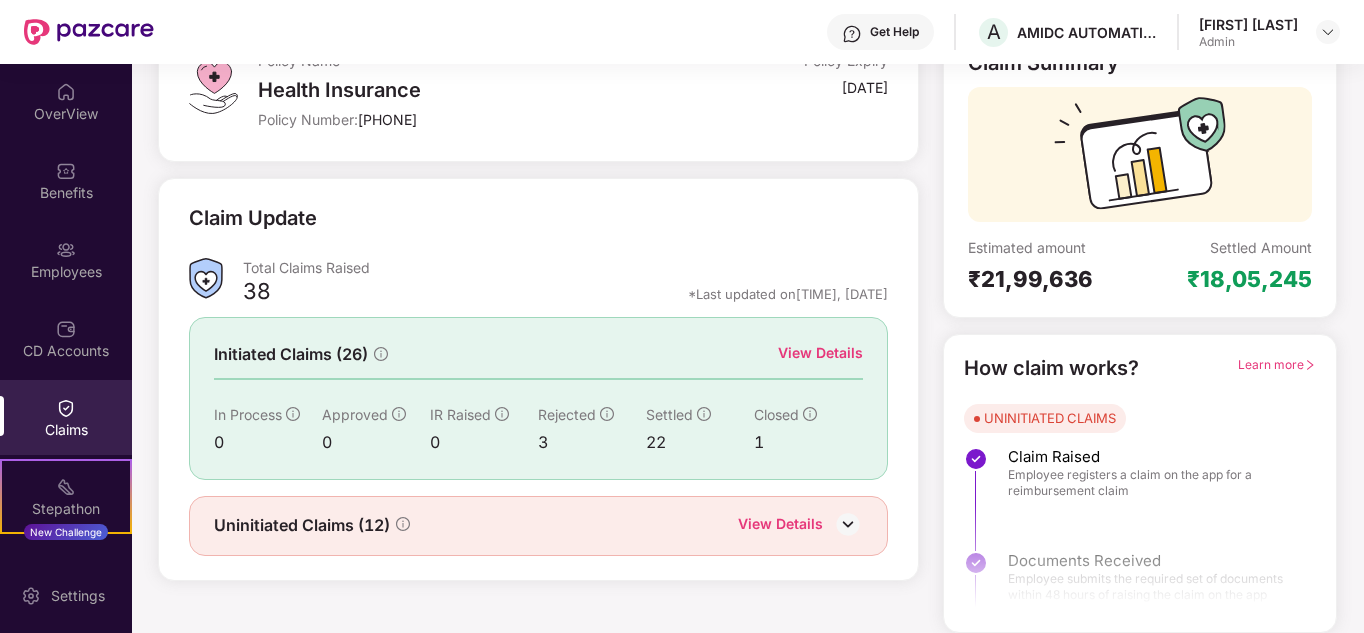 scroll, scrollTop: 0, scrollLeft: 0, axis: both 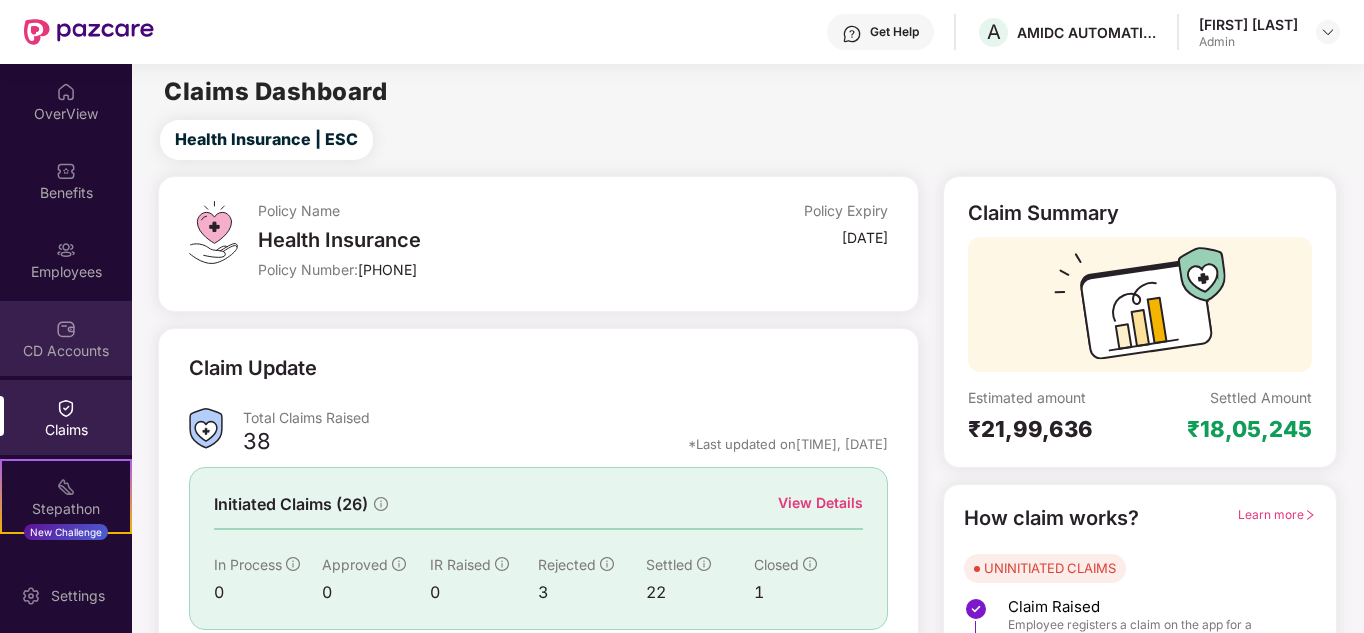 click on "CD Accounts" at bounding box center [66, 338] 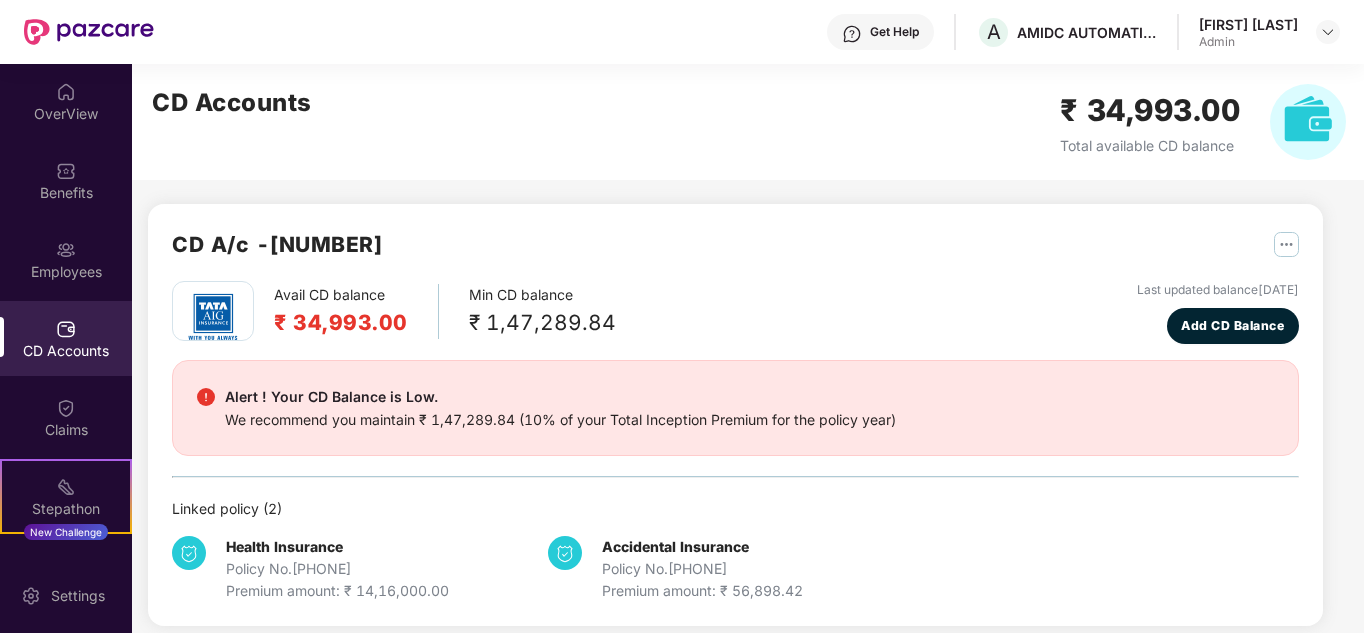 scroll, scrollTop: 17, scrollLeft: 0, axis: vertical 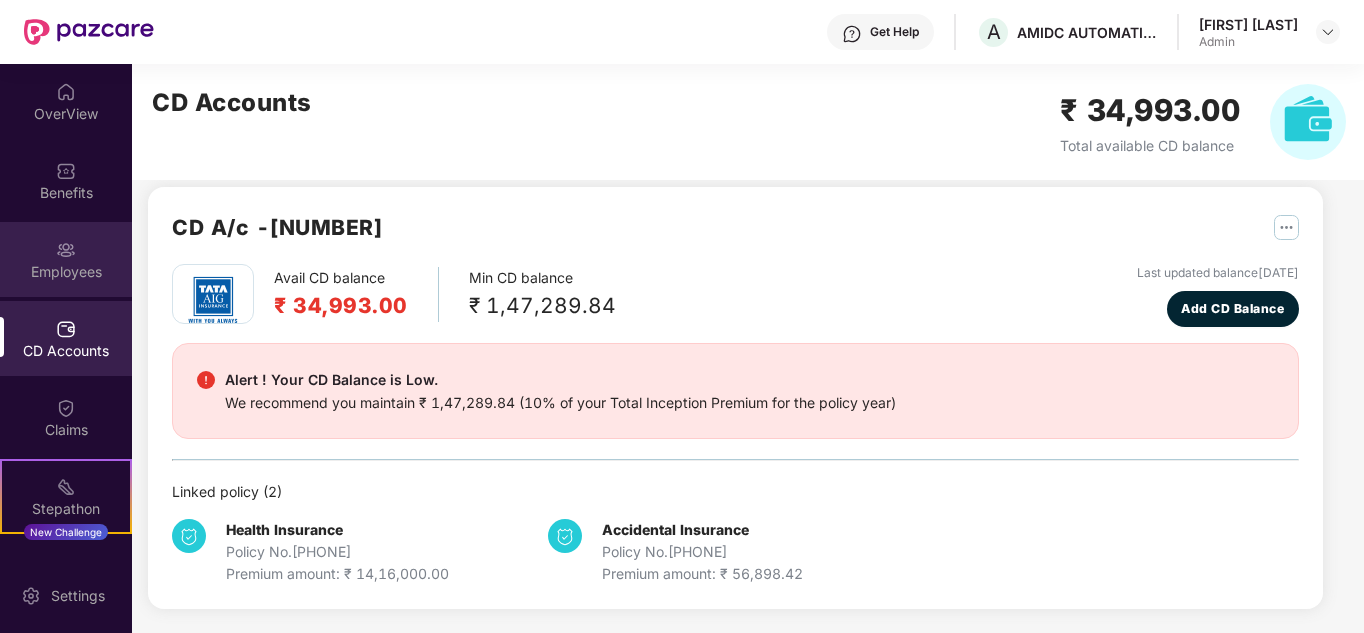click at bounding box center [66, 250] 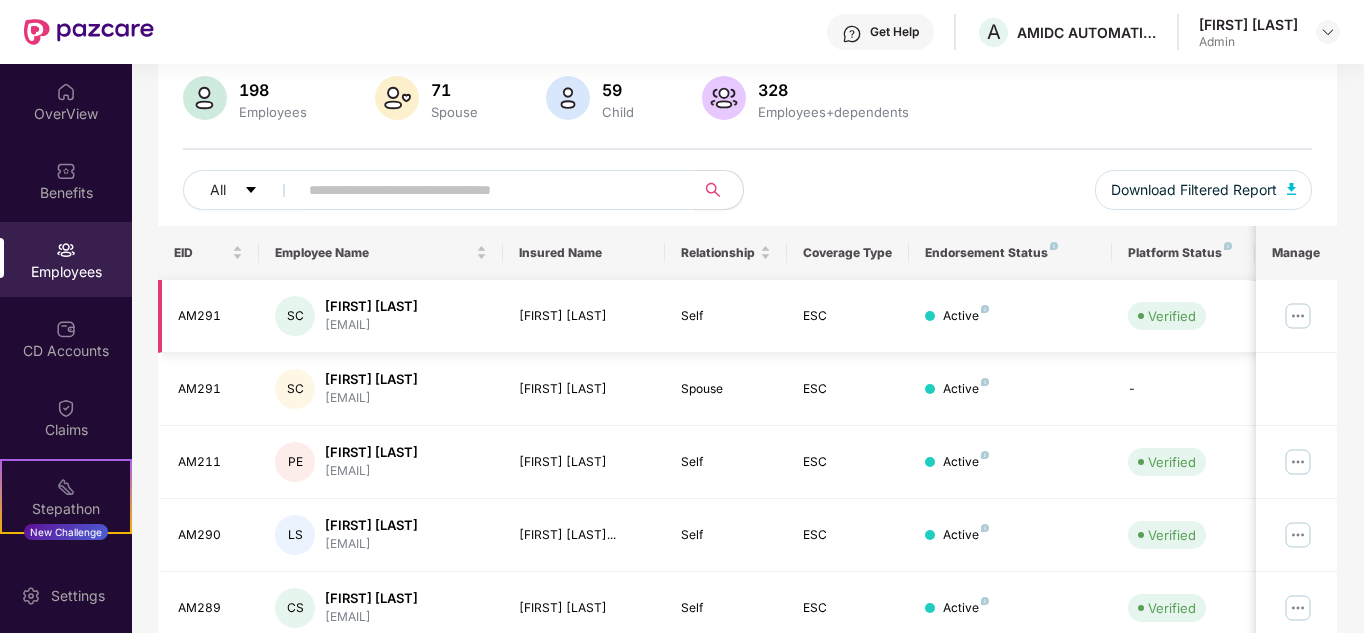 scroll, scrollTop: 0, scrollLeft: 0, axis: both 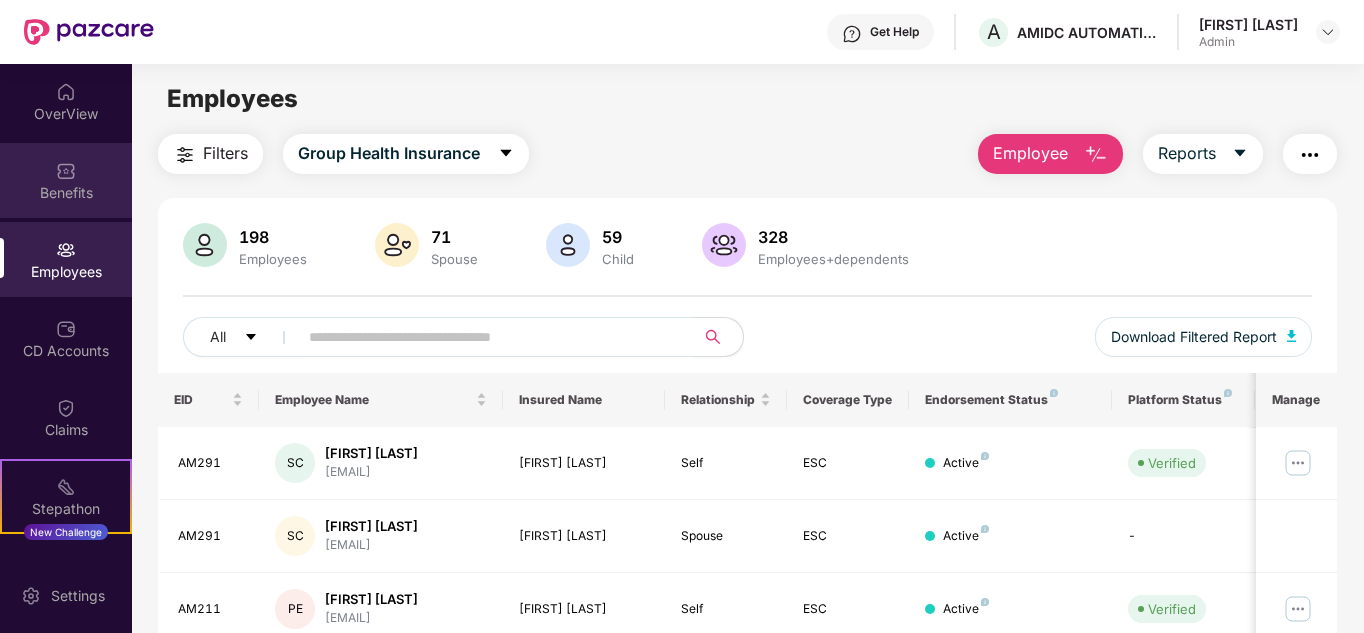 click on "Benefits" at bounding box center (66, 193) 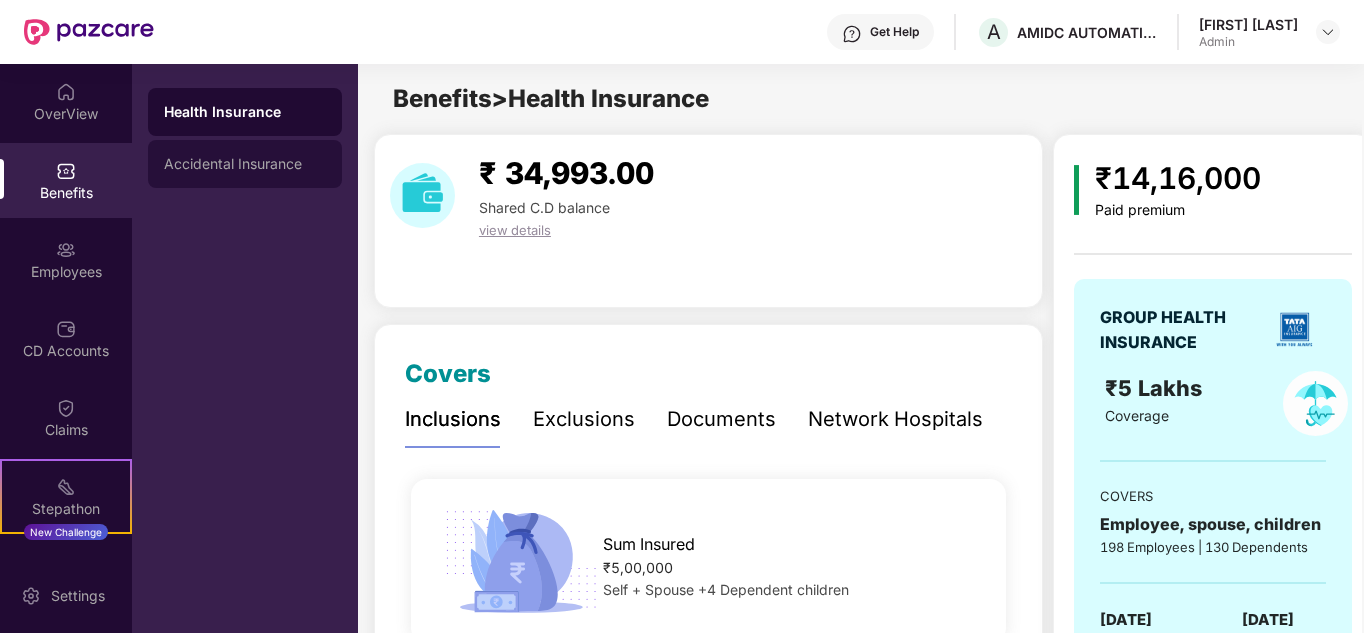 click on "Accidental Insurance" at bounding box center [245, 164] 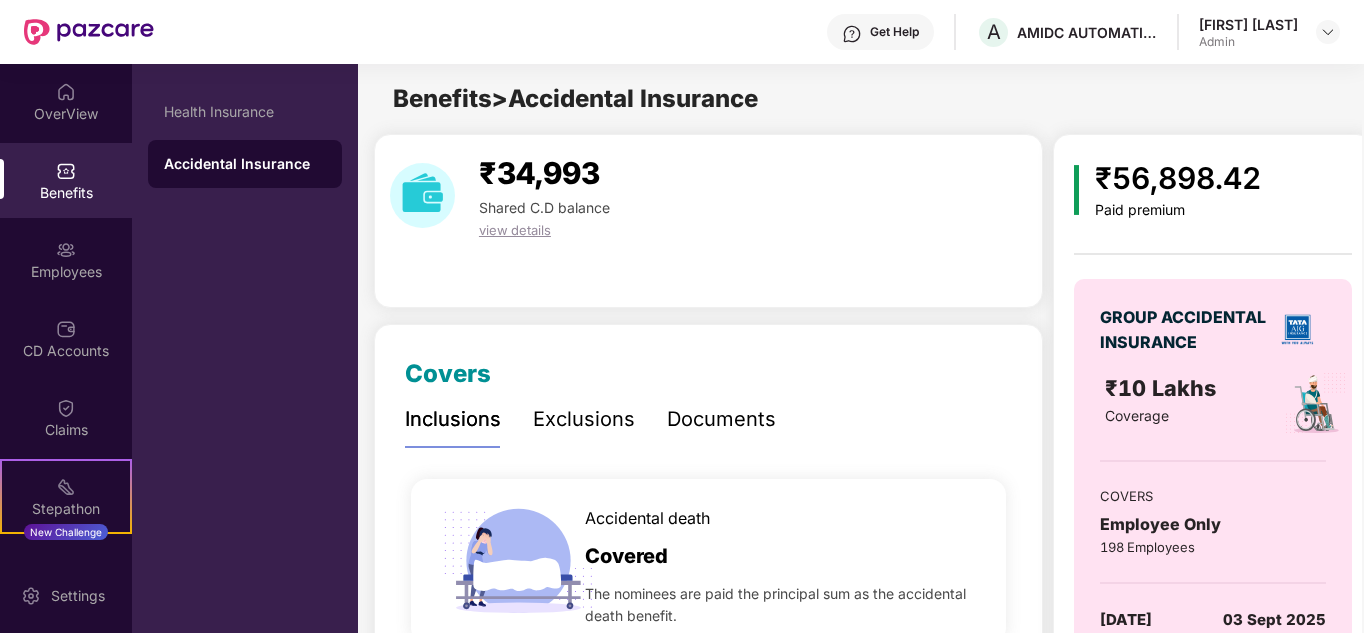 scroll, scrollTop: 0, scrollLeft: 11, axis: horizontal 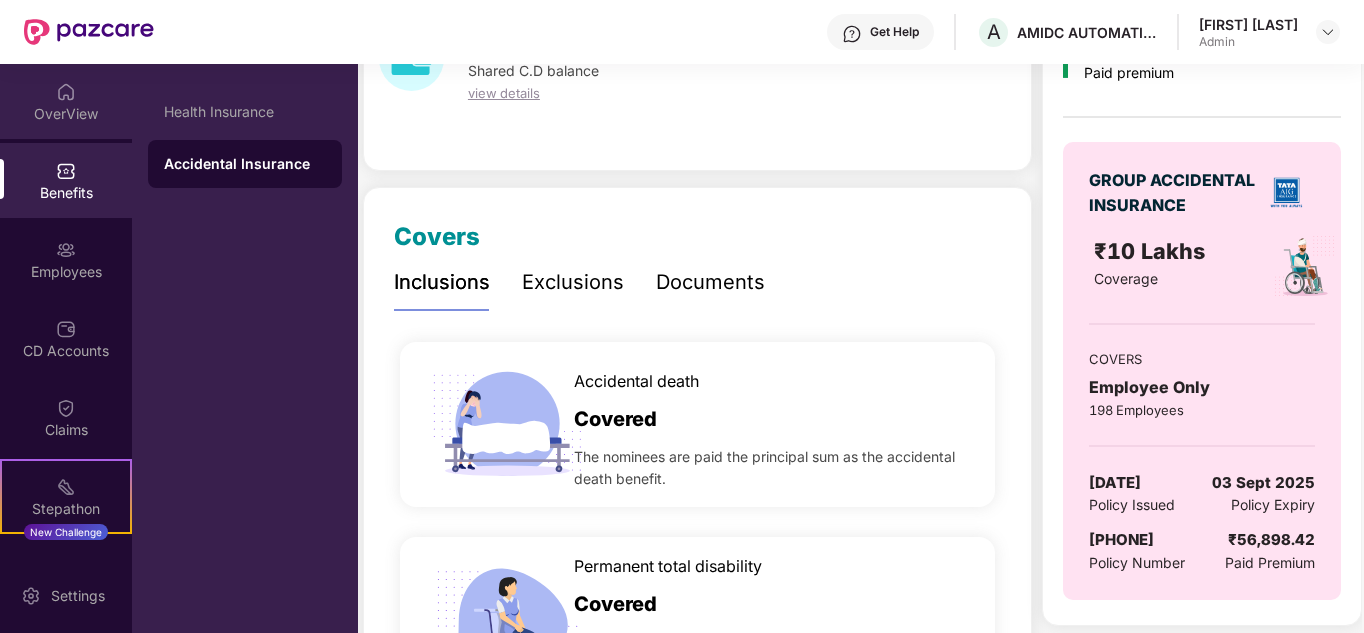 click on "OverView" at bounding box center [66, 114] 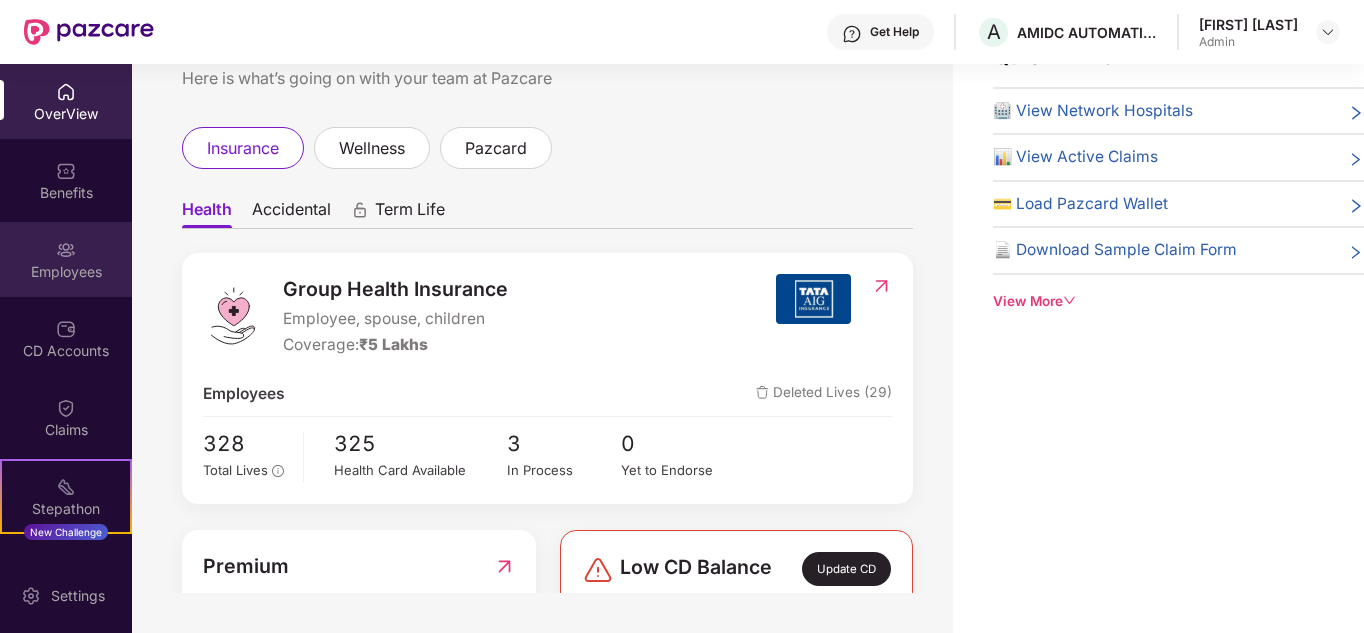 scroll, scrollTop: 0, scrollLeft: 0, axis: both 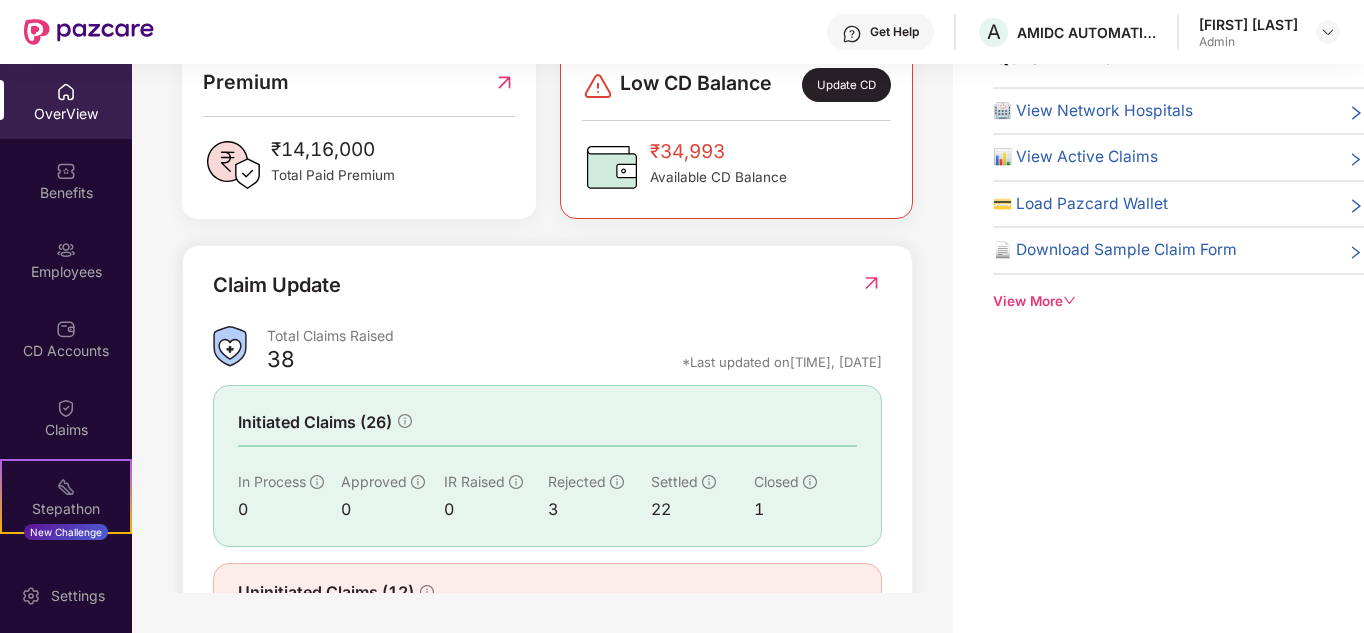 click 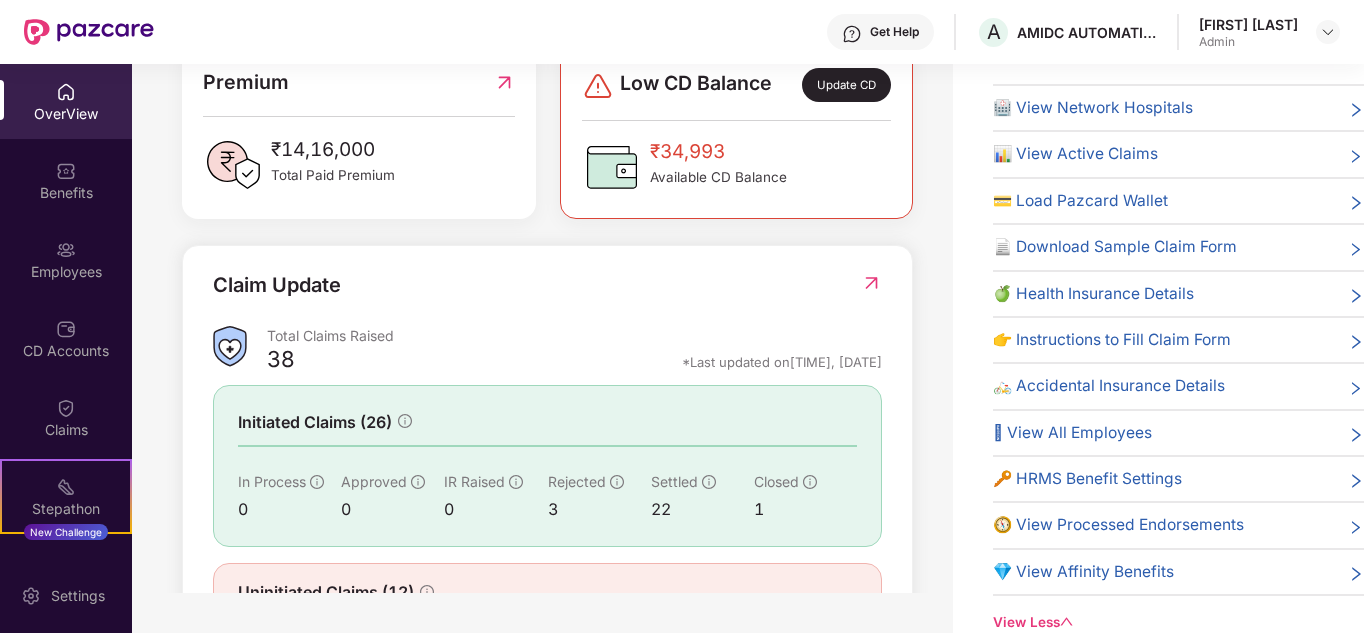 scroll, scrollTop: 0, scrollLeft: 0, axis: both 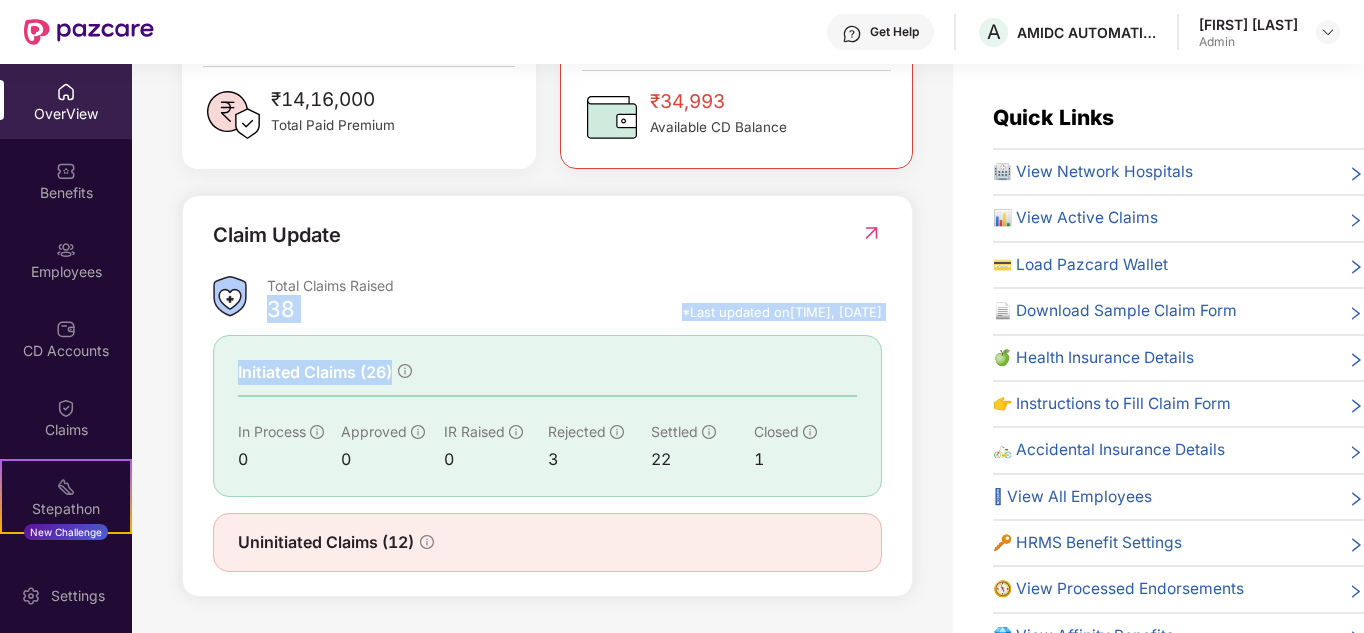 drag, startPoint x: 546, startPoint y: 298, endPoint x: 542, endPoint y: 343, distance: 45.17743 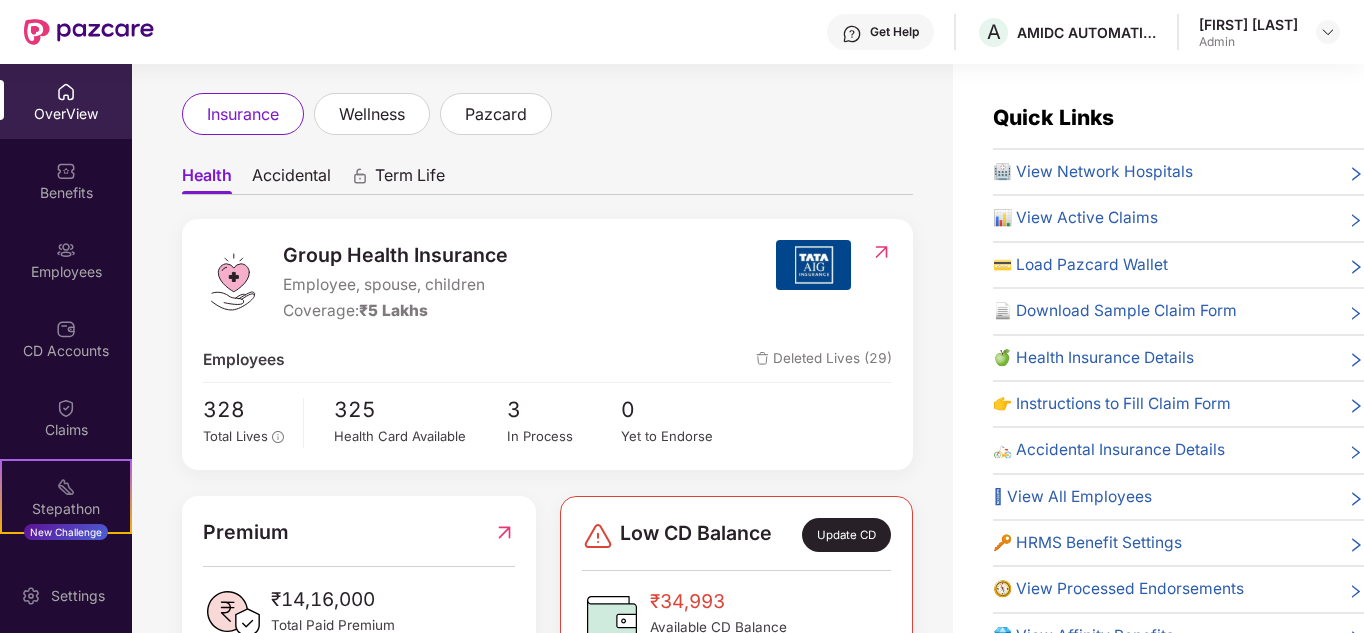 scroll, scrollTop: 0, scrollLeft: 0, axis: both 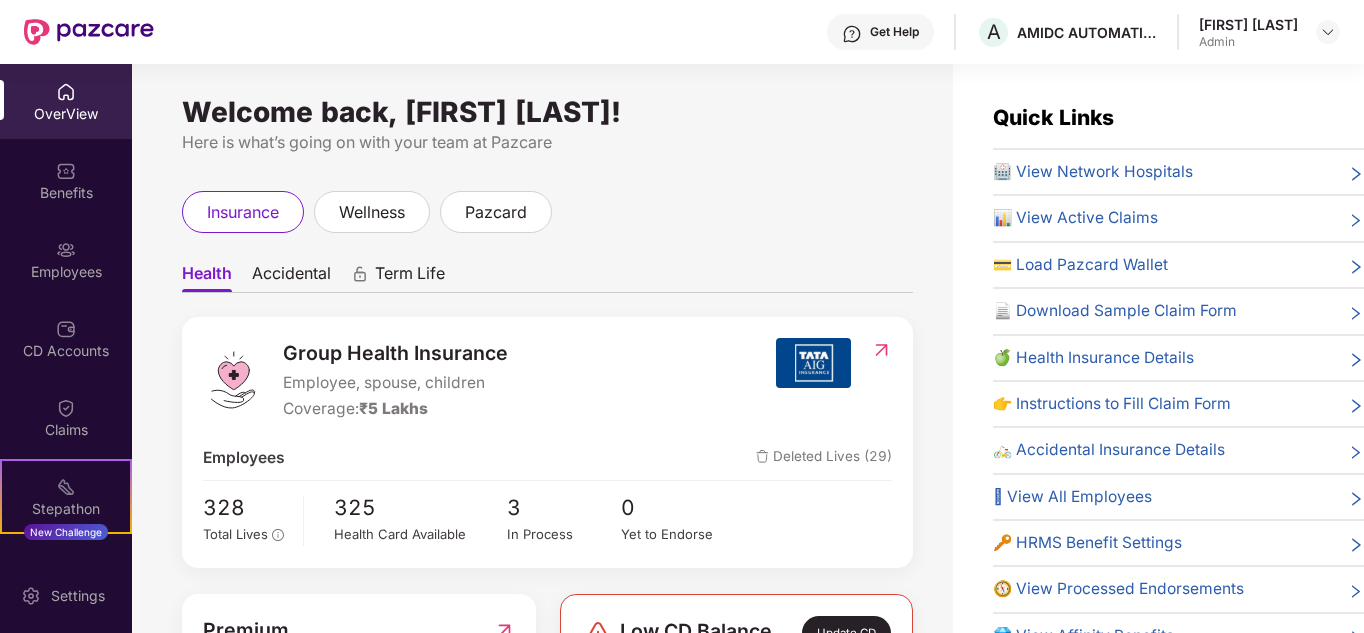 click on "Health" at bounding box center (207, 277) 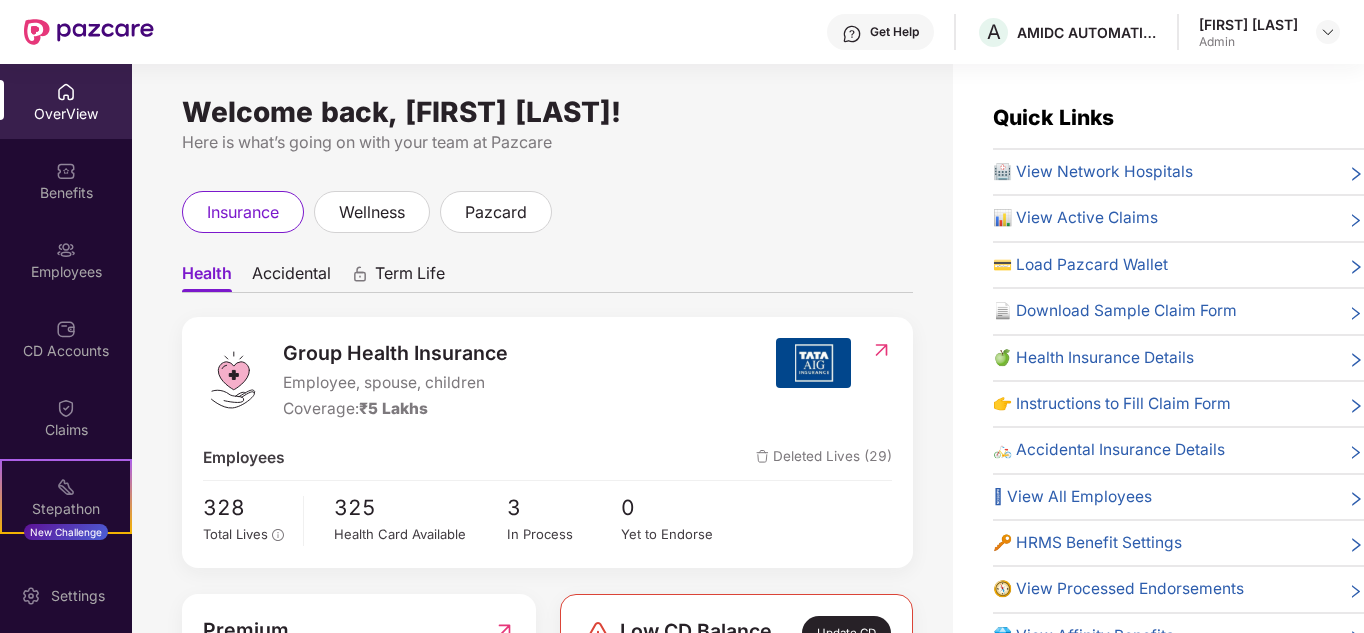 click at bounding box center [881, 350] 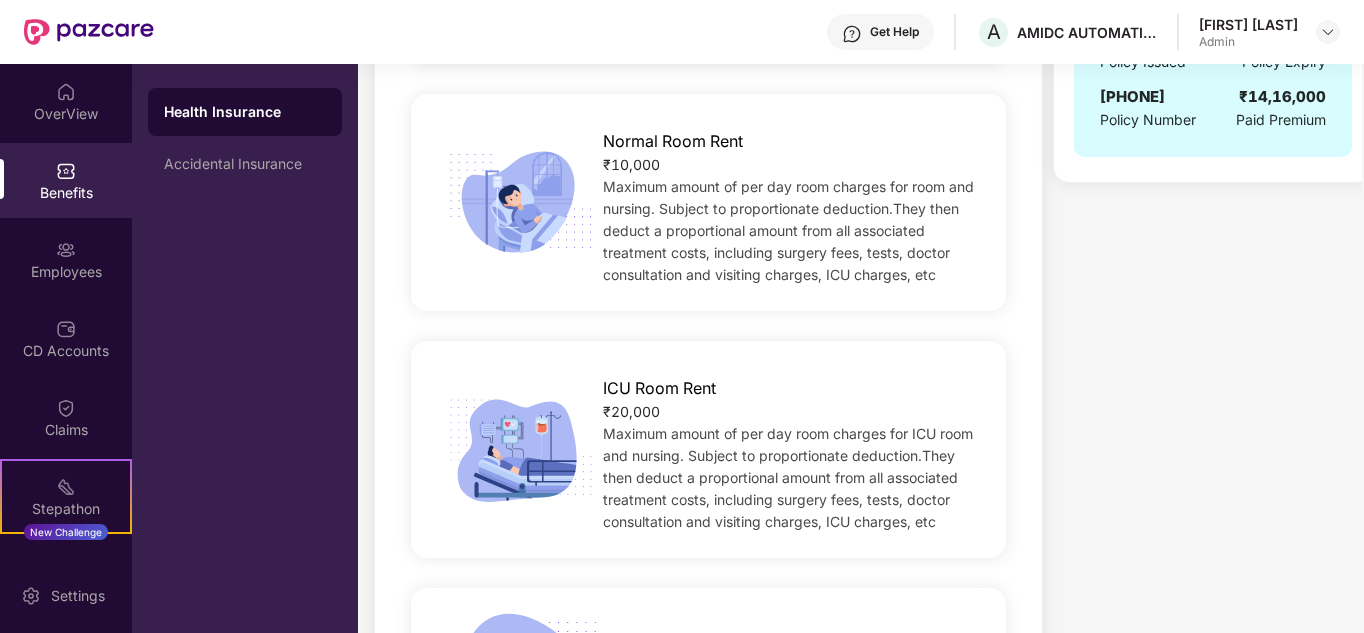 scroll, scrollTop: 0, scrollLeft: 0, axis: both 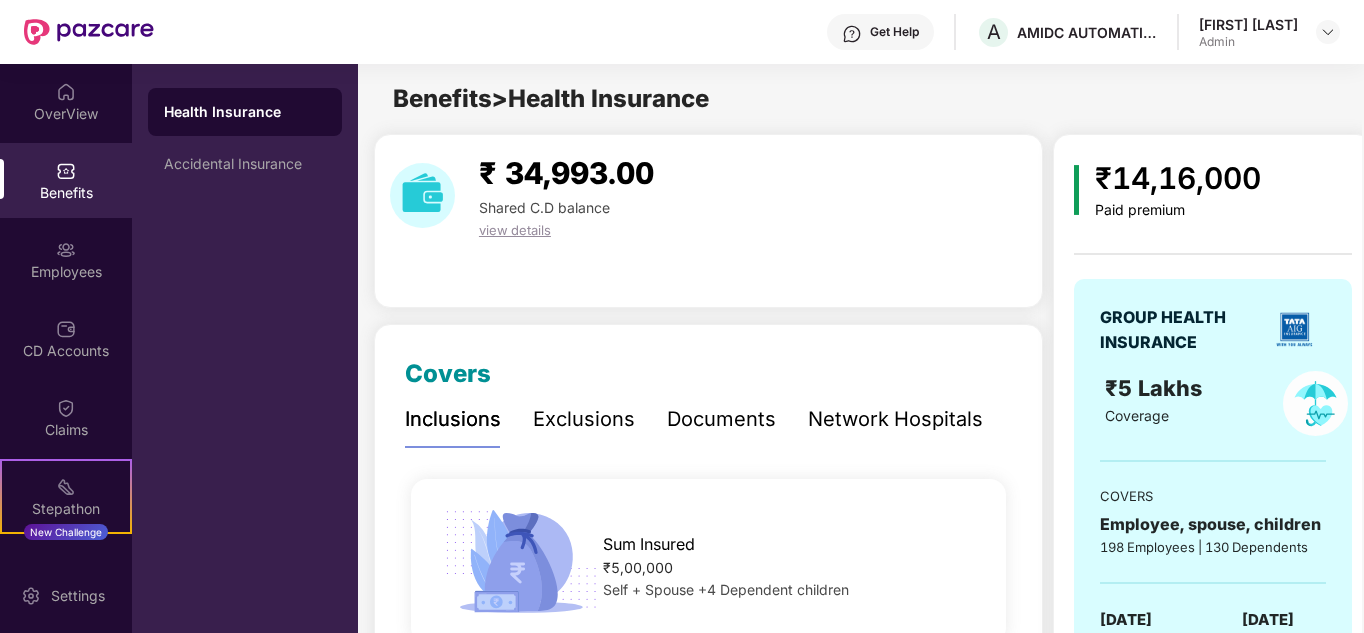 click on "Documents" at bounding box center (721, 419) 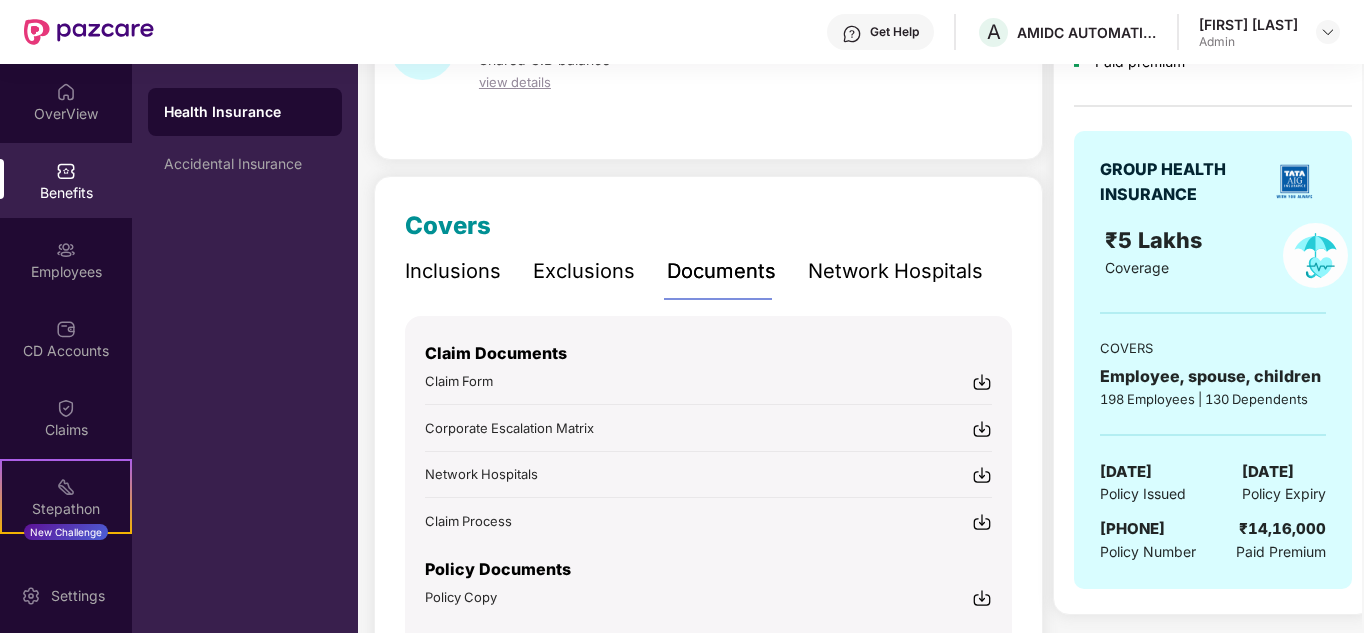 scroll, scrollTop: 200, scrollLeft: 0, axis: vertical 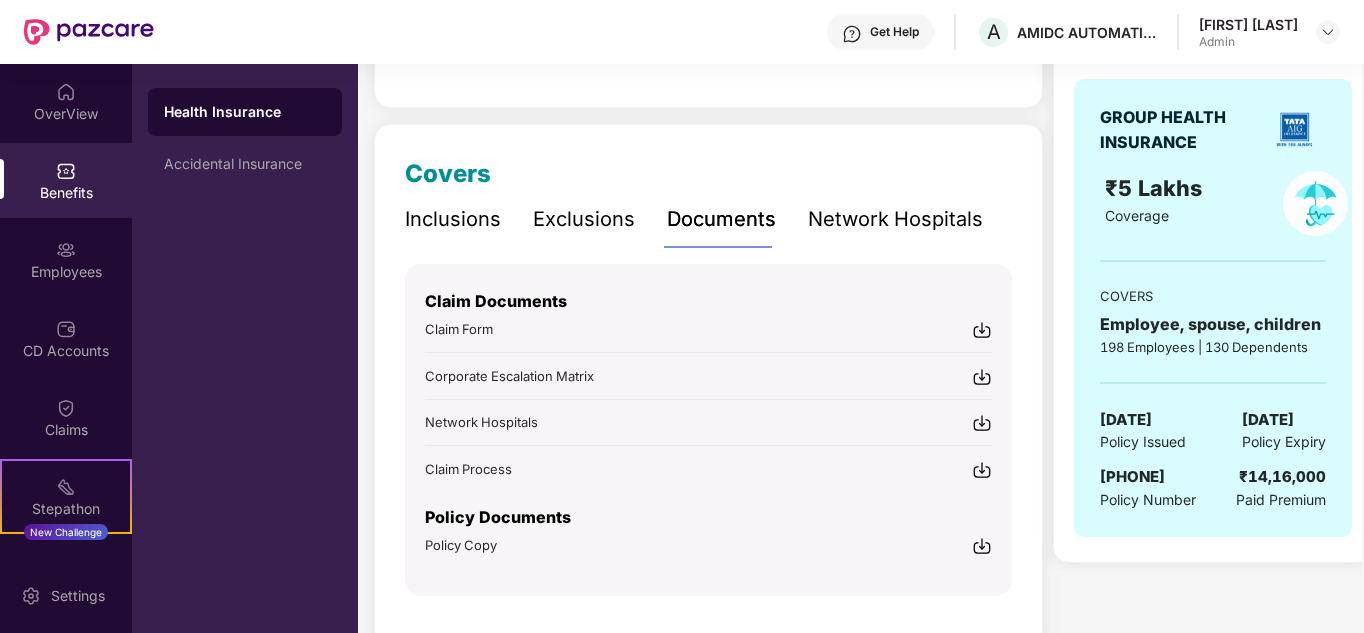 click at bounding box center [982, 546] 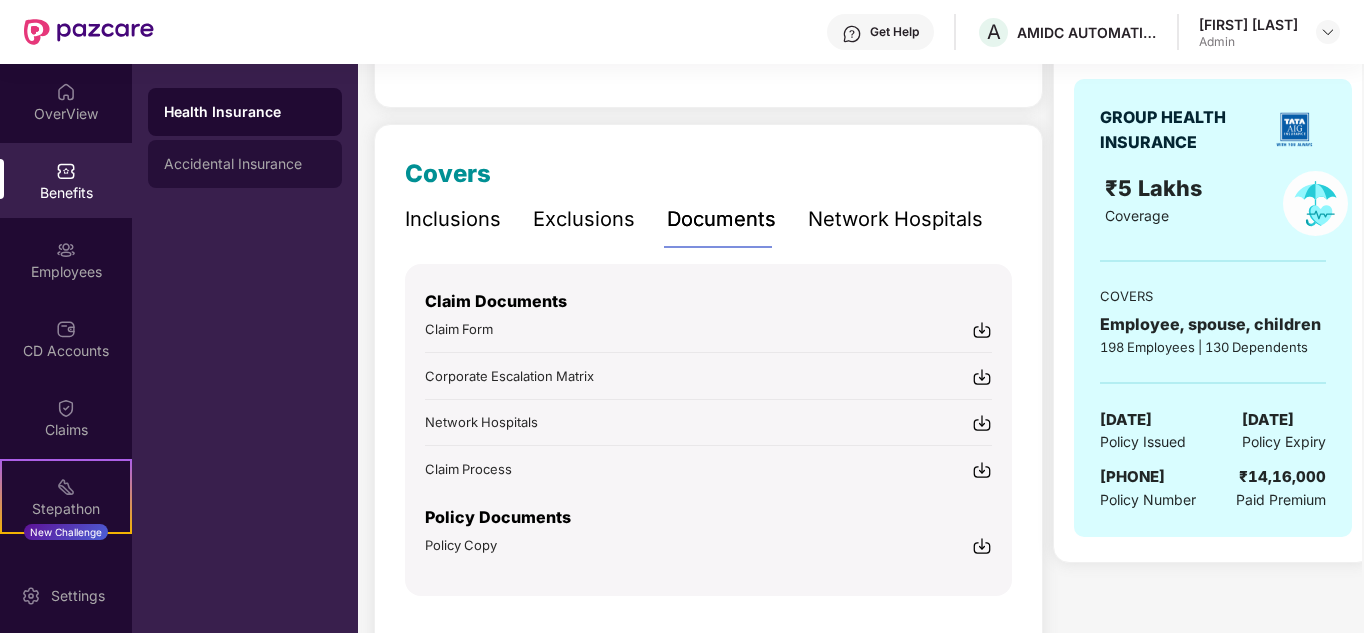 click on "Accidental Insurance" at bounding box center (245, 164) 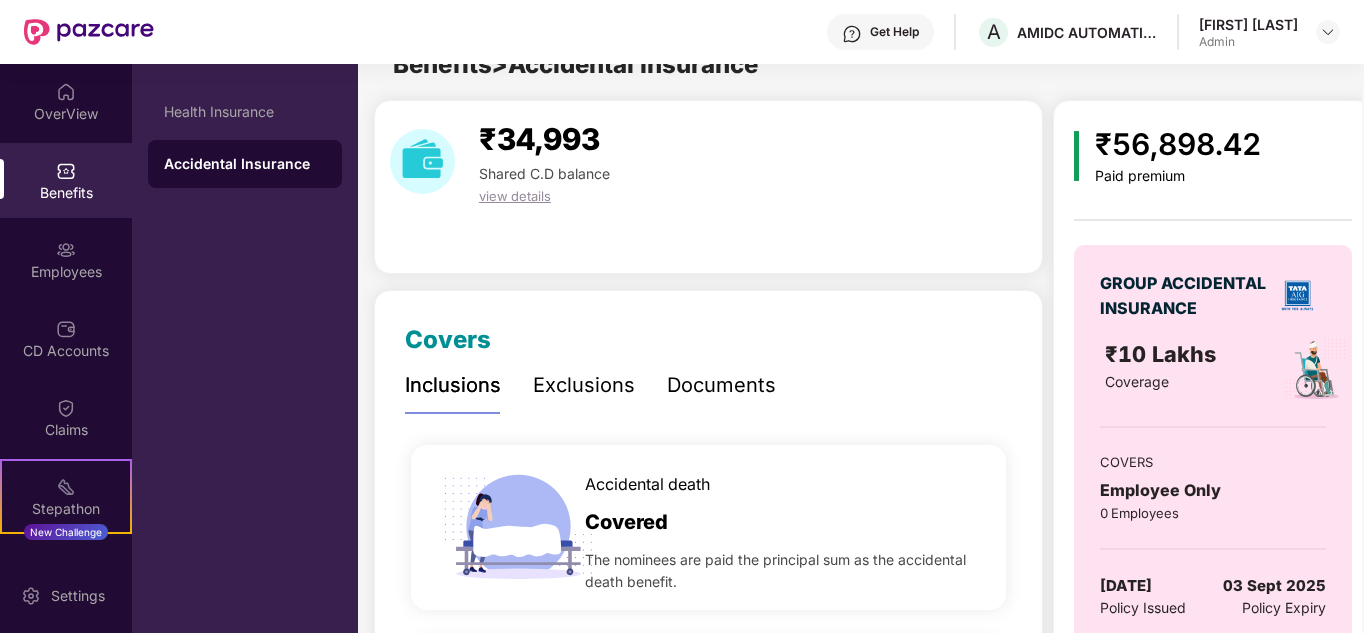 scroll, scrollTop: 200, scrollLeft: 0, axis: vertical 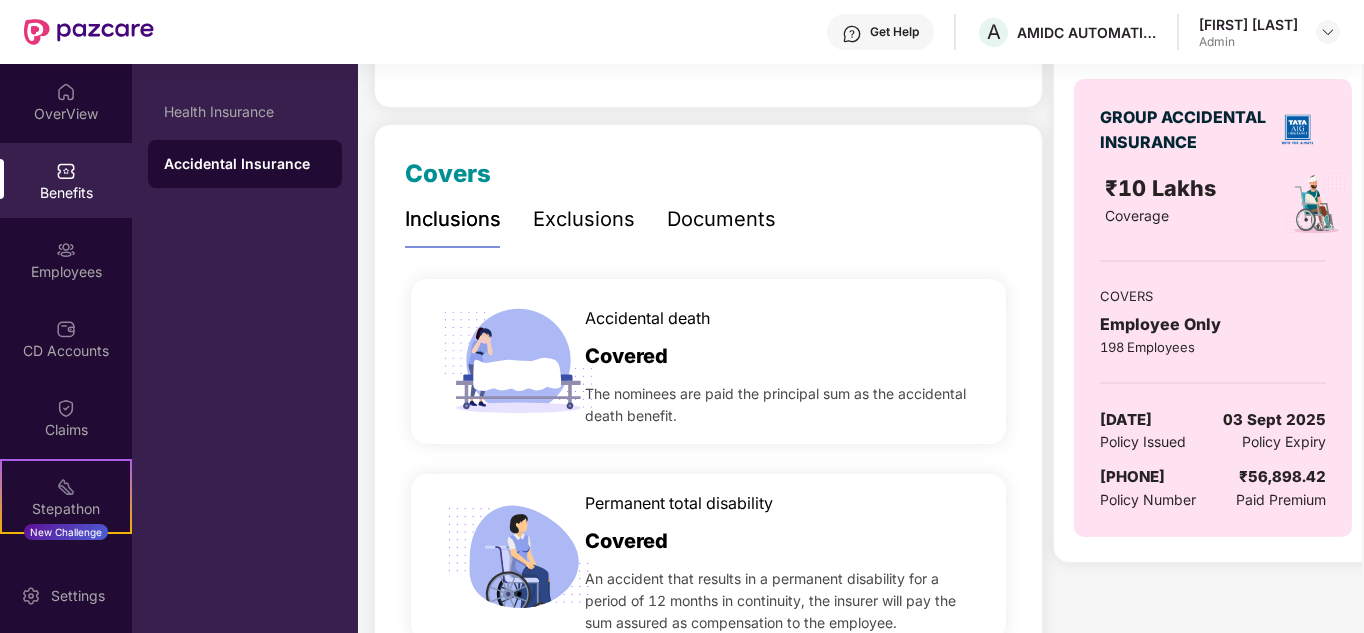 click on "Documents" at bounding box center [721, 219] 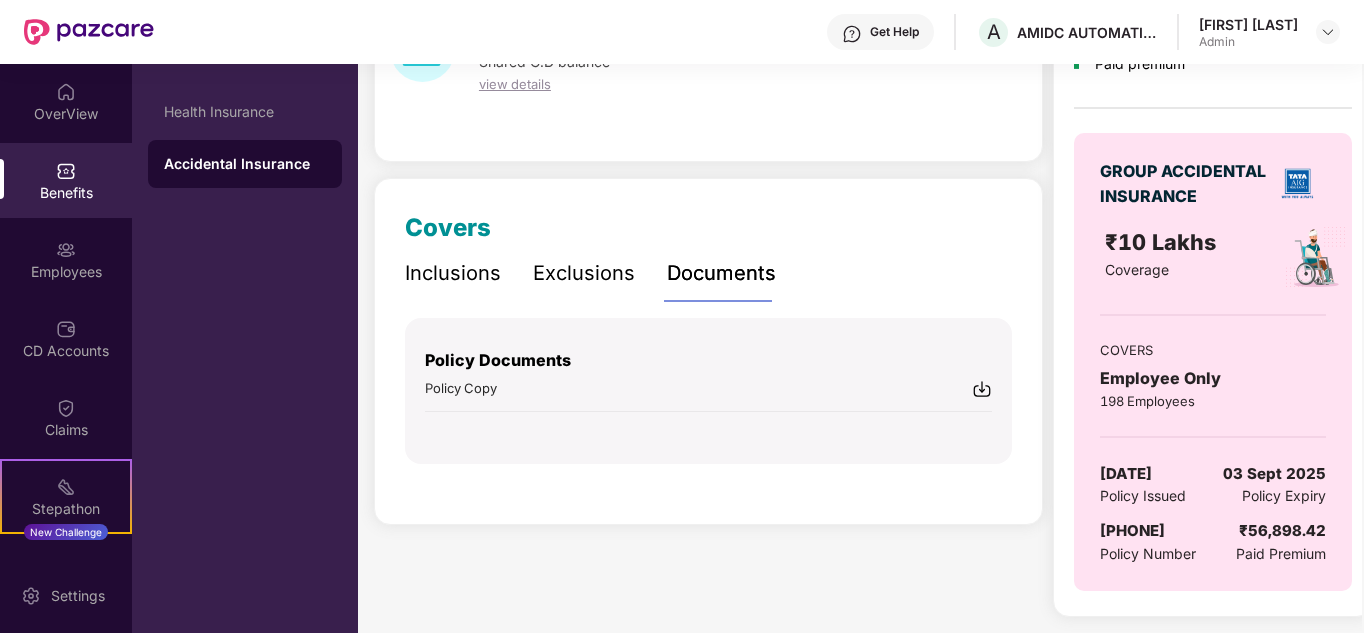 scroll, scrollTop: 146, scrollLeft: 0, axis: vertical 